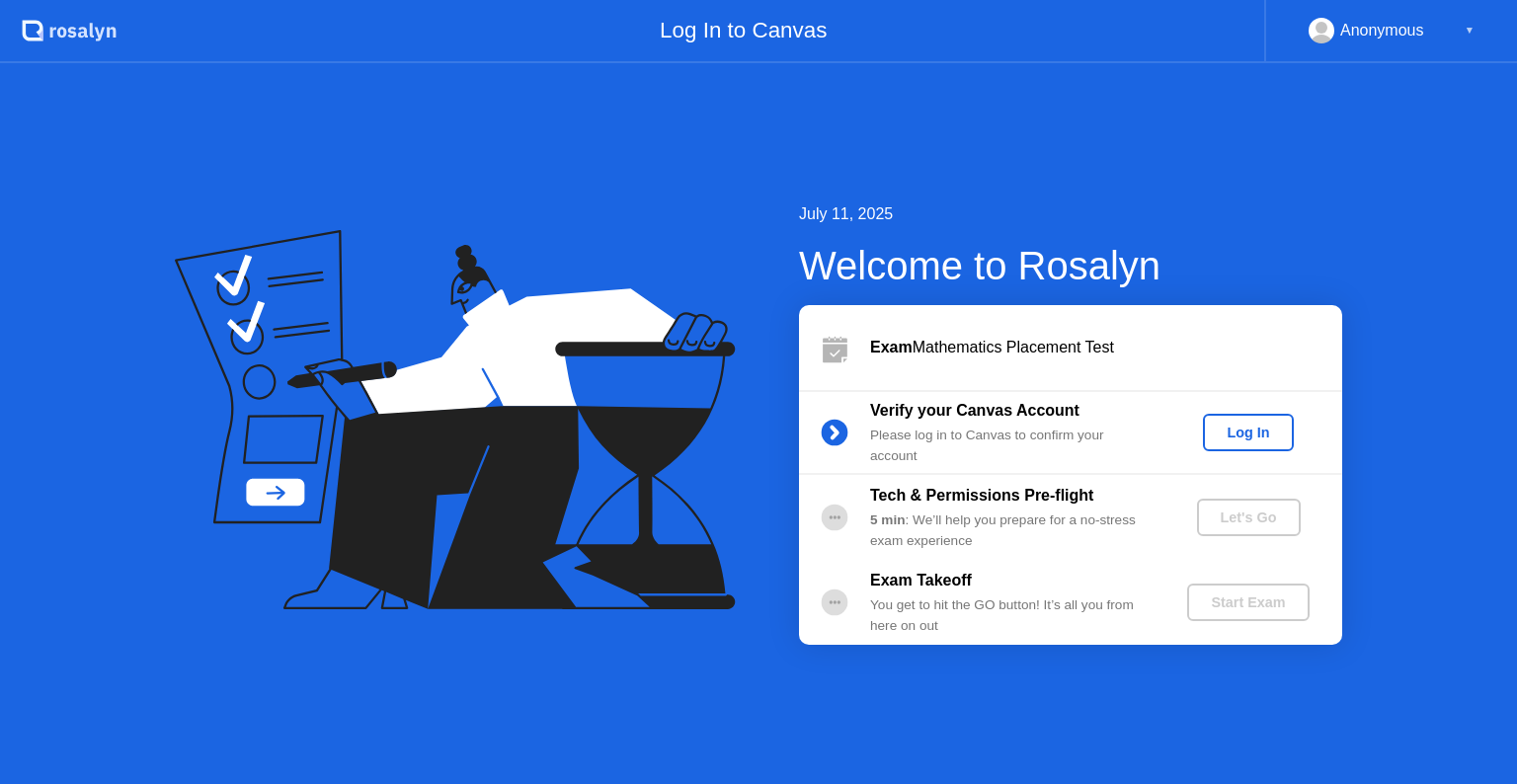 scroll, scrollTop: 0, scrollLeft: 0, axis: both 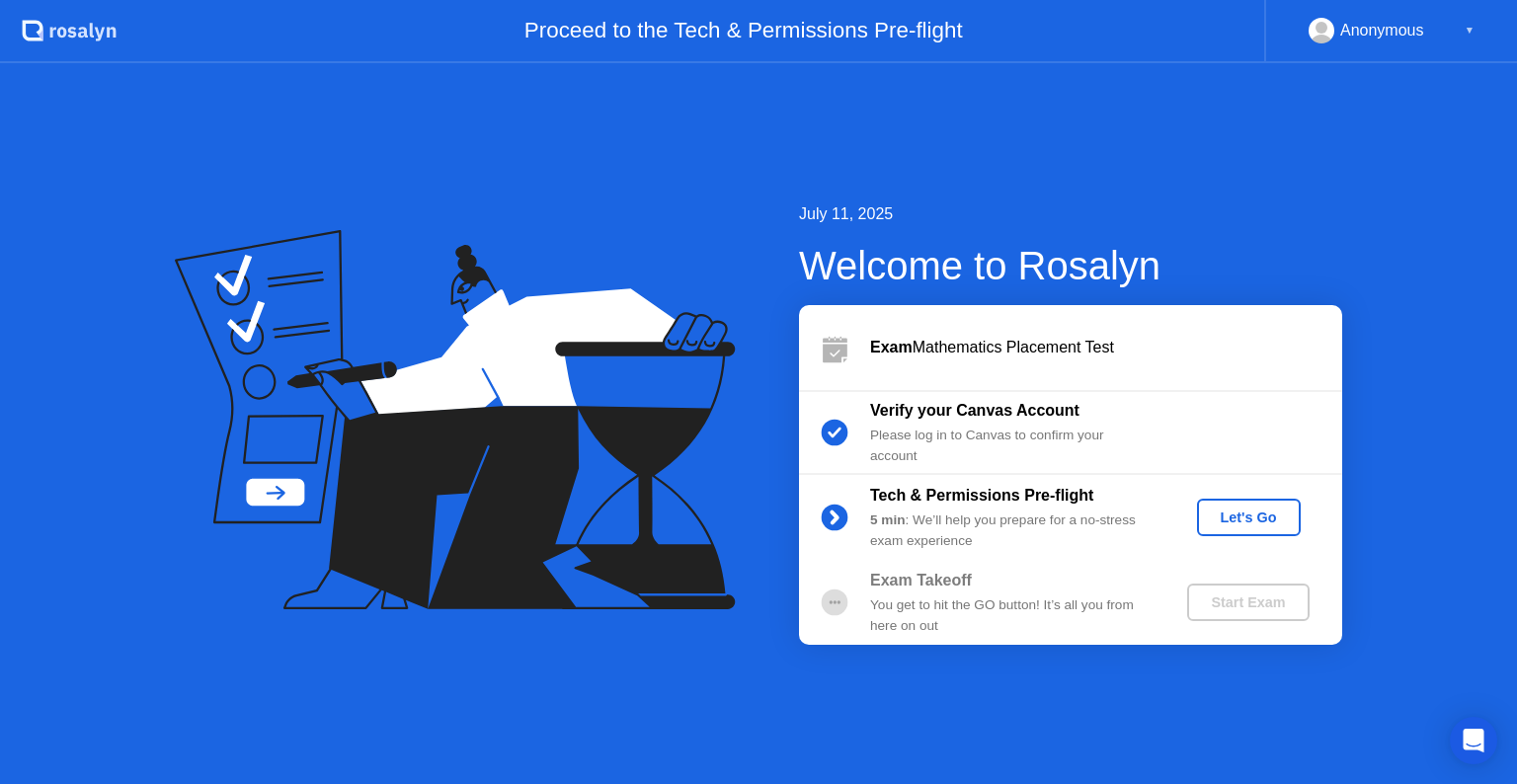 click on "Let's Go" 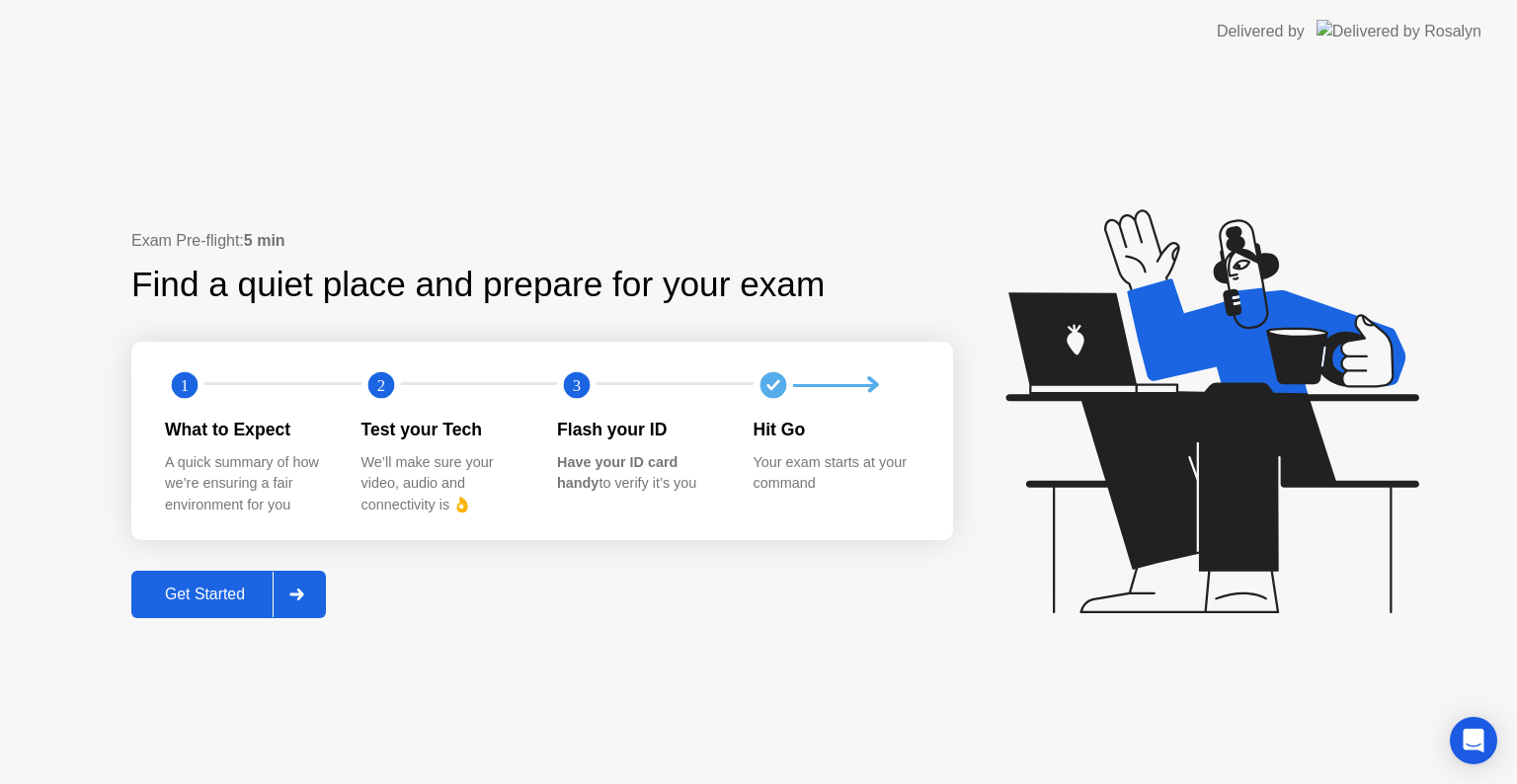 click on "Exam Pre-flight:  5 min Find a quiet place and prepare for your exam 1 2 3 What to Expect A quick summary of how we’re ensuring a fair environment for you Test your Tech We’ll make sure your video, audio and connectivity is 👌 Flash your ID Have your ID card handy  to verify it’s you Hit Go Your exam starts at your command Get Started" 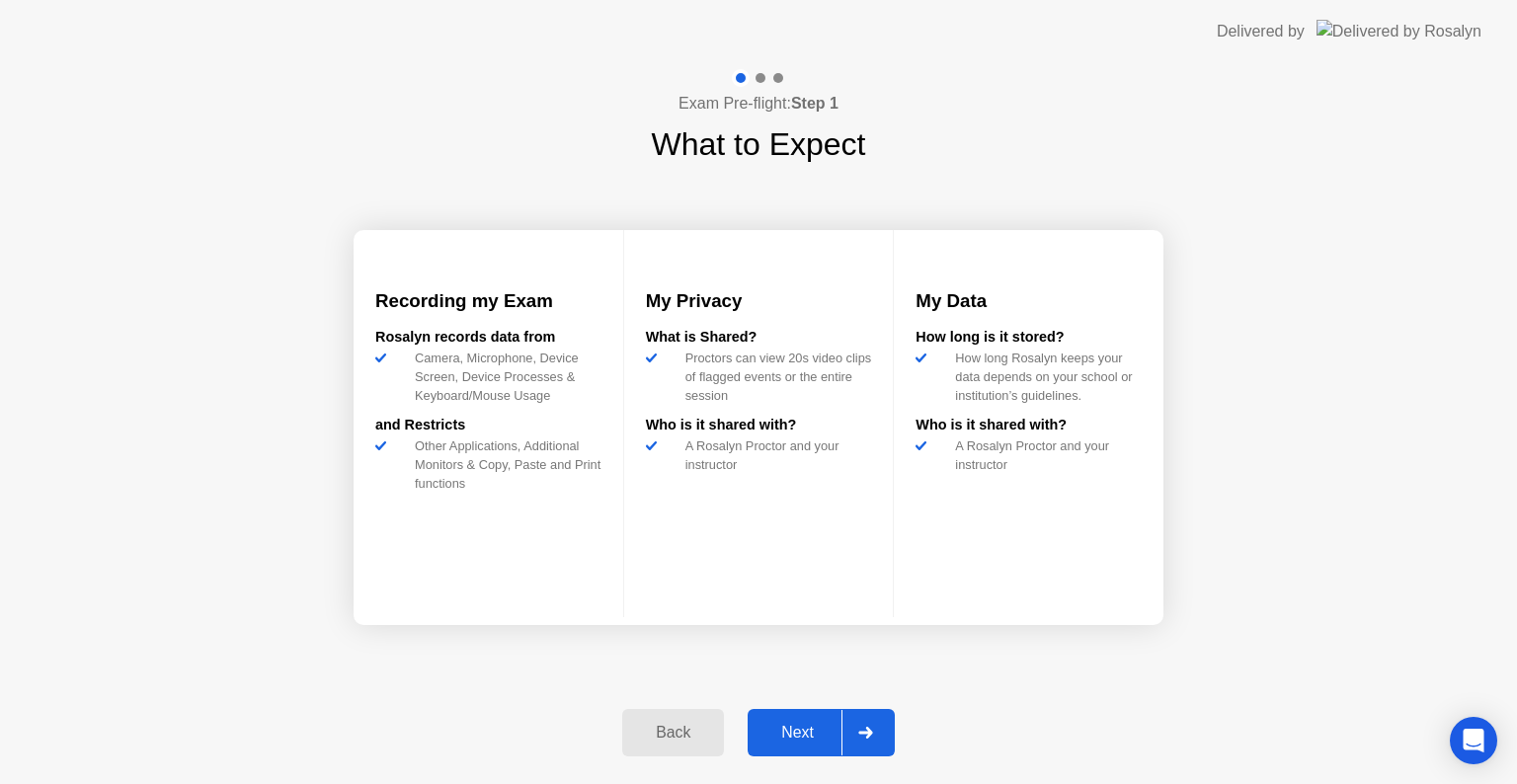 click 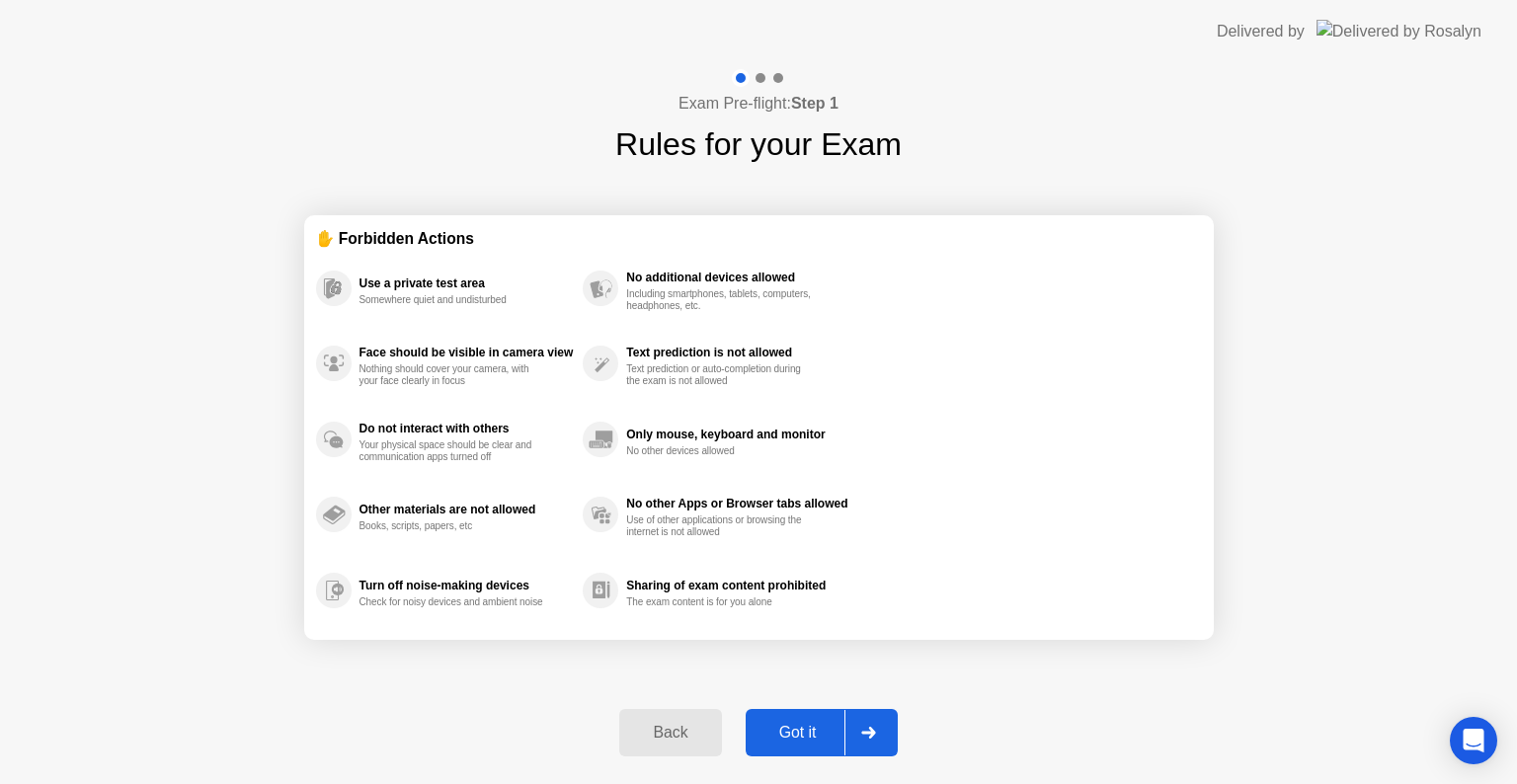 click 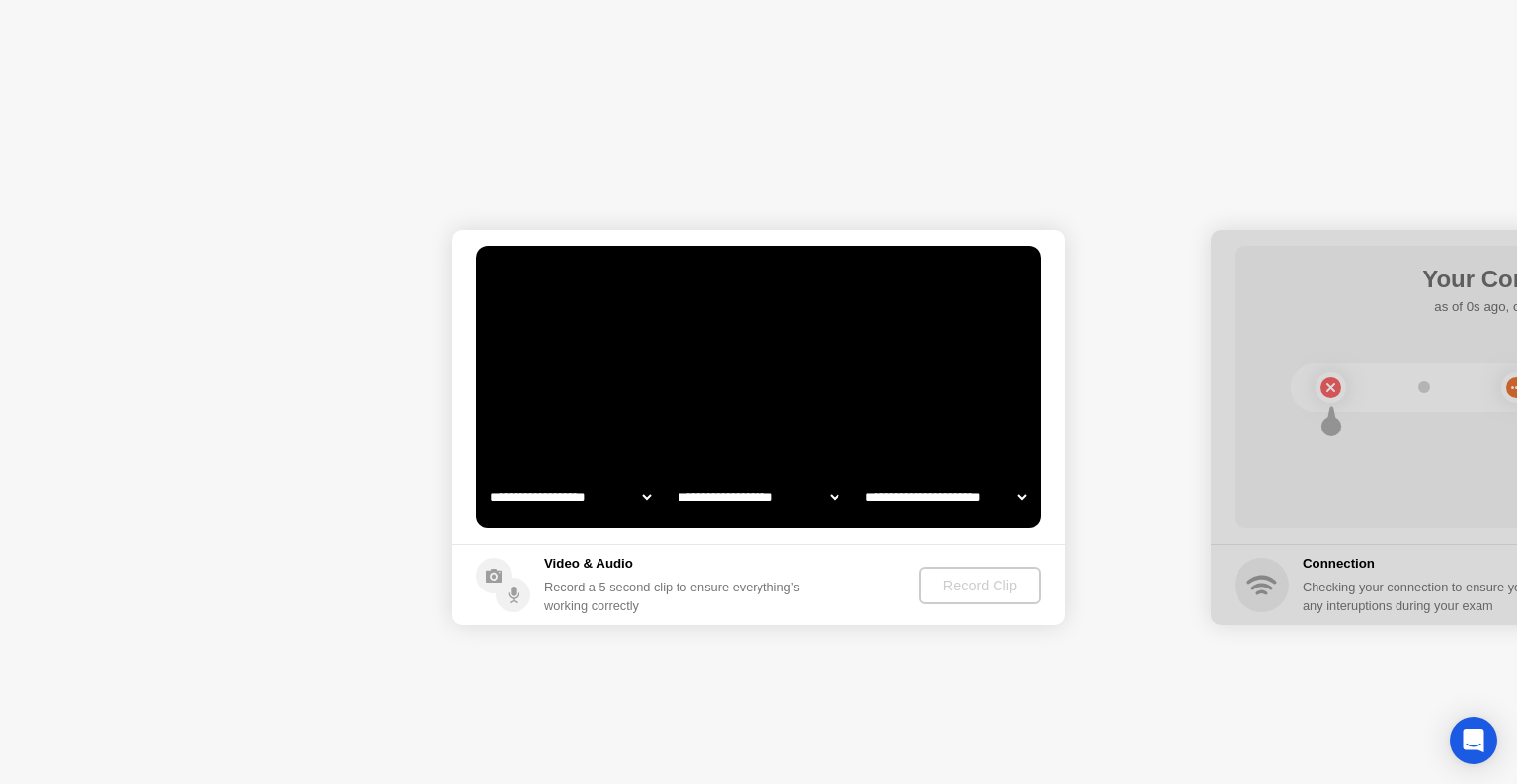 select on "**********" 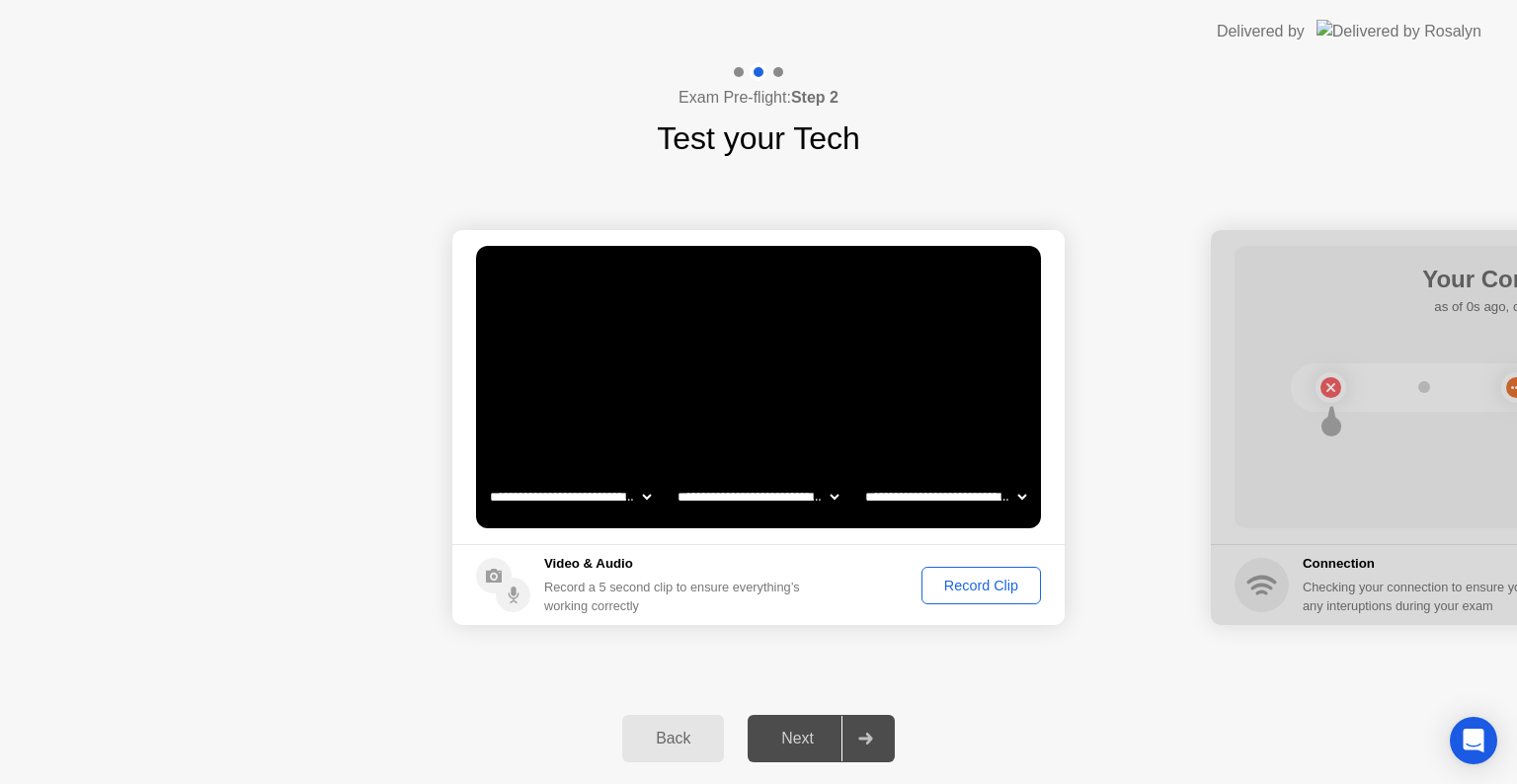 click on "Video & Audio Record a 5 second clip to ensure everything’s working correctly Record Clip" 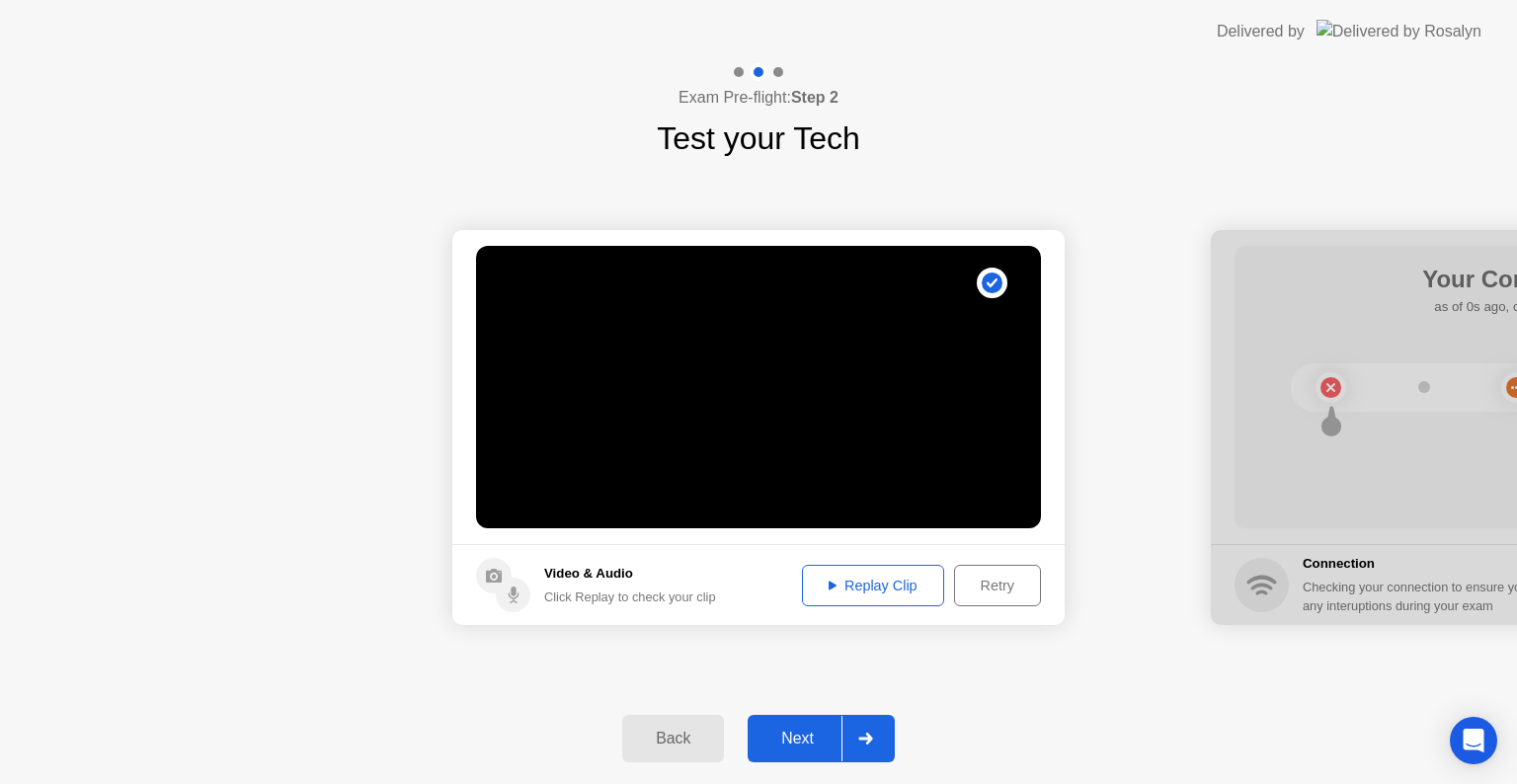click 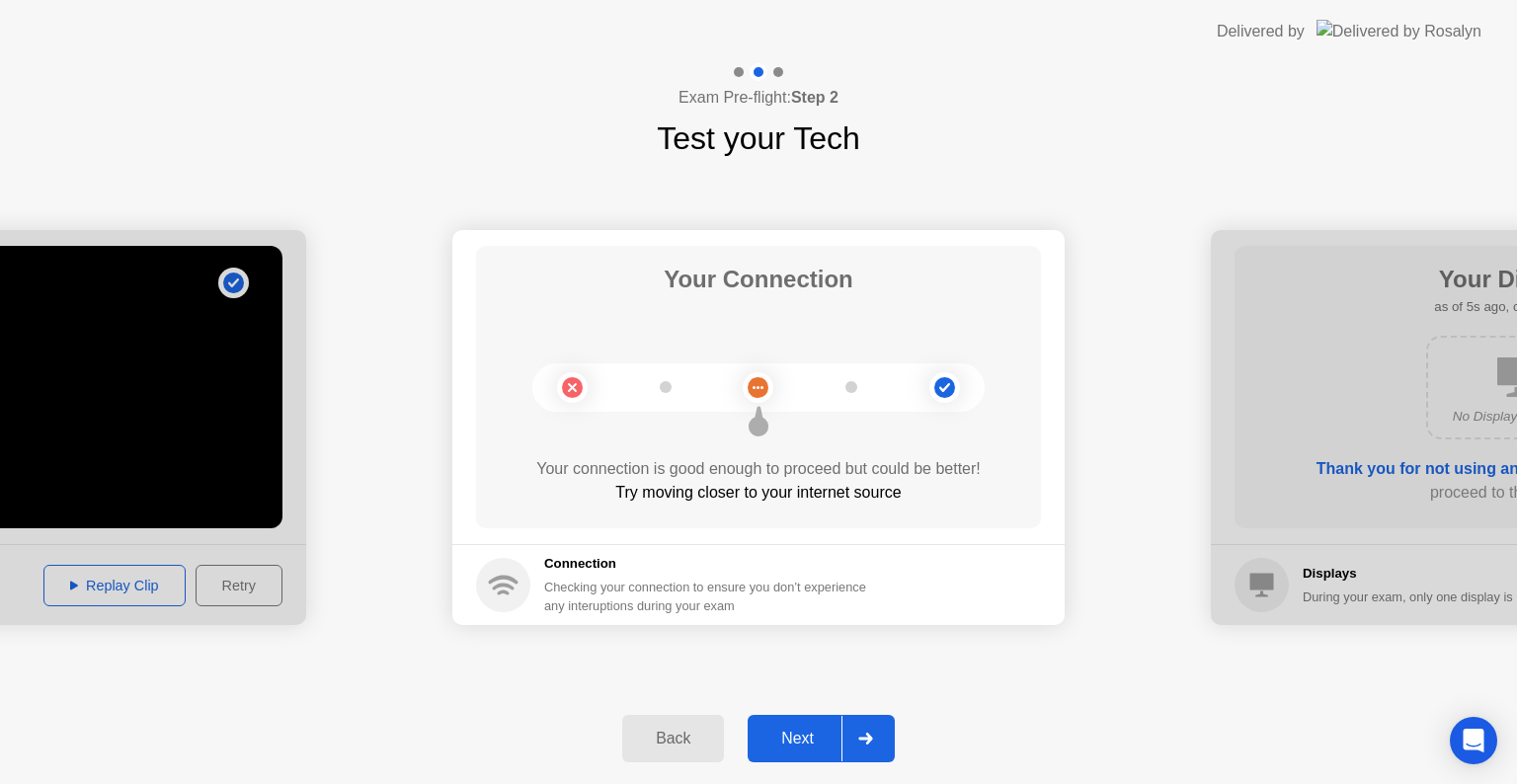 click on "Next" 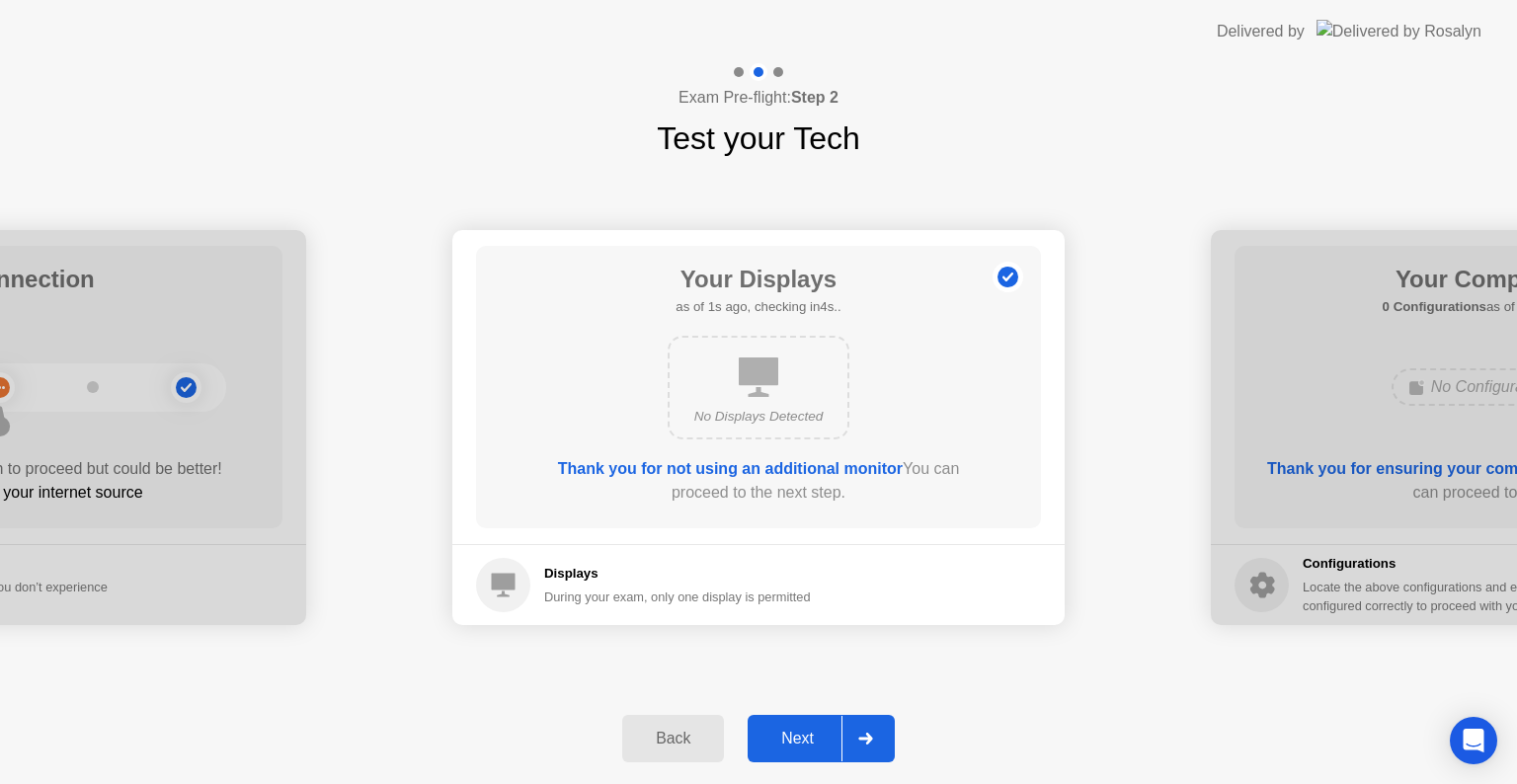 click on "Next" 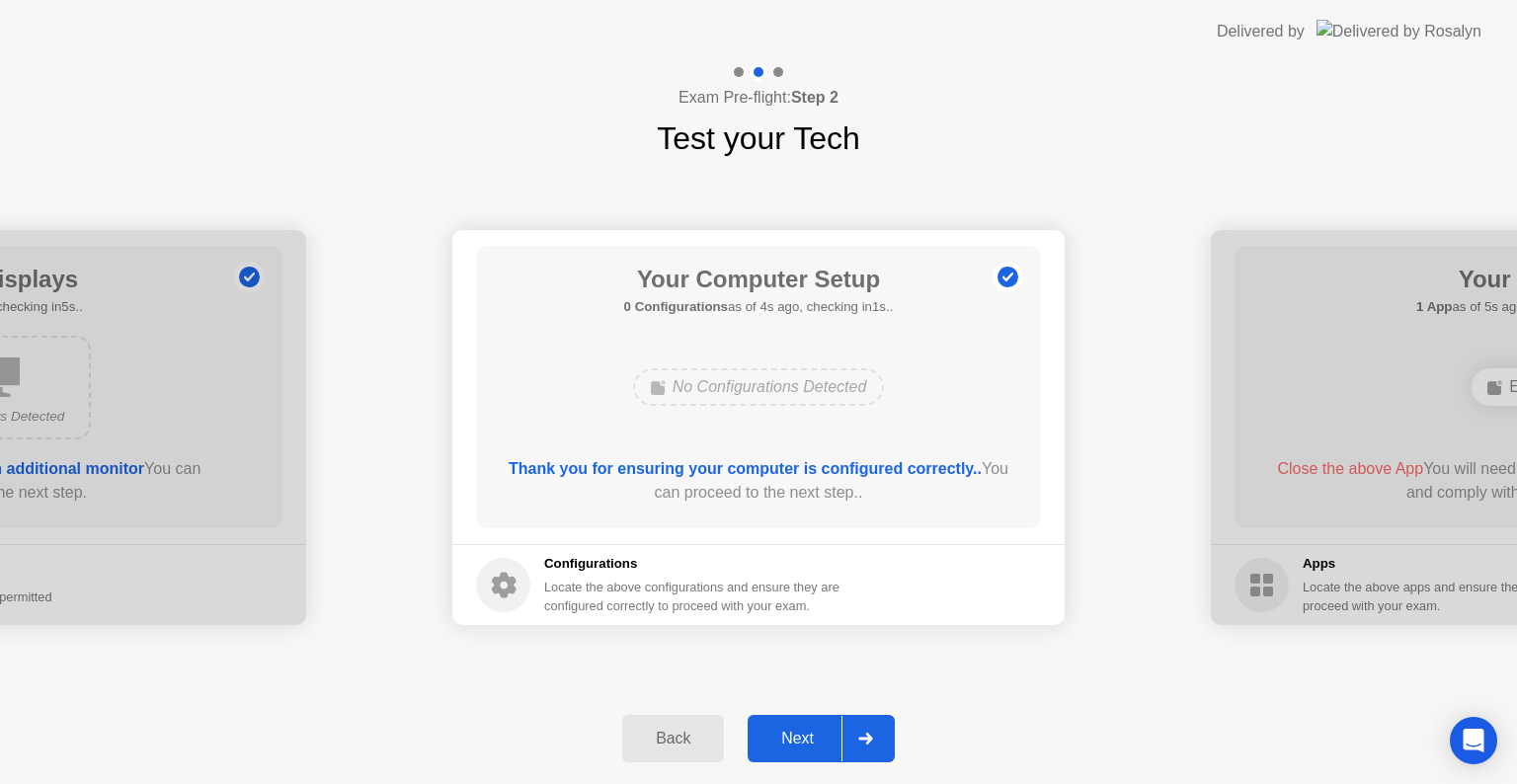 click 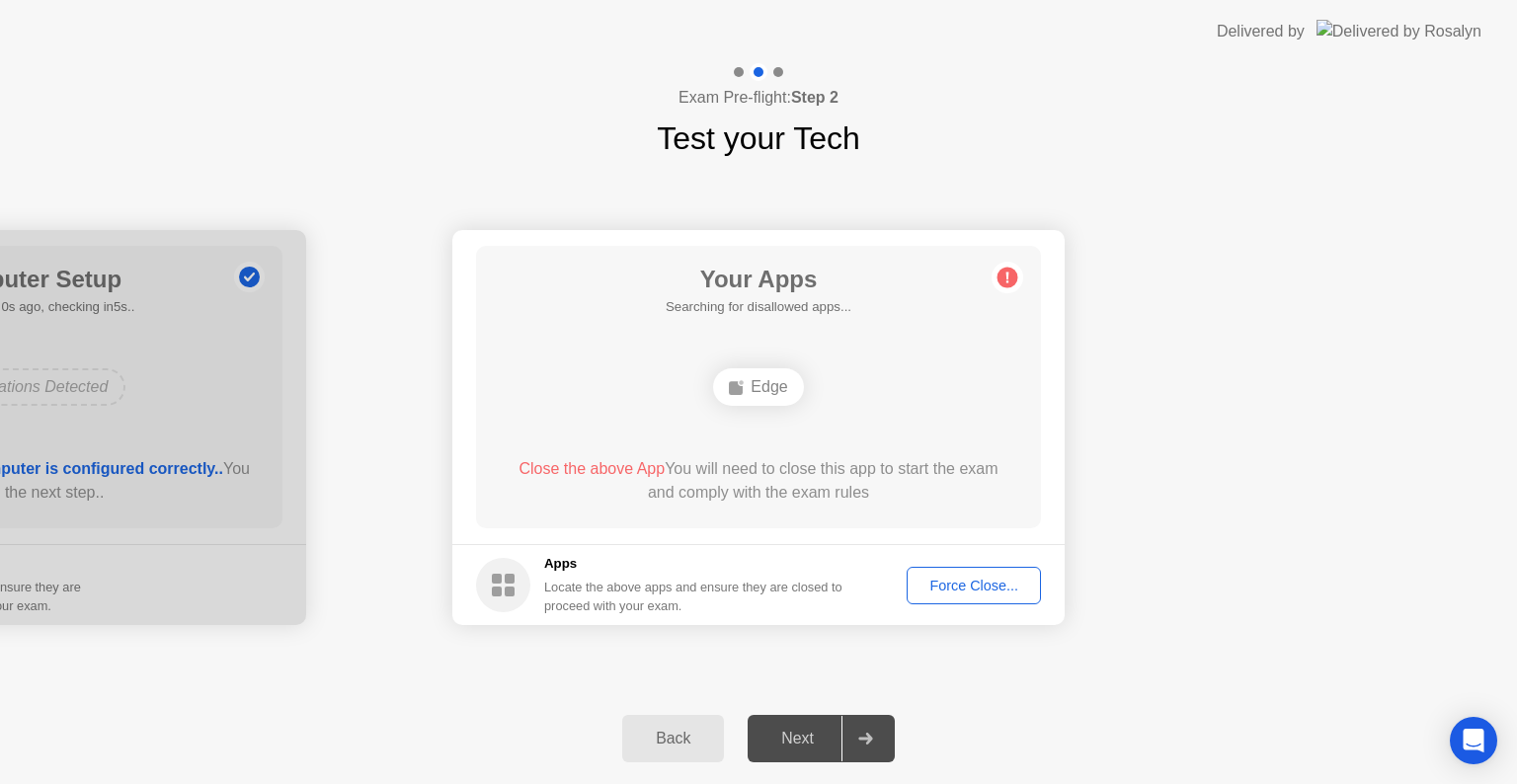 click on "Close the above App  You will need to close this app to start the exam and comply with the exam rules" 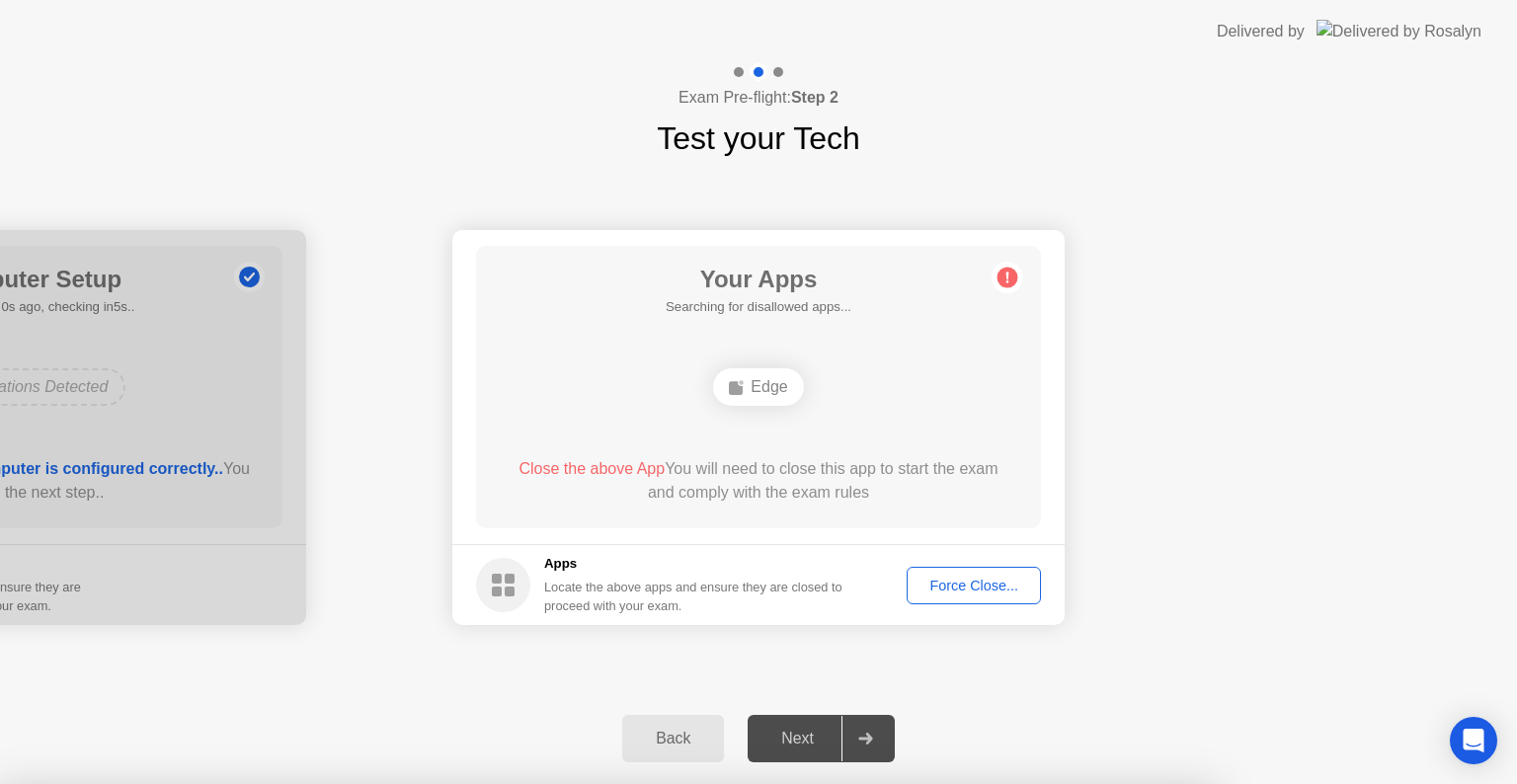 click at bounding box center [758, 784] 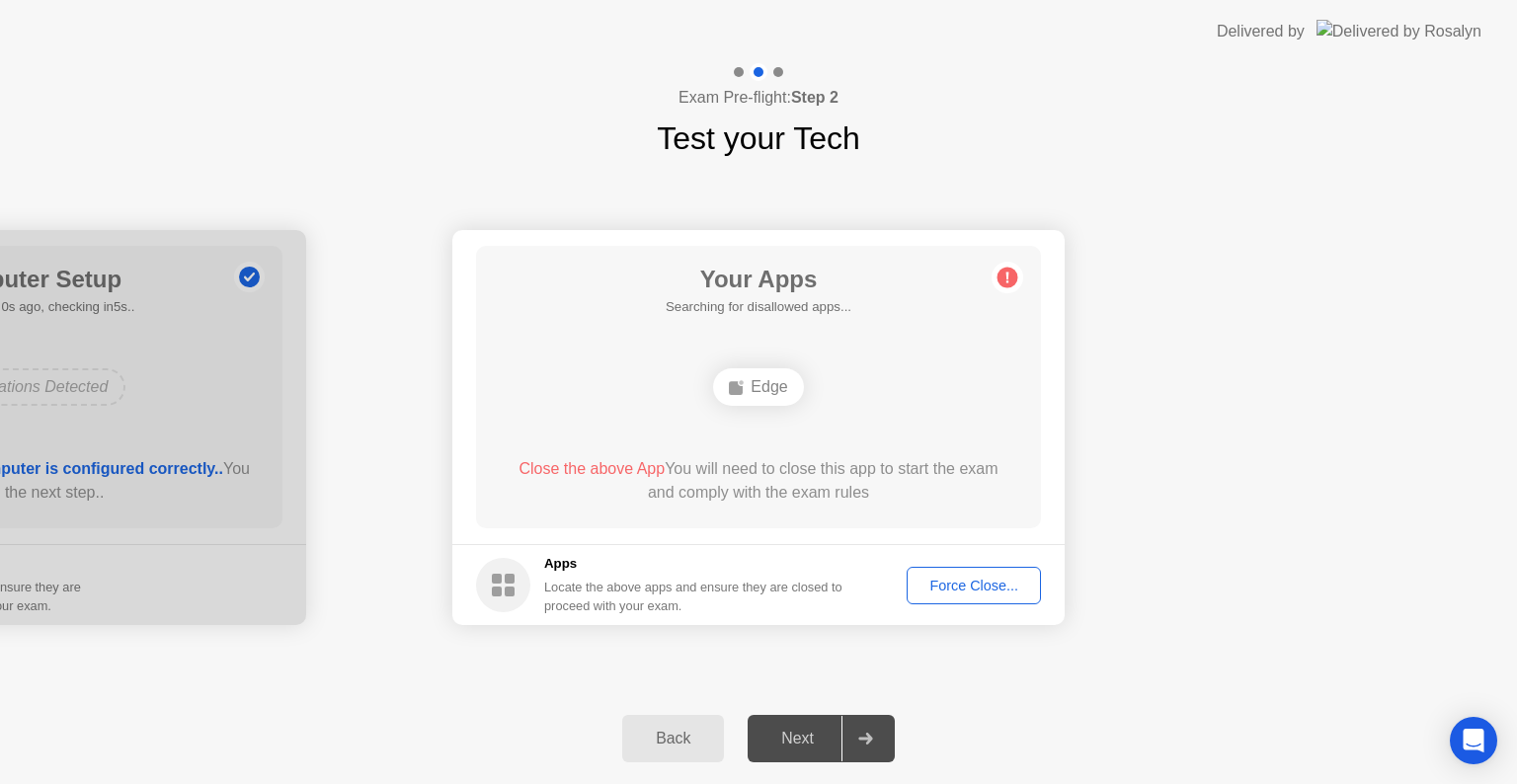 click on "Your Apps  Searching for disallowed apps...  Edge  Close the above App  You will need to close this app to start the exam and comply with the exam rules" 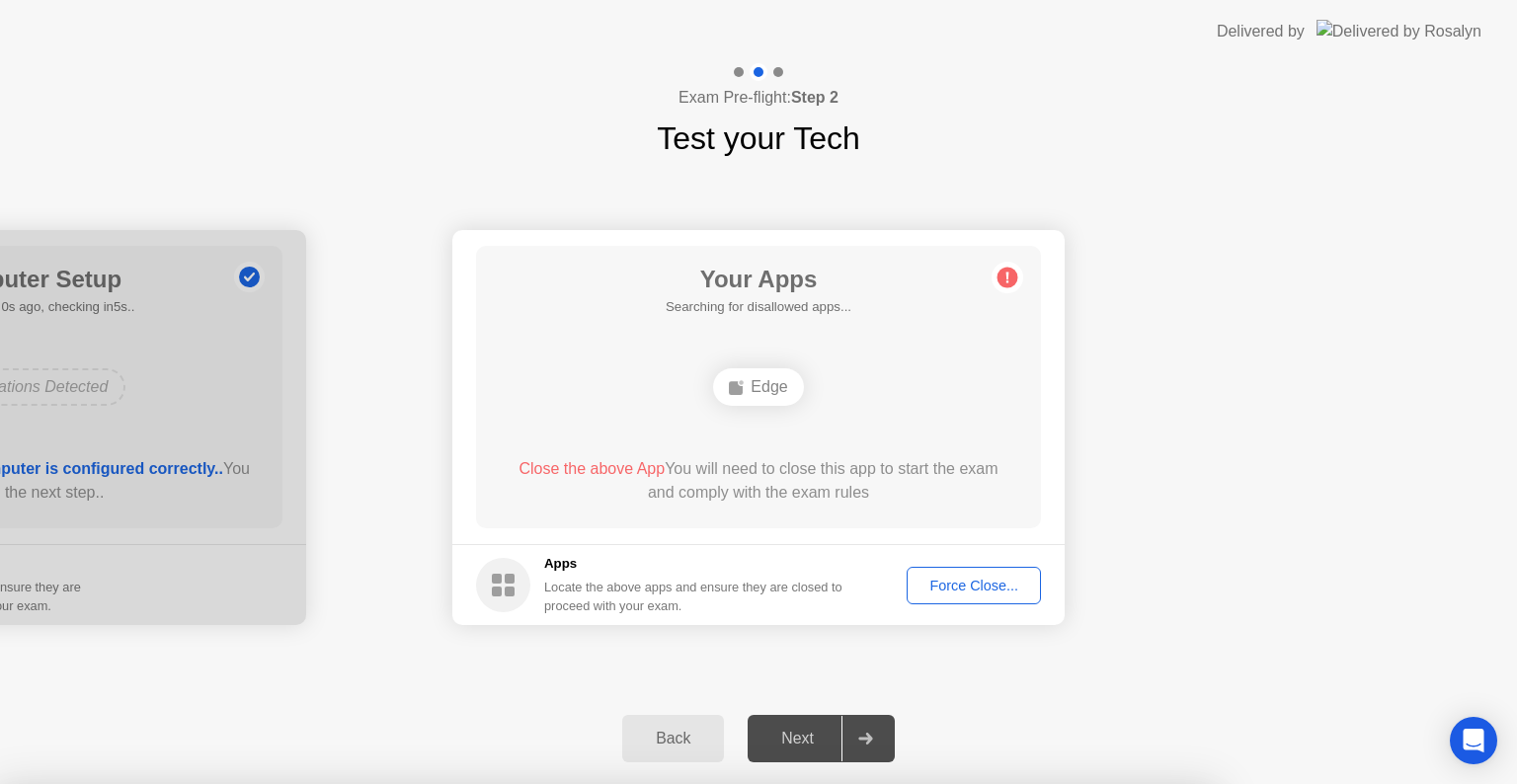 click on "Confirm" at bounding box center [673, 1057] 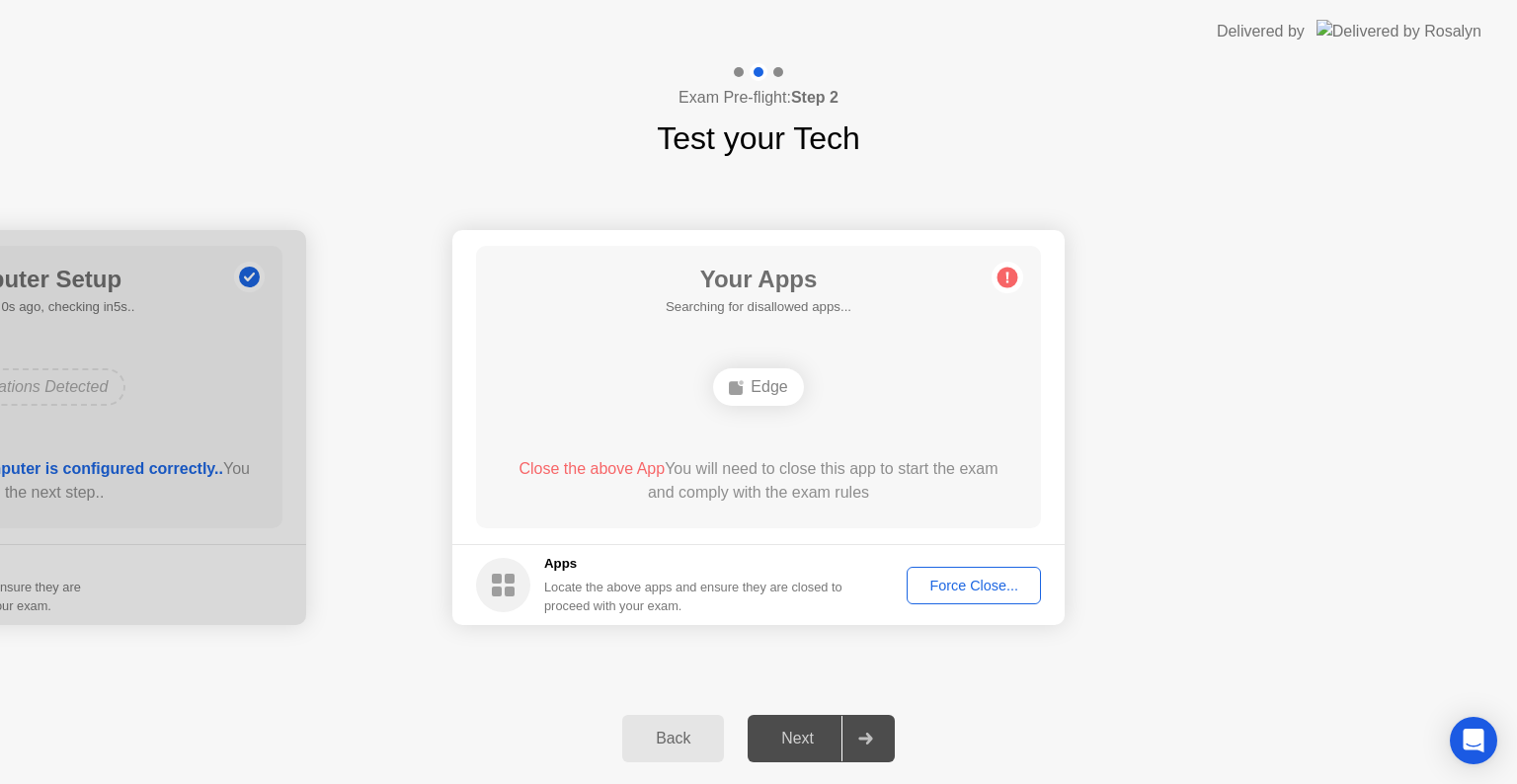 click on "Your Apps  Searching for disallowed apps...  Edge  Close the above App  You will need to close this app to start the exam and comply with the exam rules" 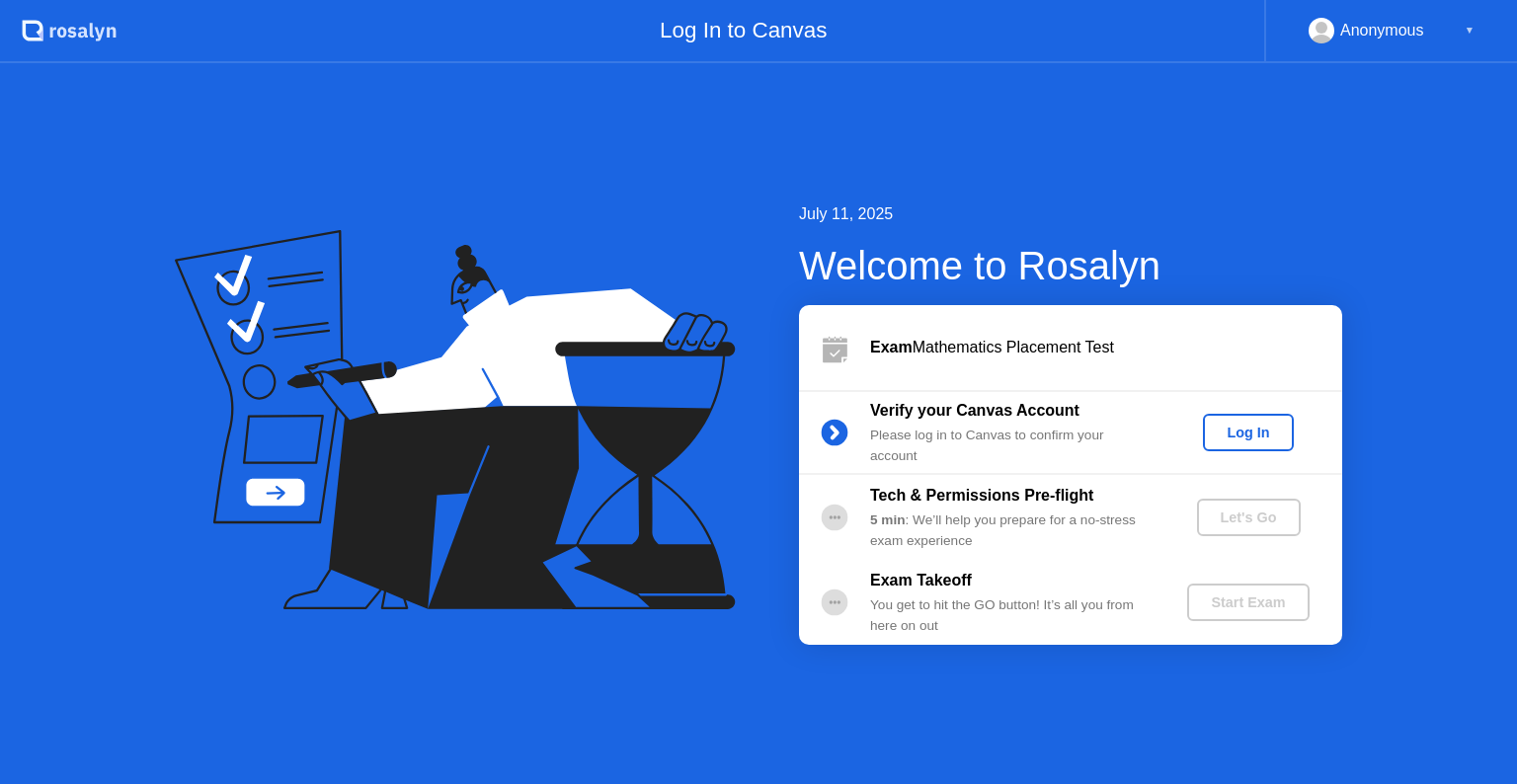 scroll, scrollTop: 0, scrollLeft: 0, axis: both 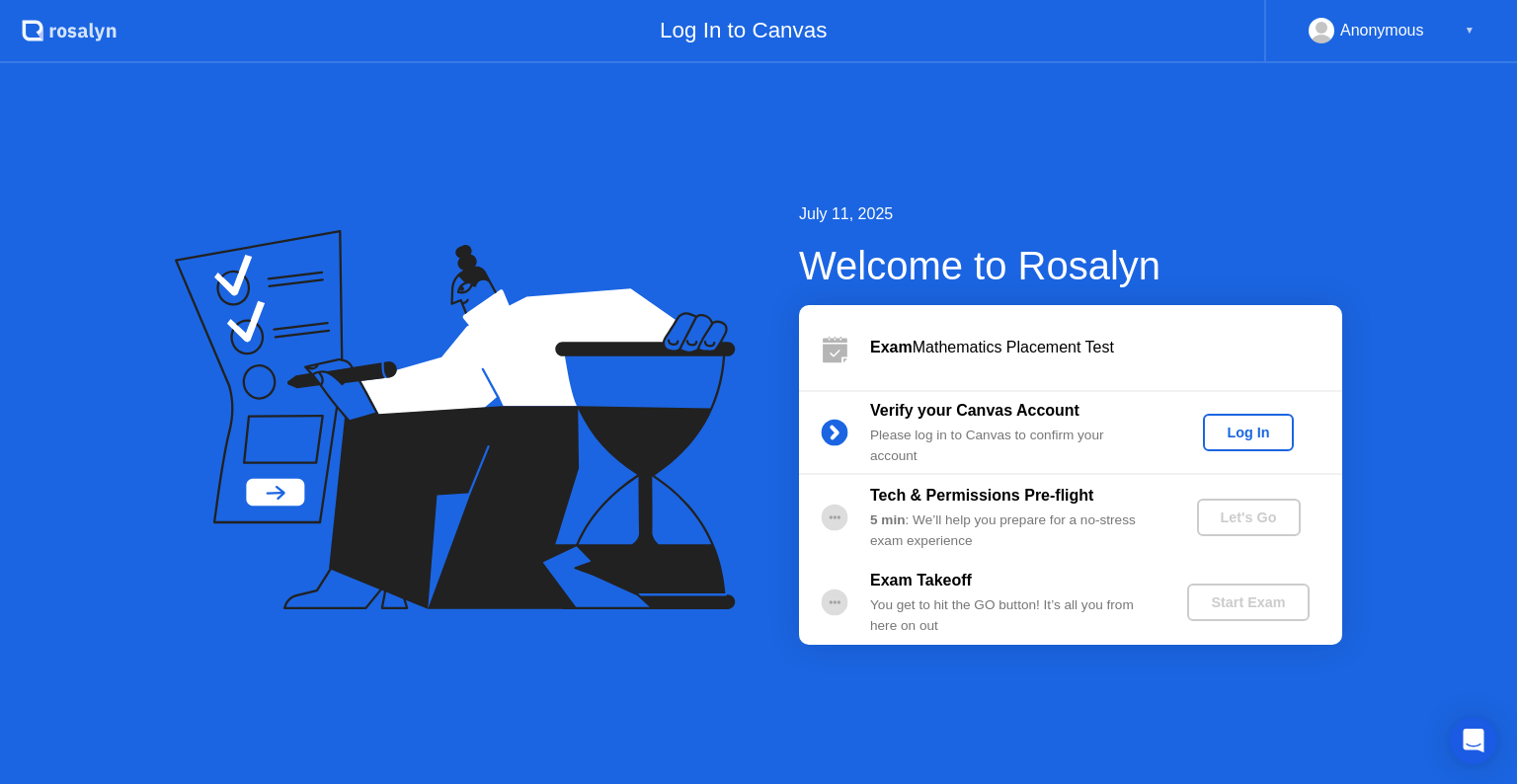 click on "Log In" 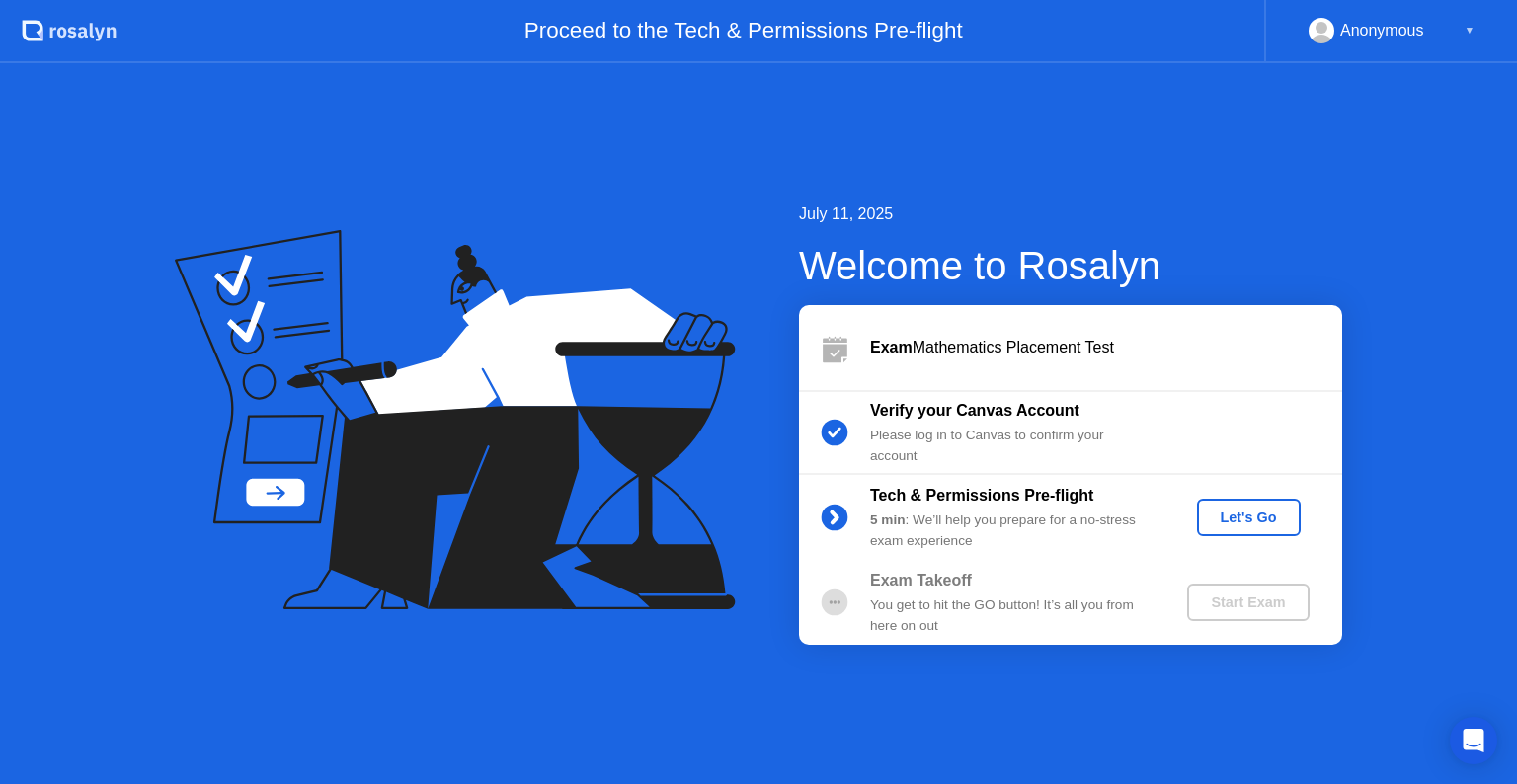 click on "Let's Go" 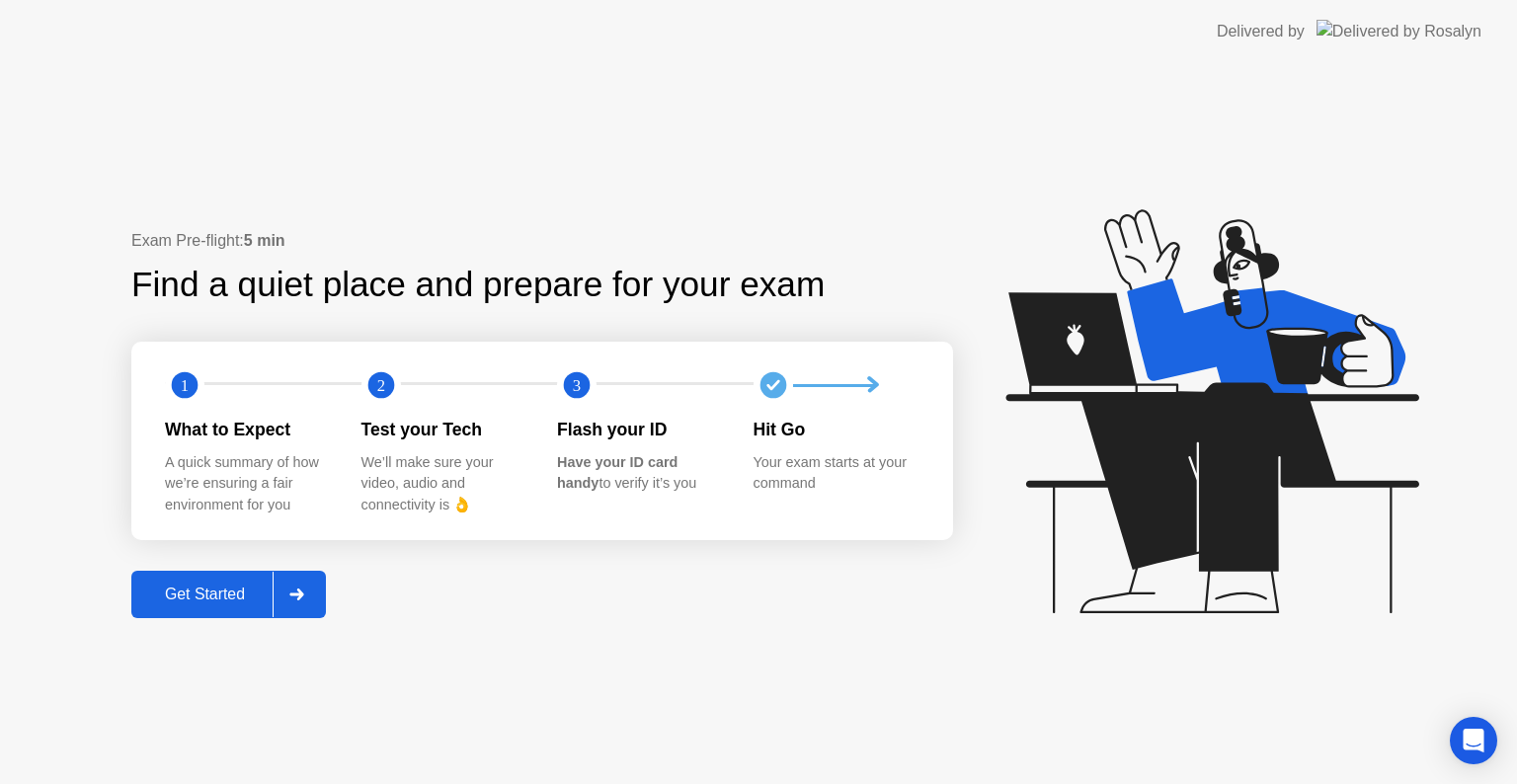 click on "Get Started" 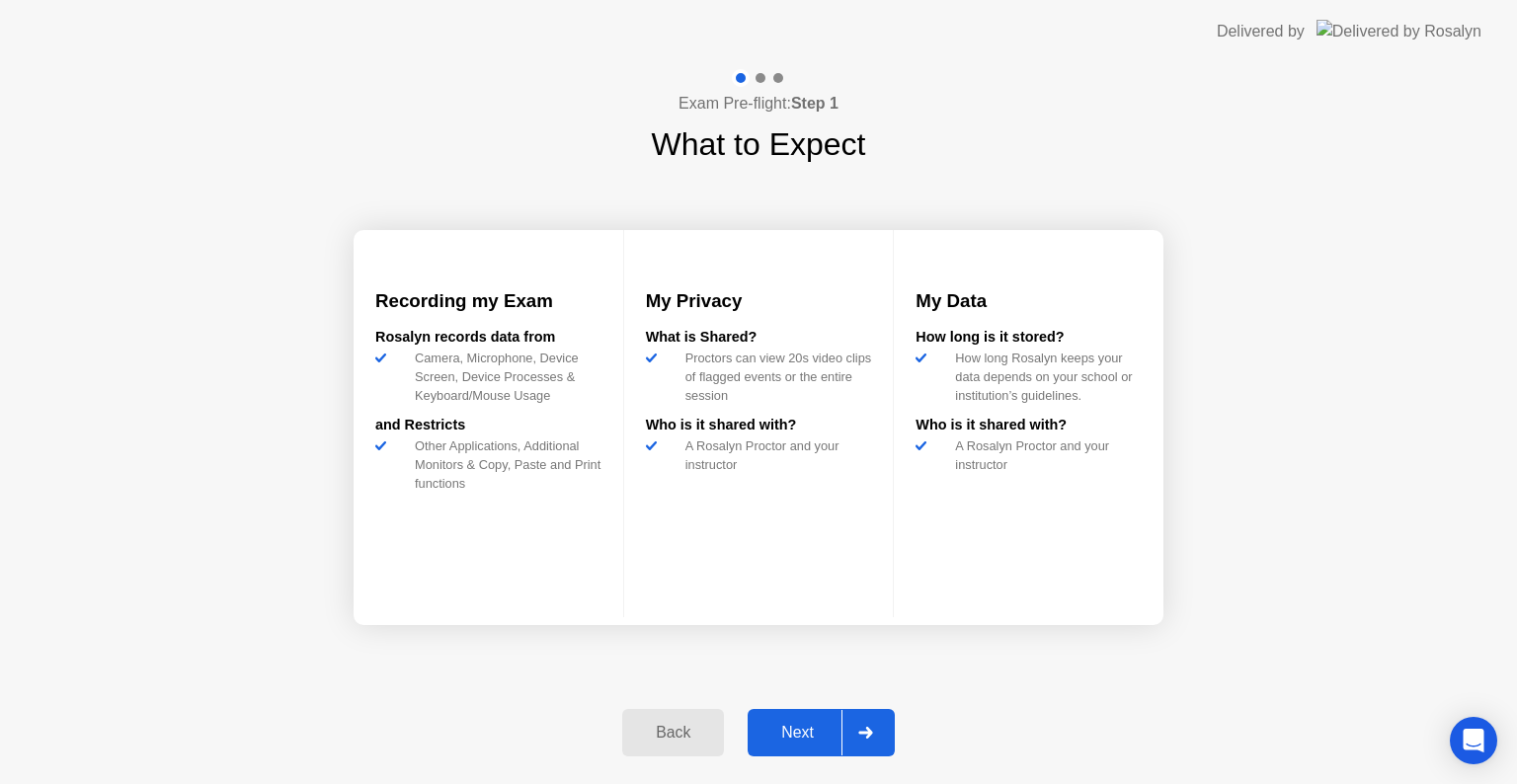 click on "Back Next" 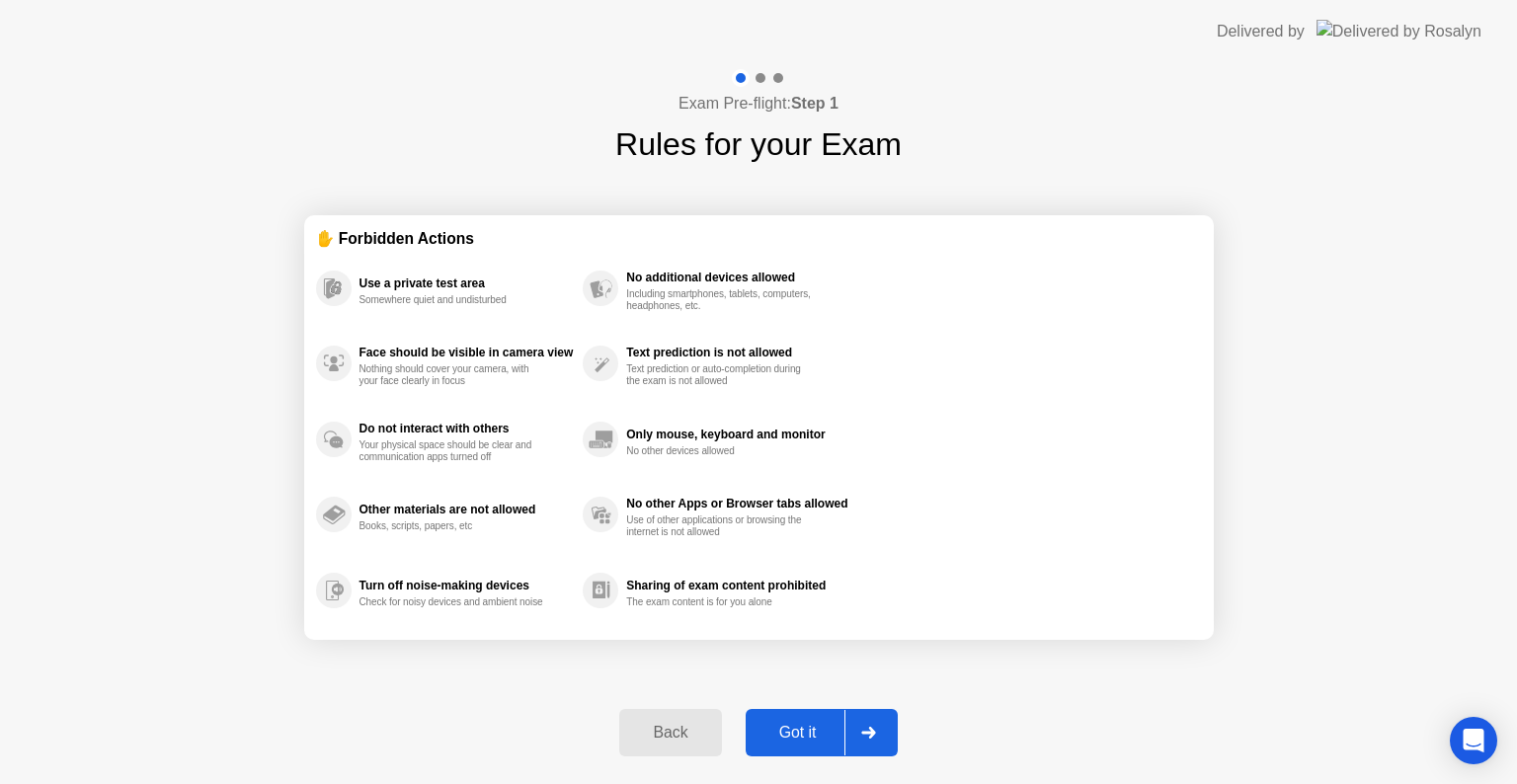 click on "Got it" 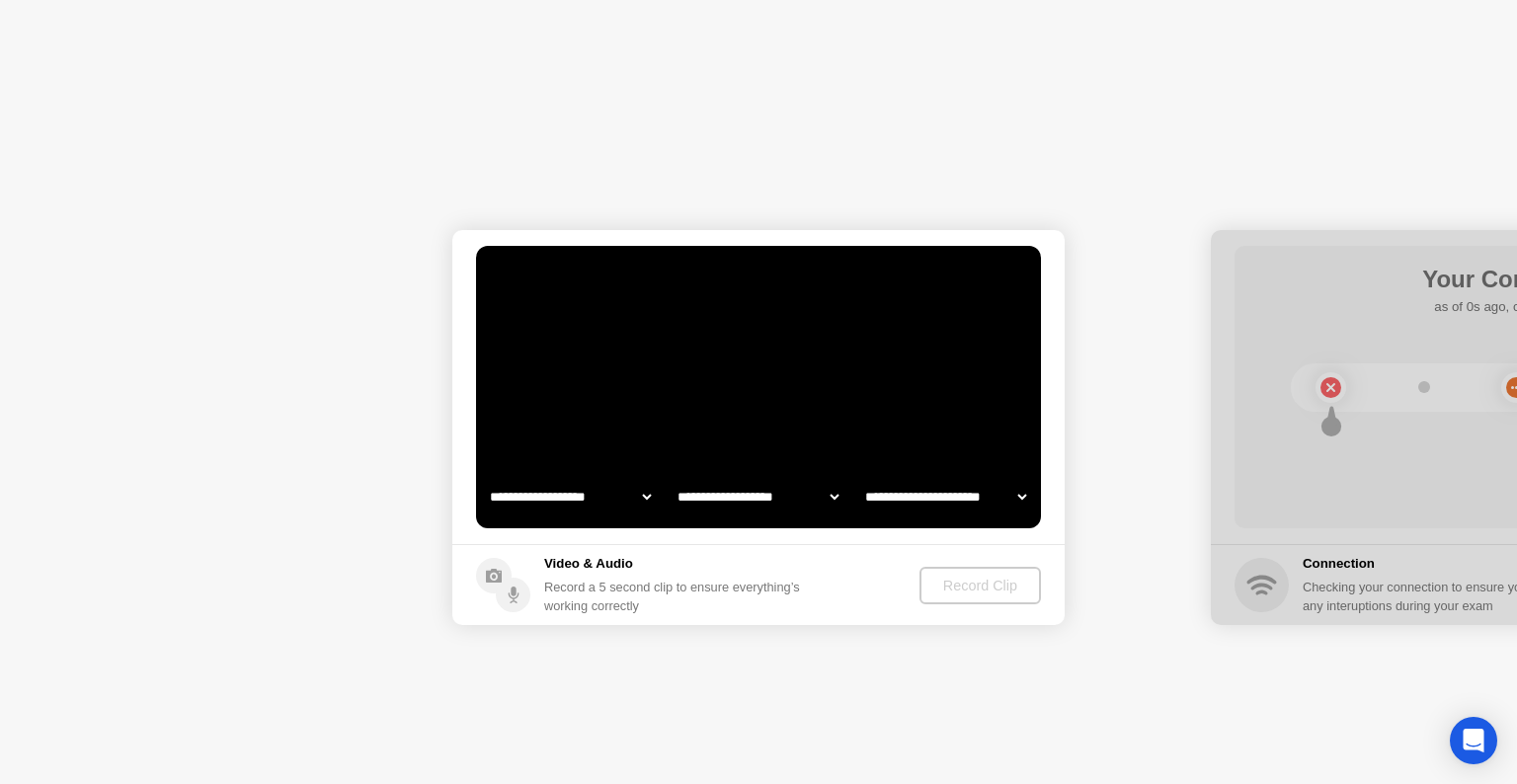 select on "**********" 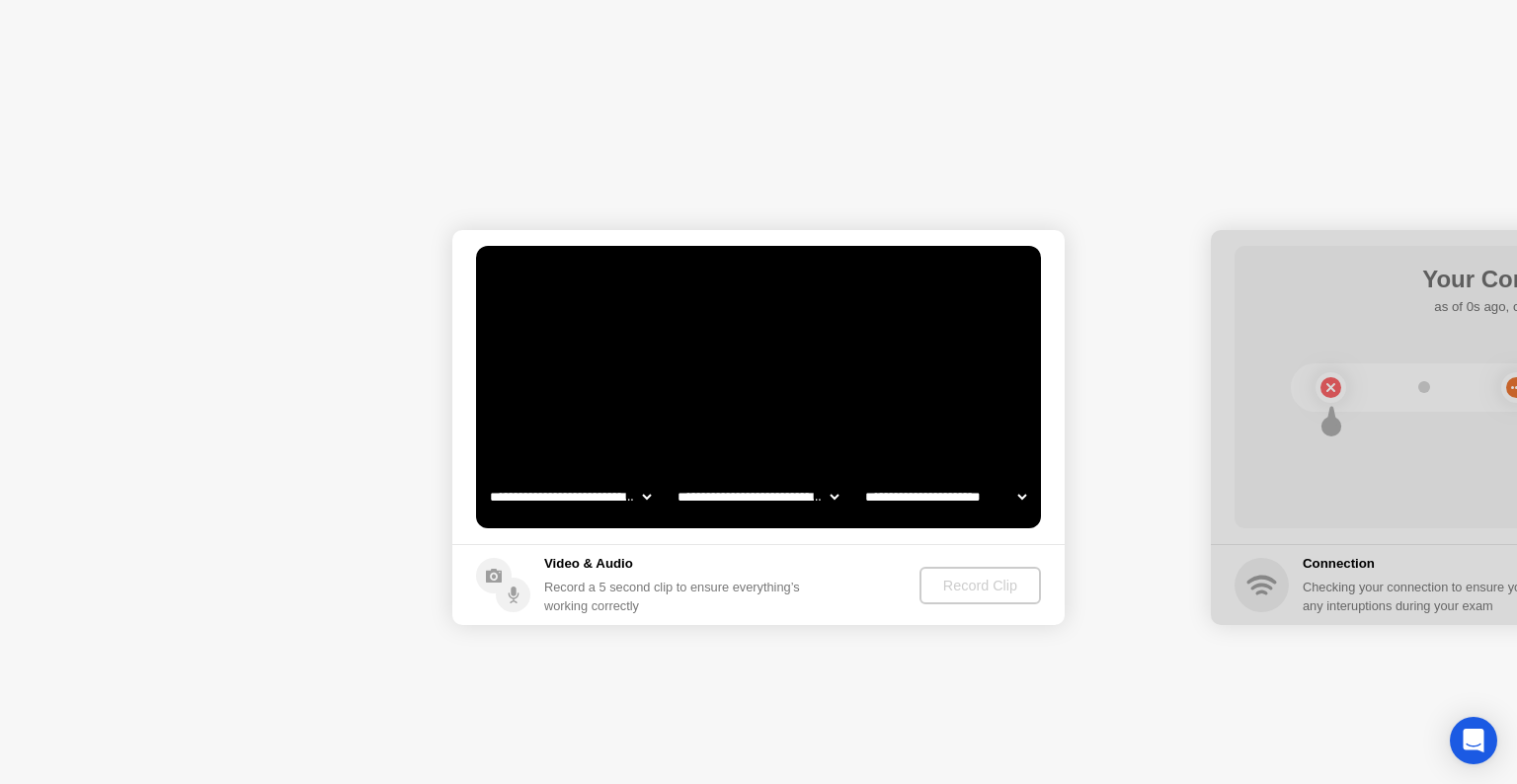 select on "*******" 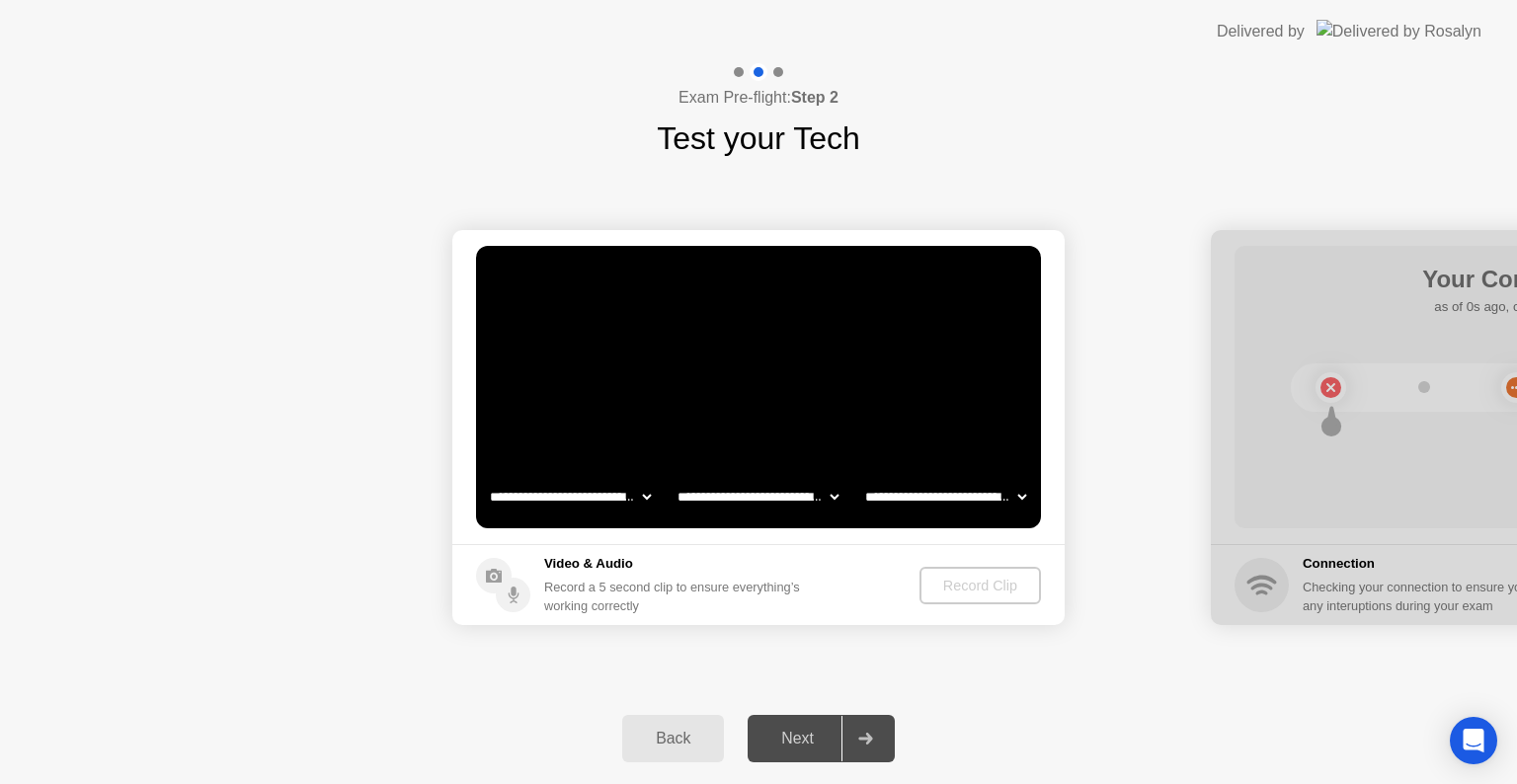 click on "Record Clip" 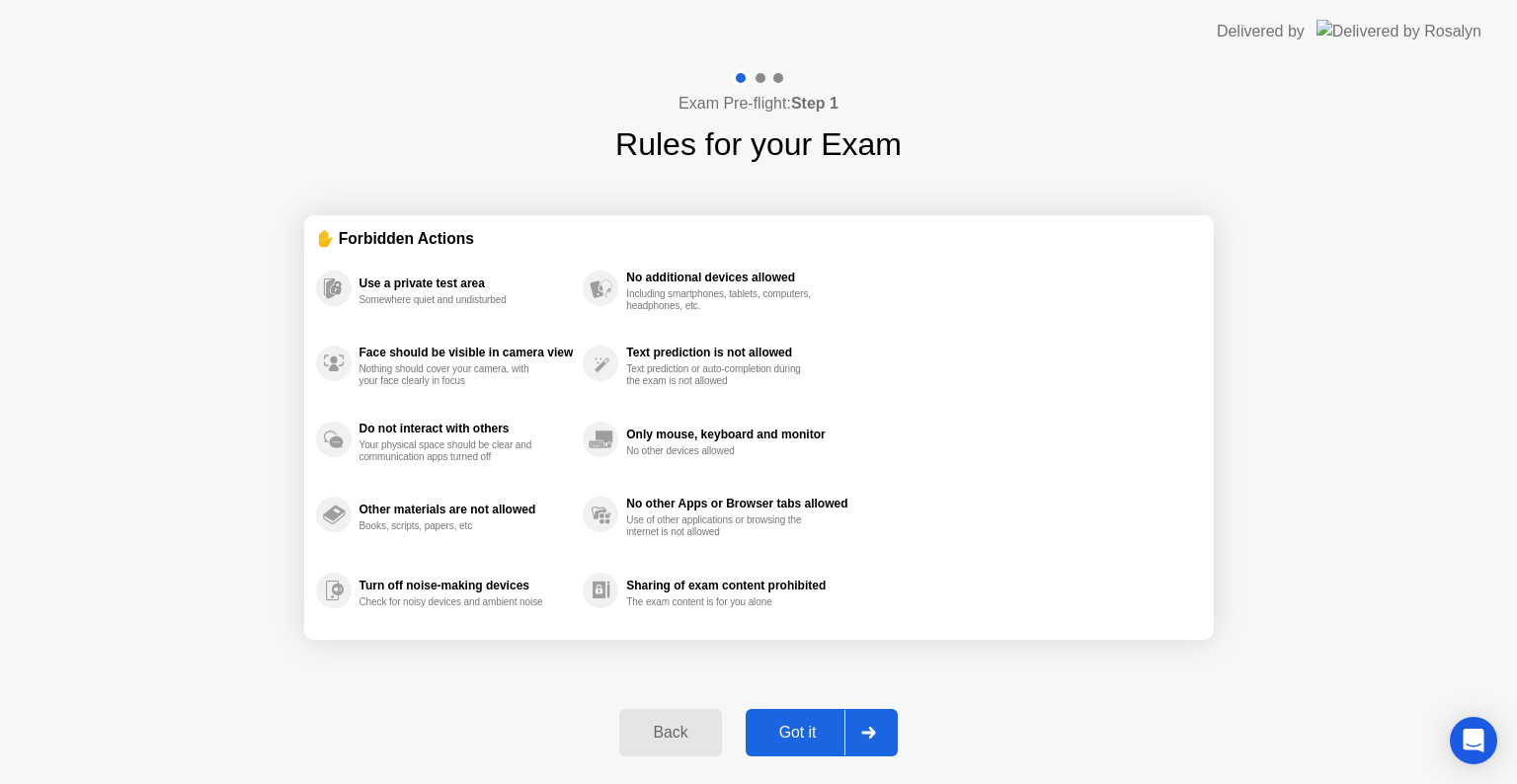 drag, startPoint x: 806, startPoint y: 693, endPoint x: 814, endPoint y: 708, distance: 17 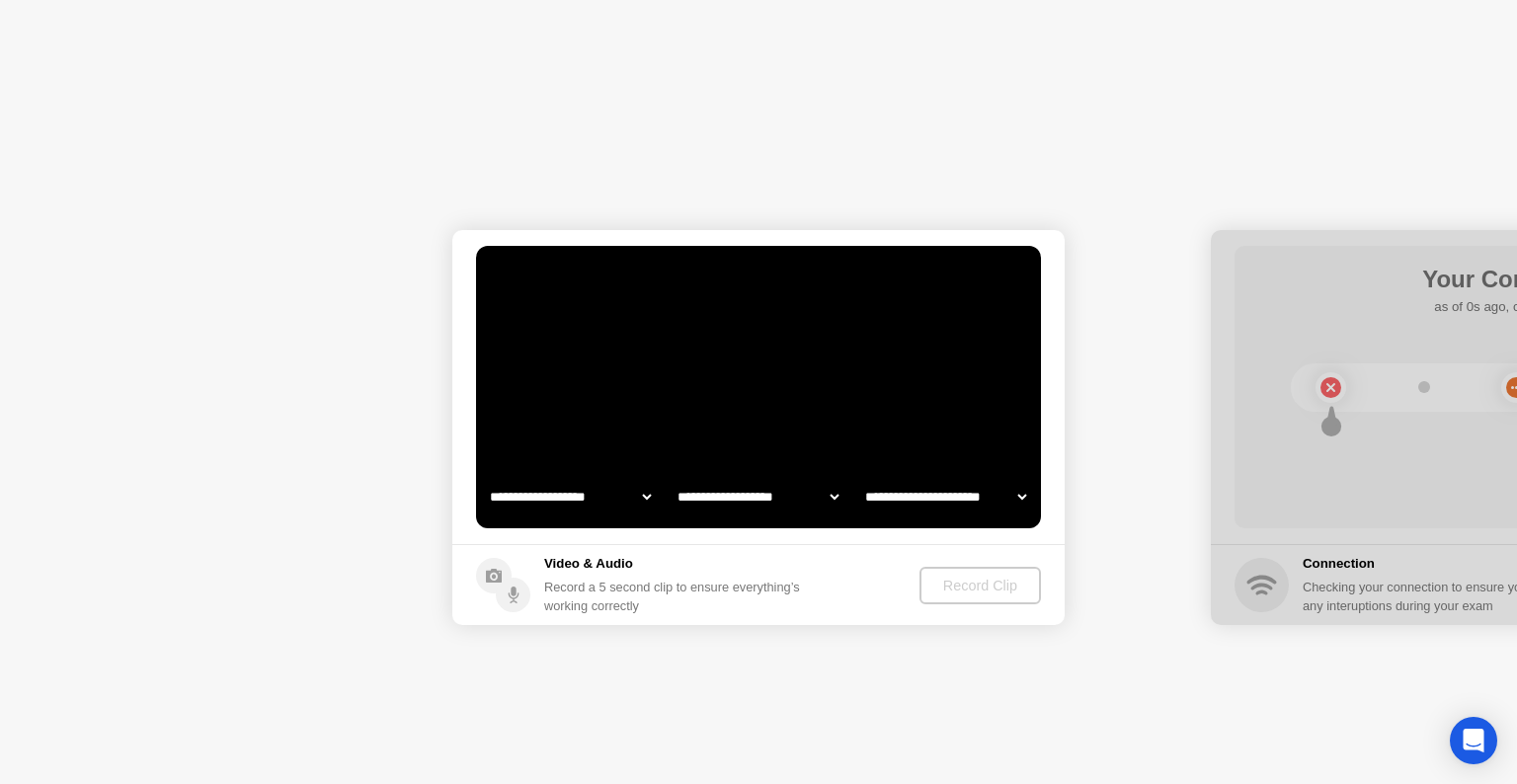 select on "**********" 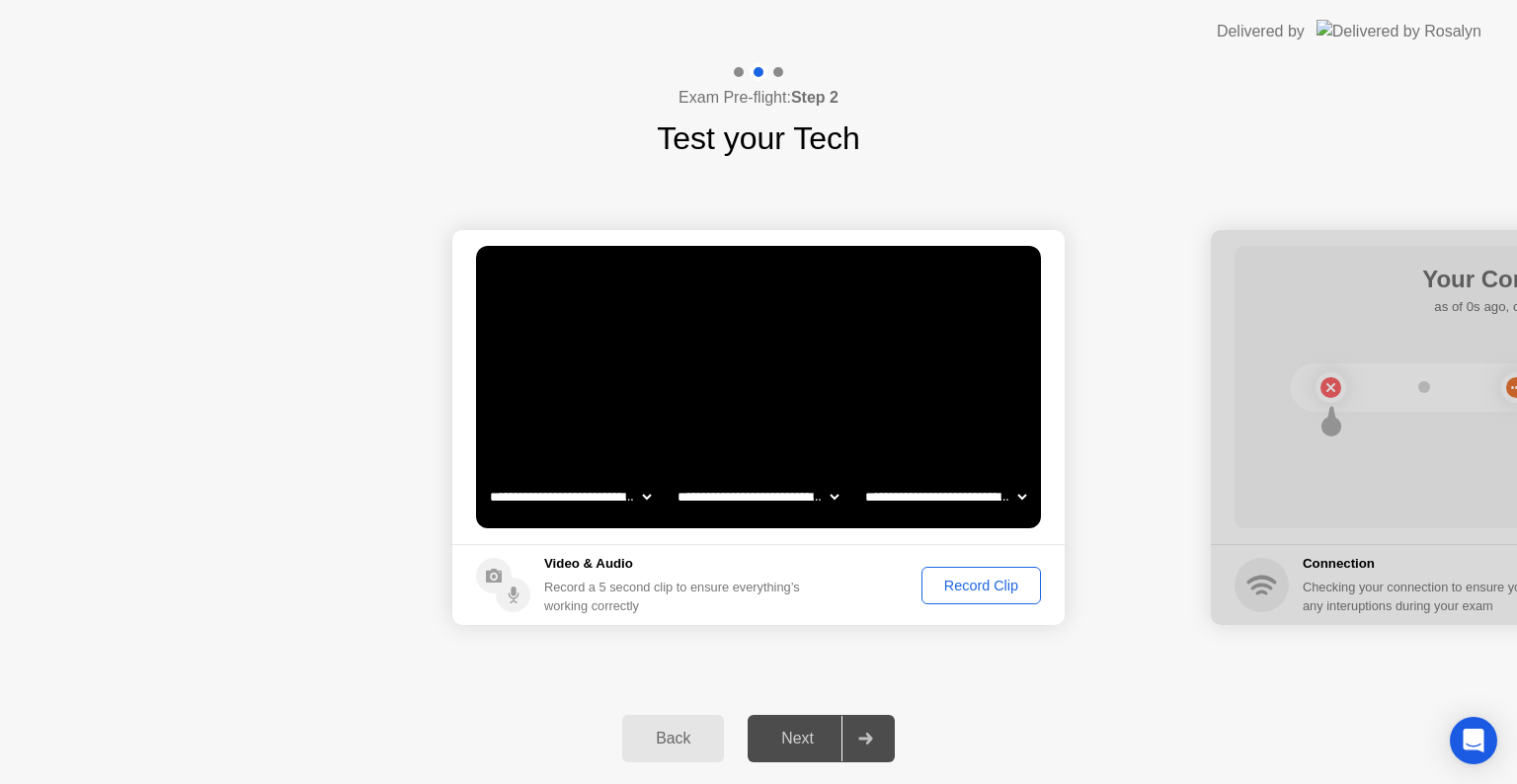 click on "Record Clip" 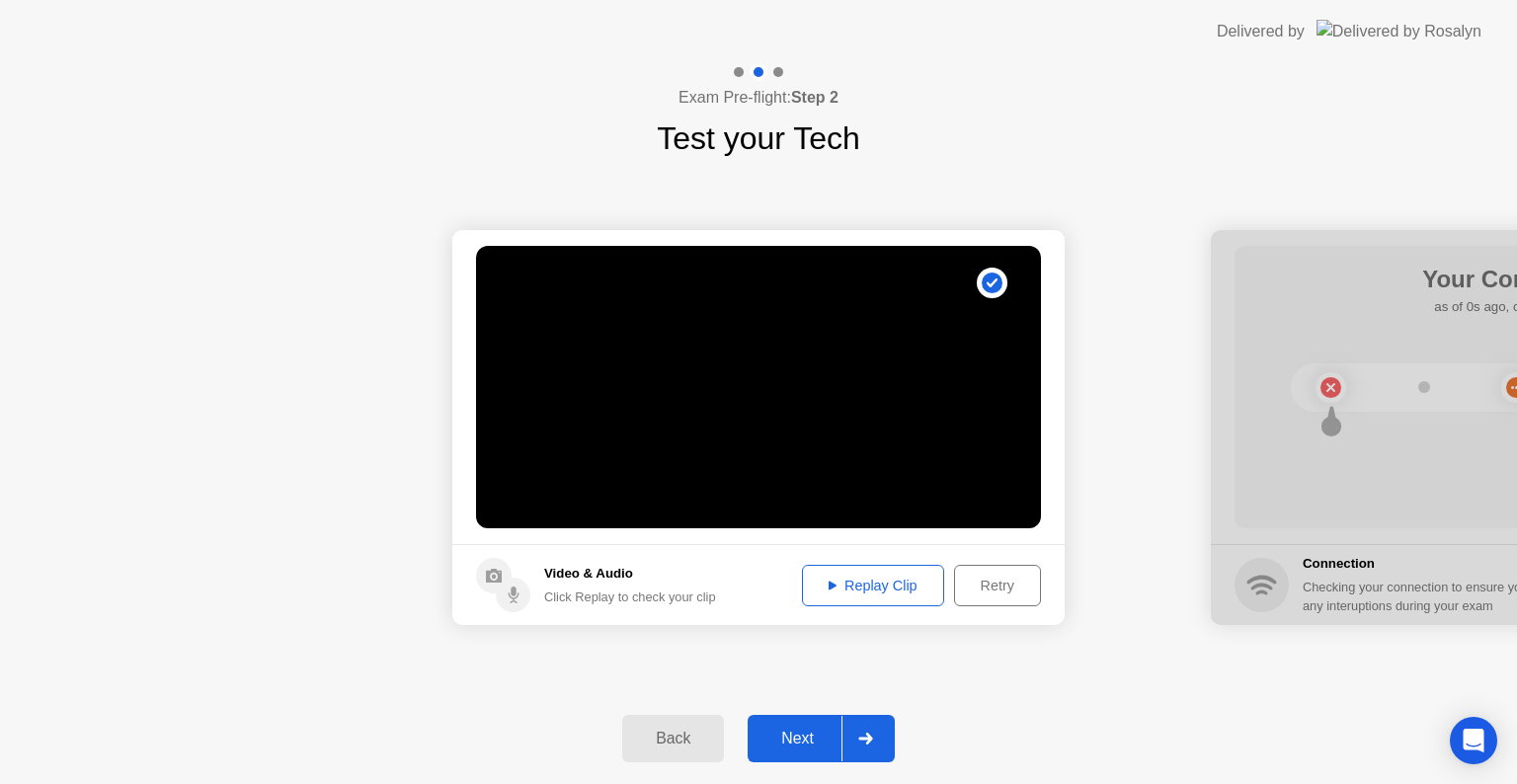 click on "Next" 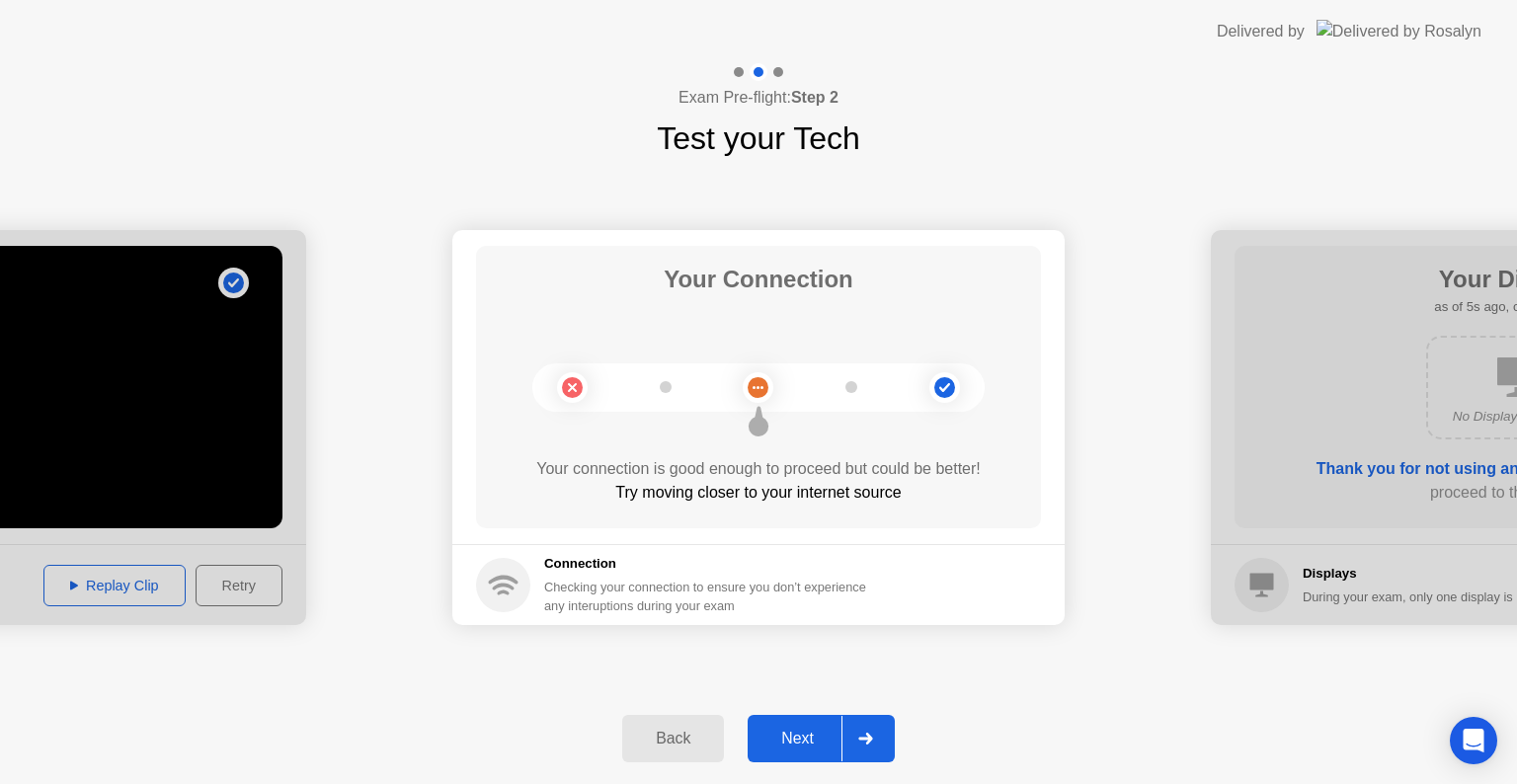 click on "Next" 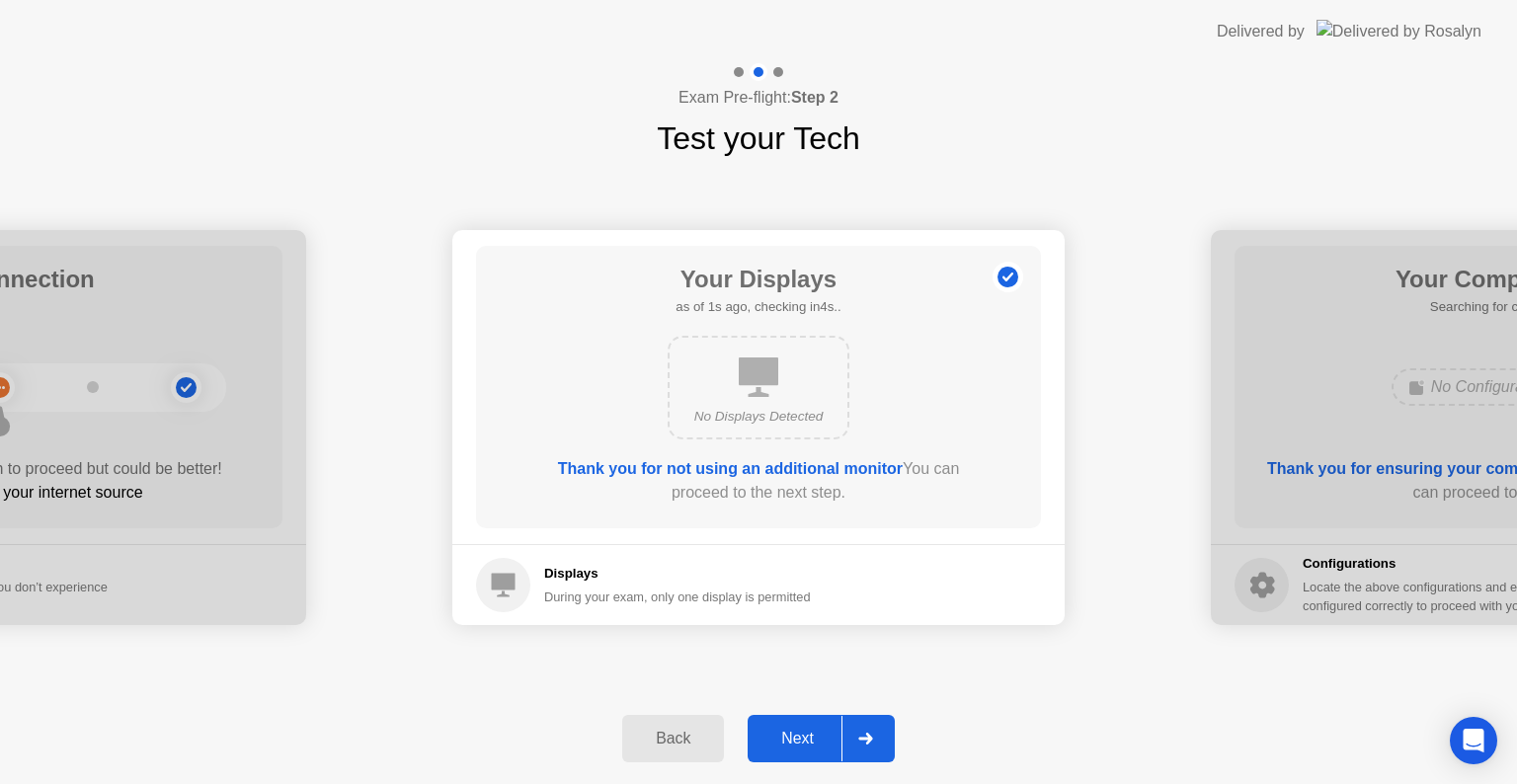 click on "Back Next" 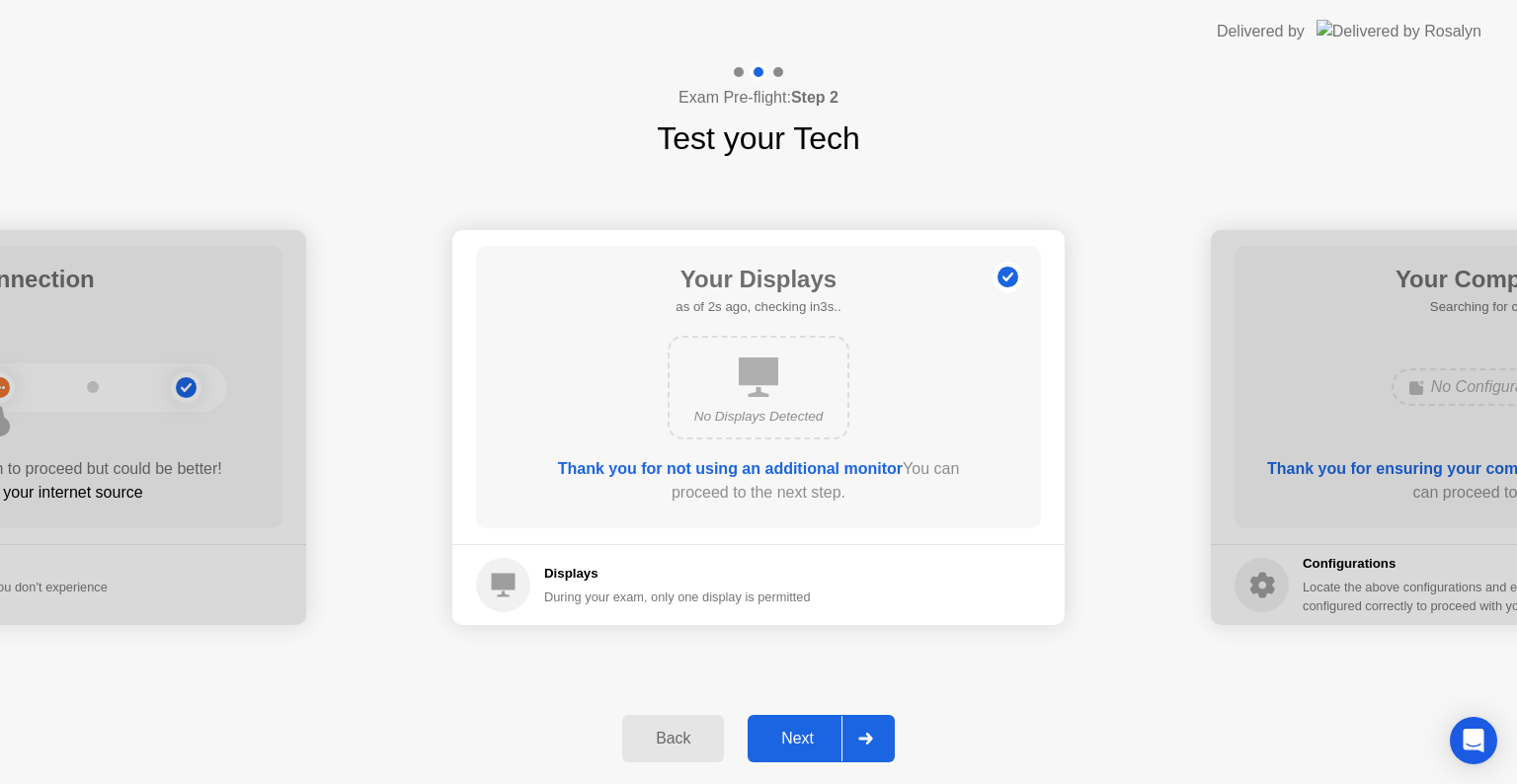 click on "Next" 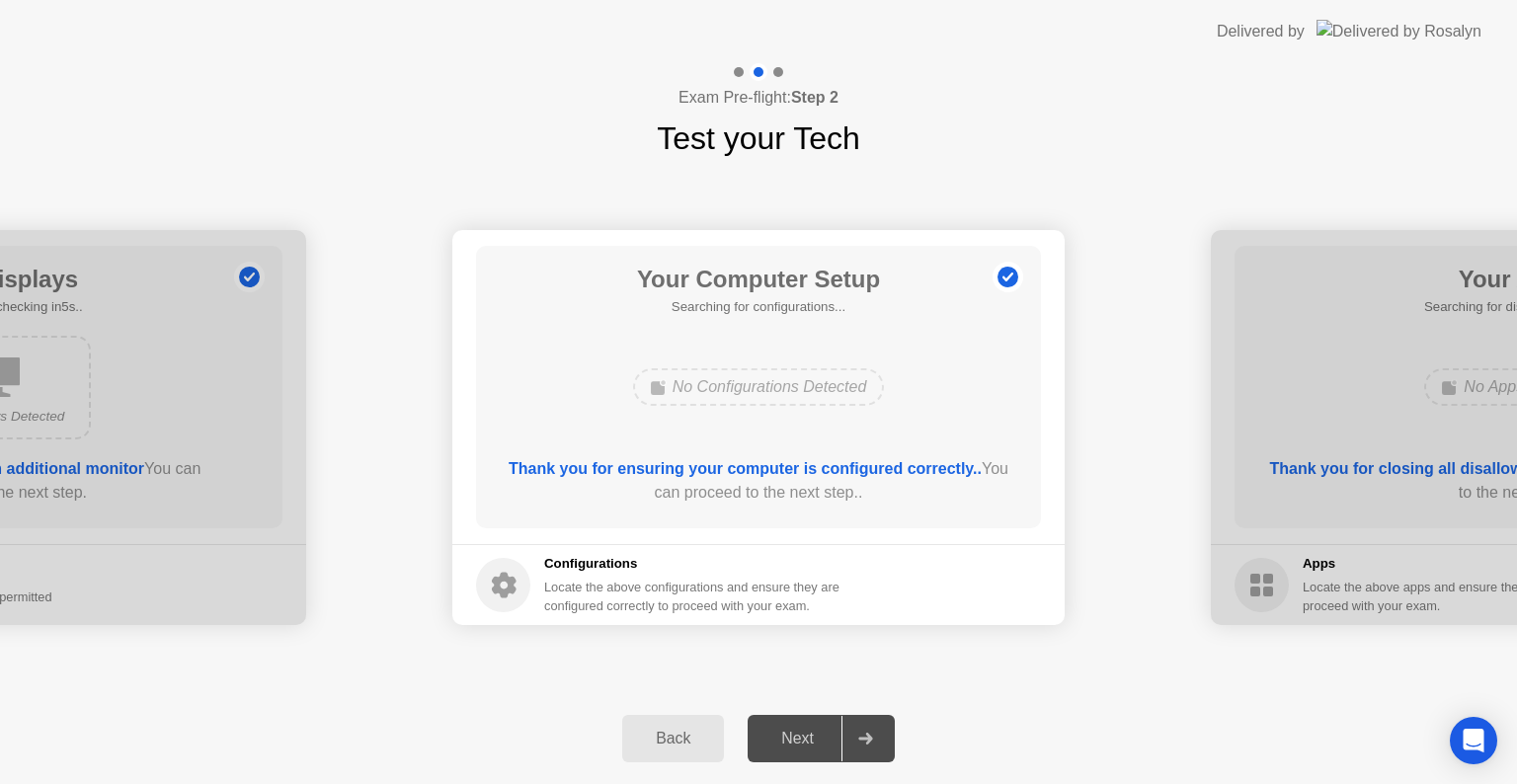 click on "Next" 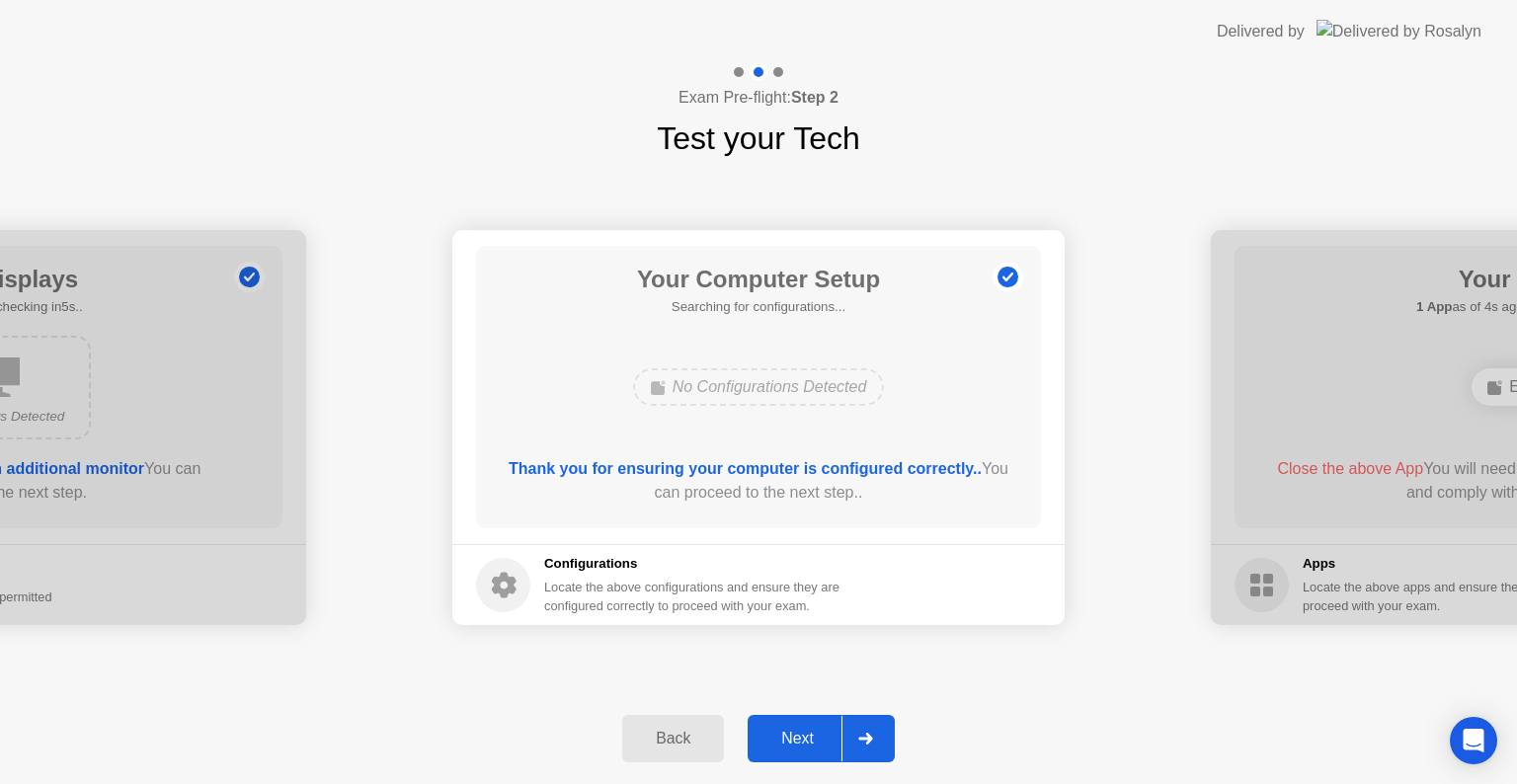 click on "Next" 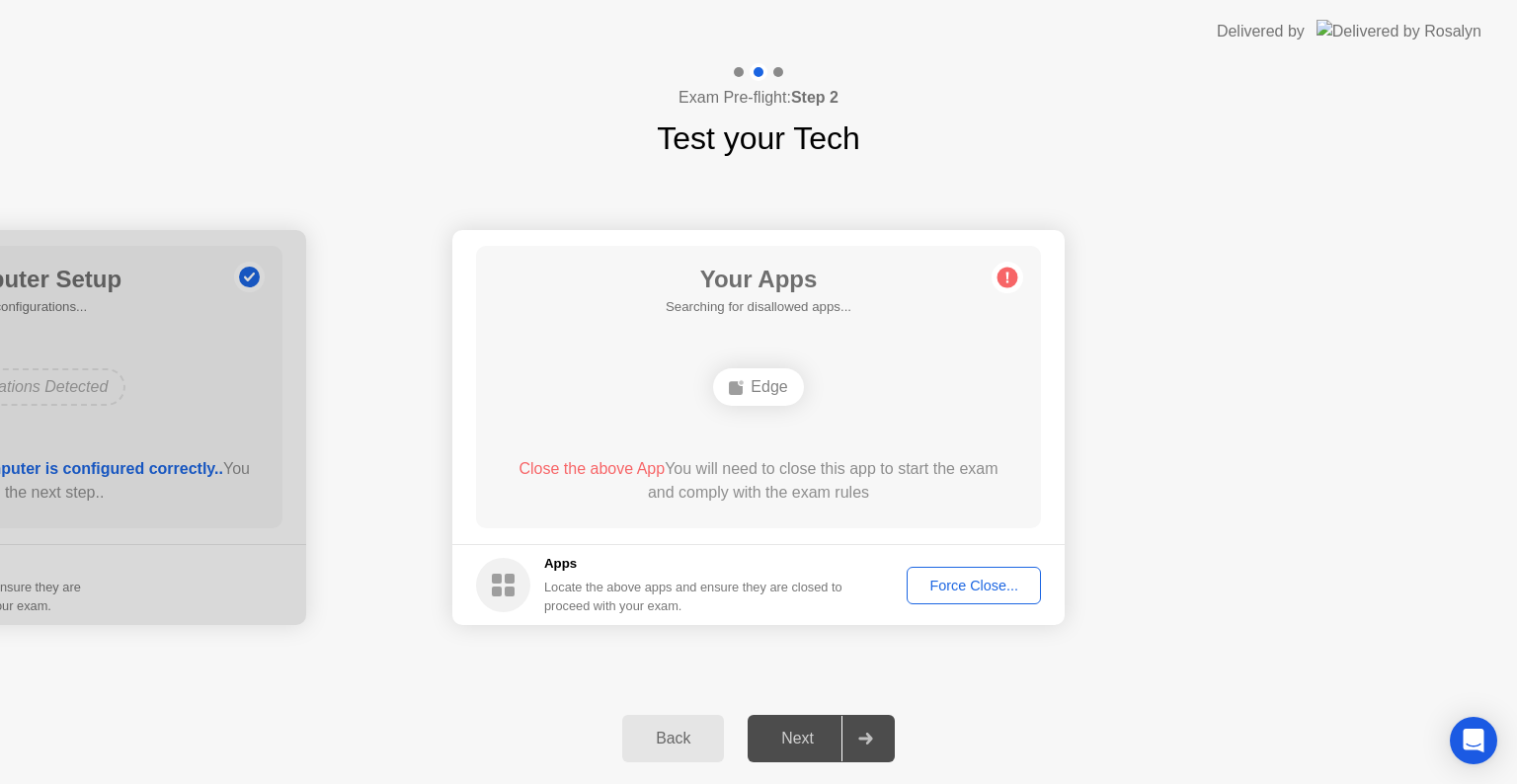 click on "Force Close..." 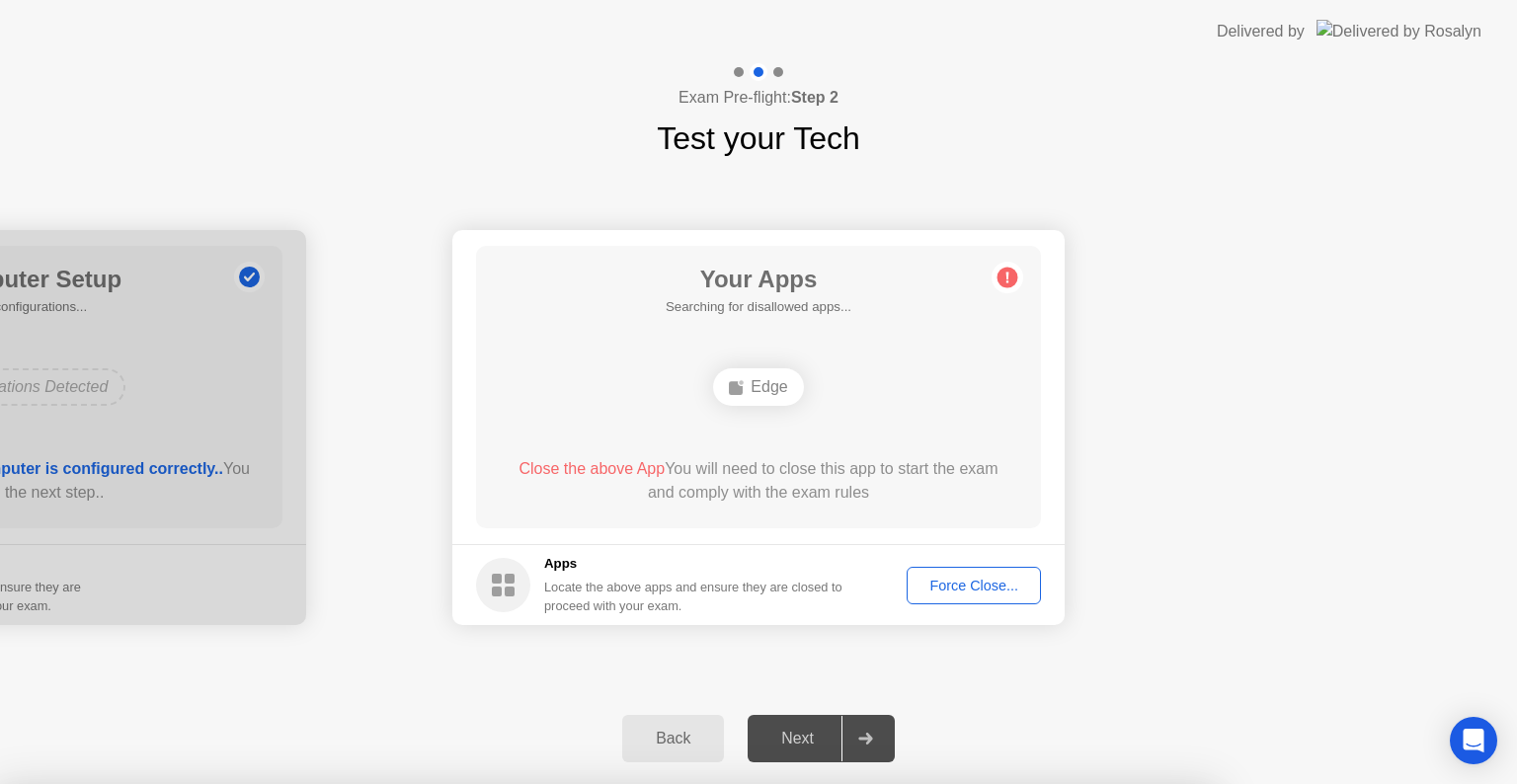 click on "Confirm" at bounding box center [673, 1057] 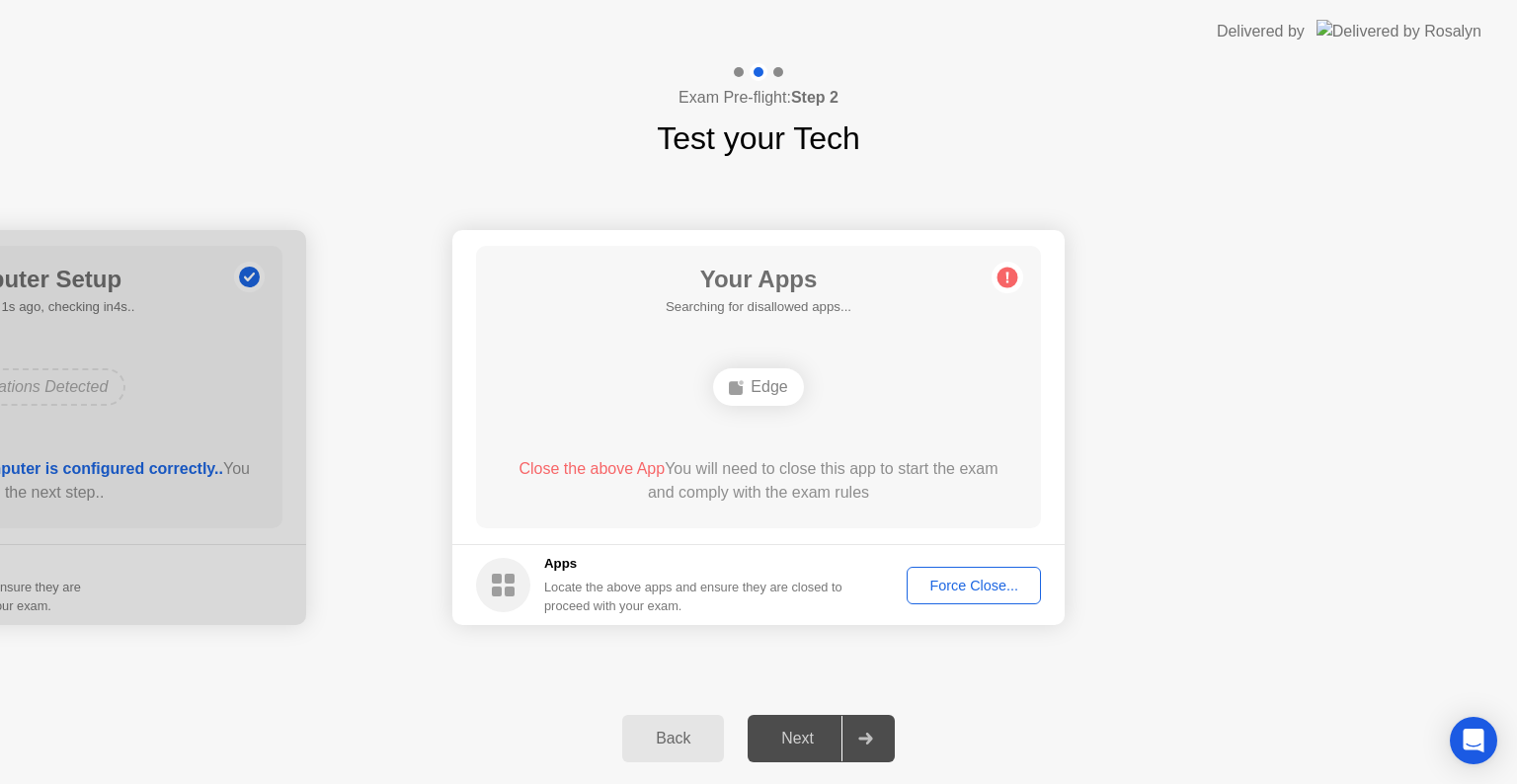 type 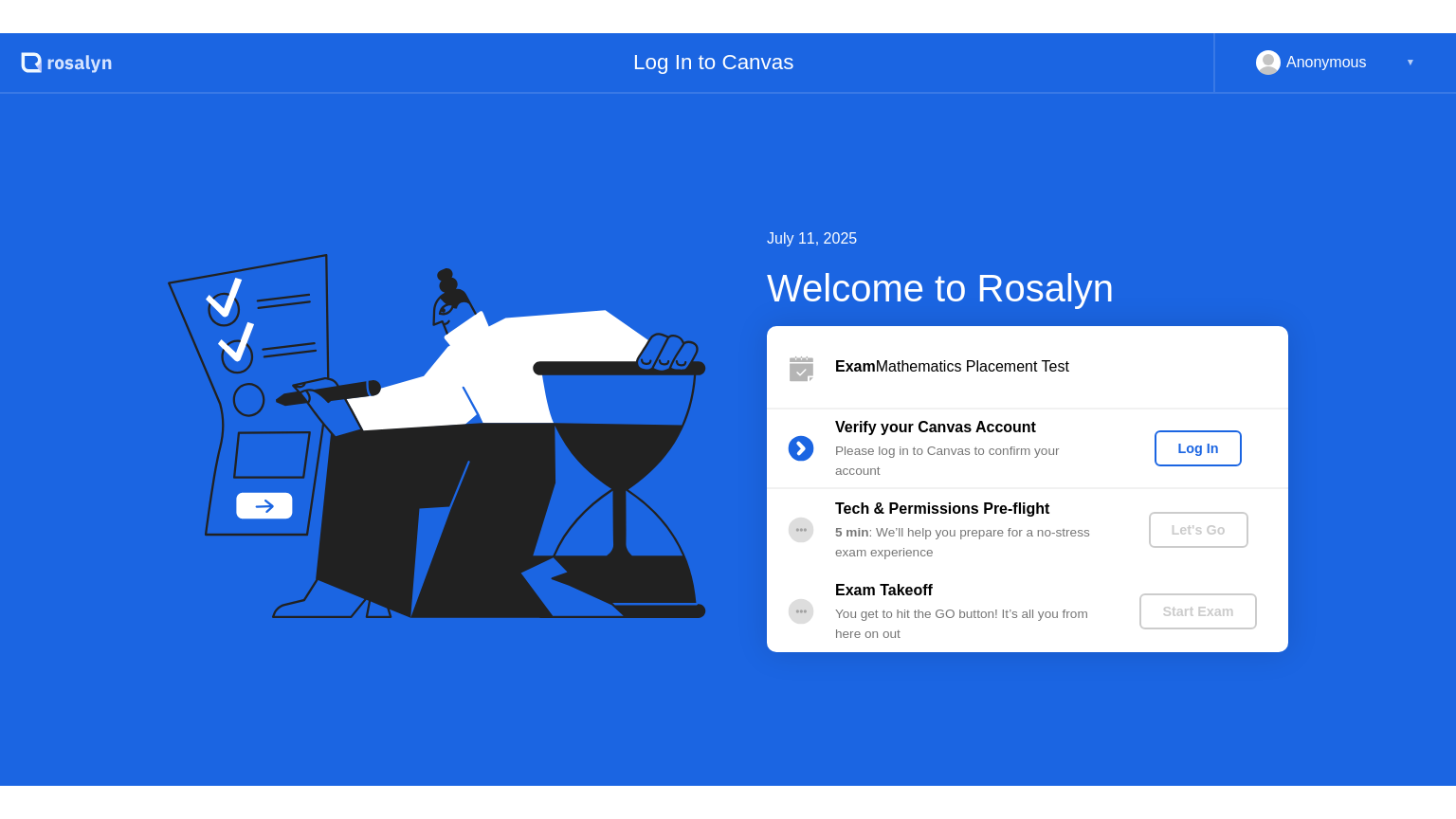 scroll, scrollTop: 0, scrollLeft: 0, axis: both 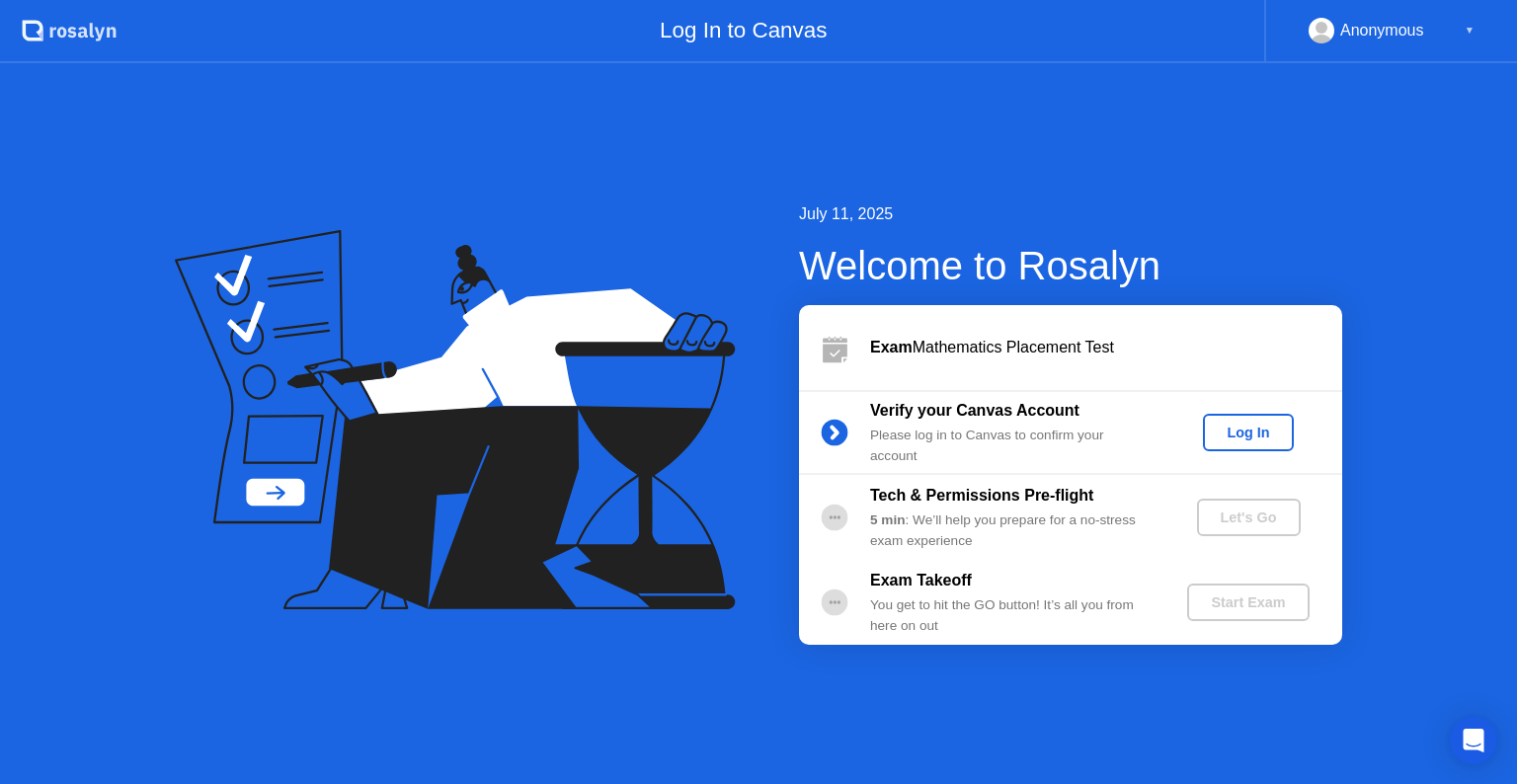 click on "Log In" 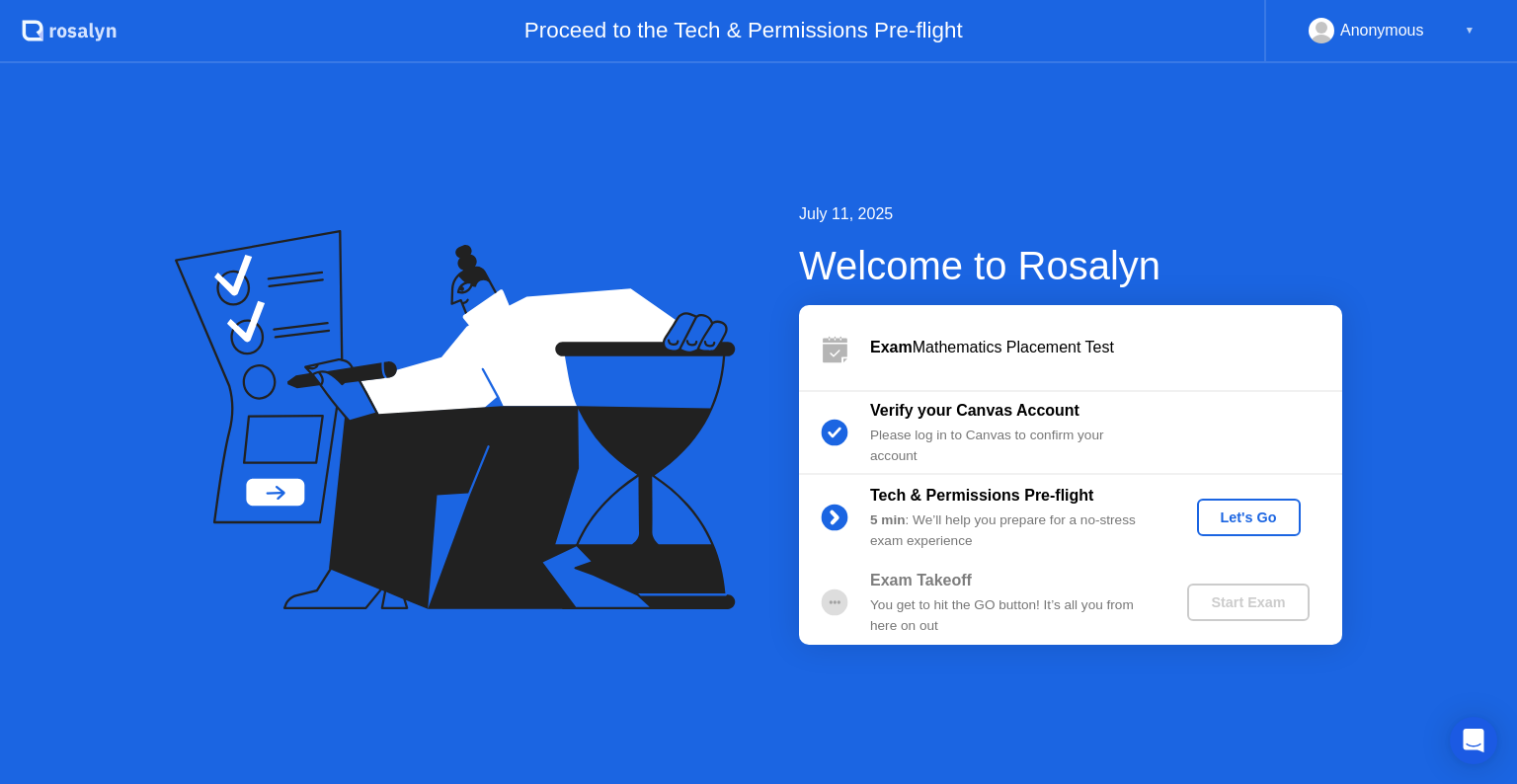 click on "Let's Go" 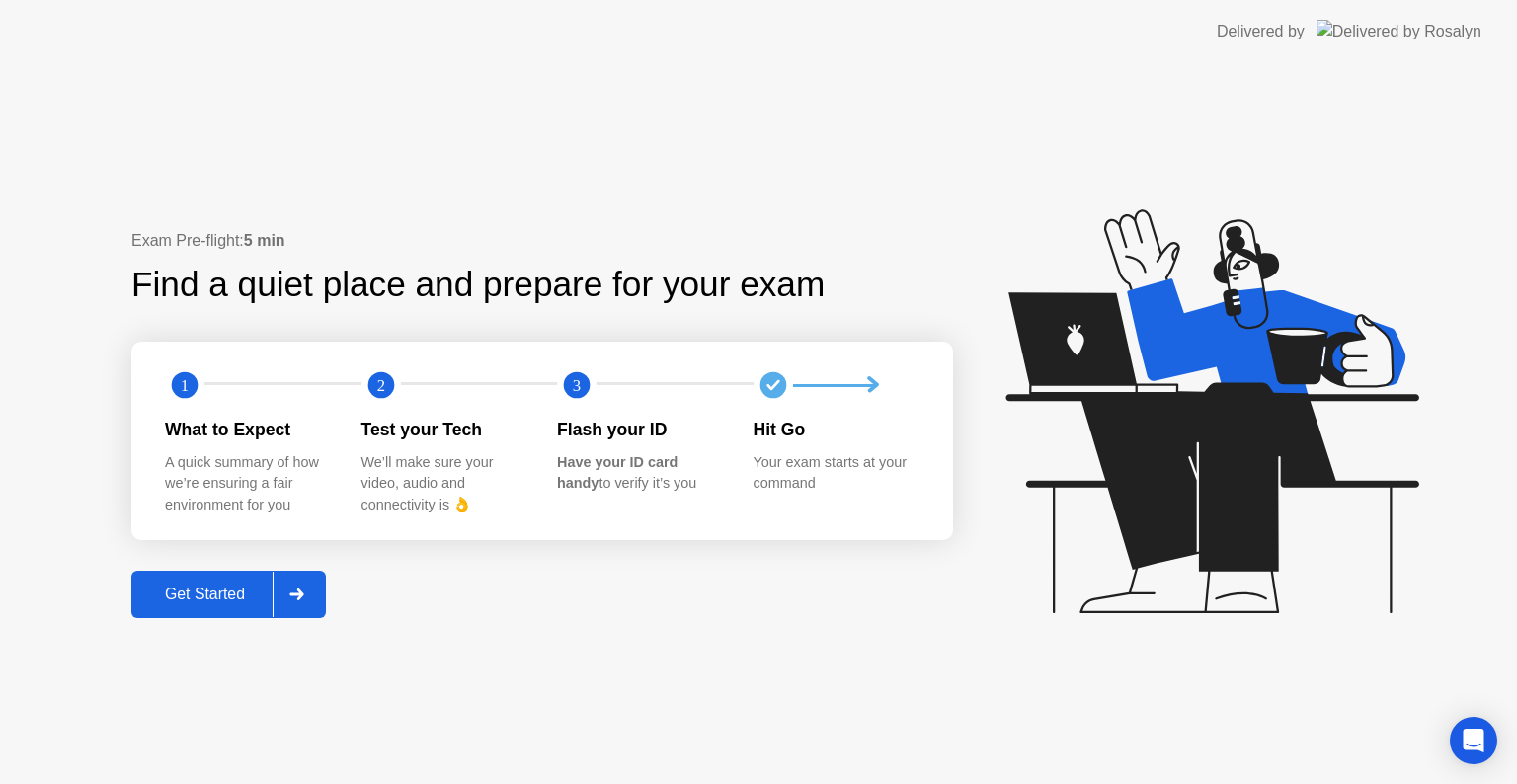 click on "Get Started" 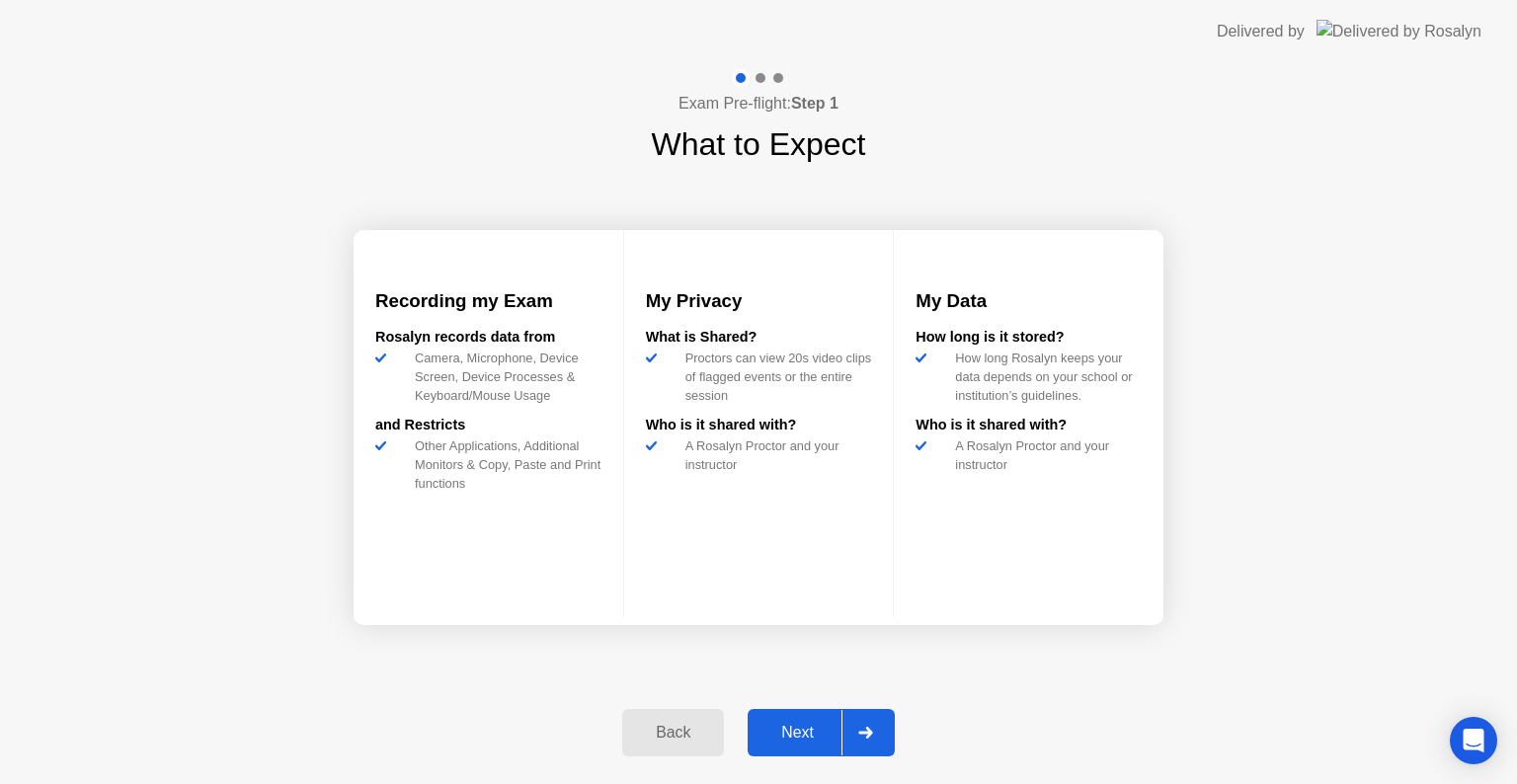 click on "Back Next" 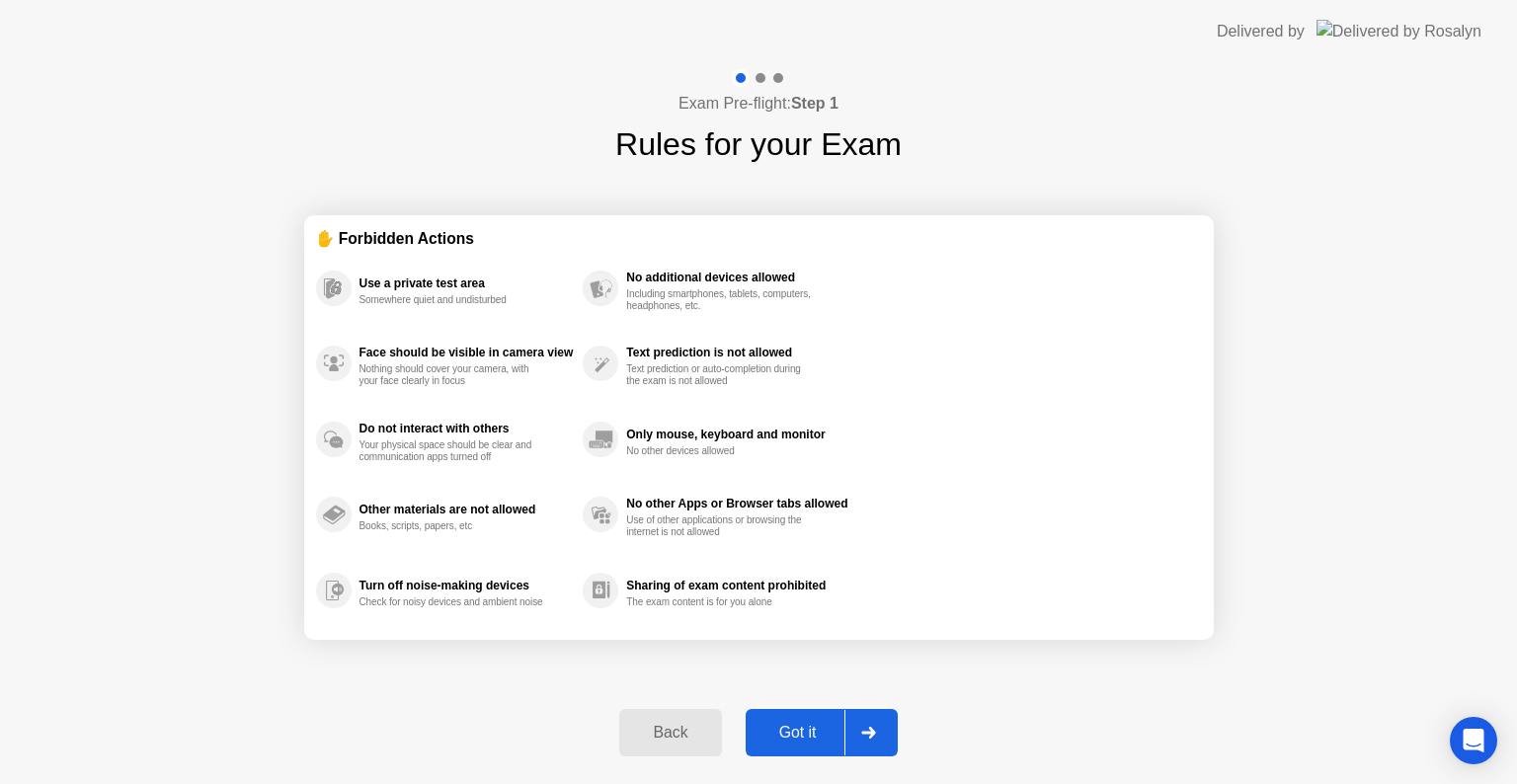 click on "Got it" 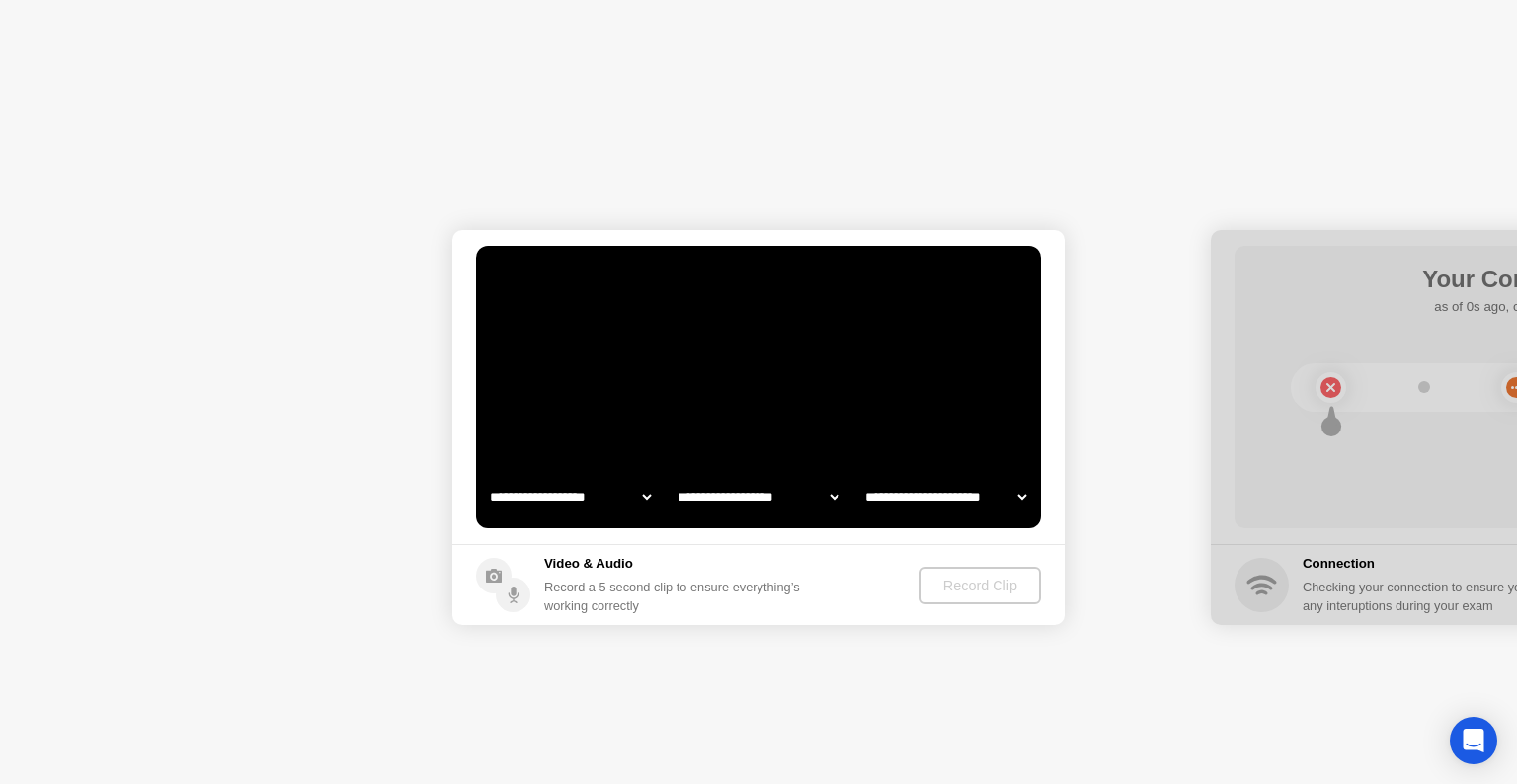 select on "**********" 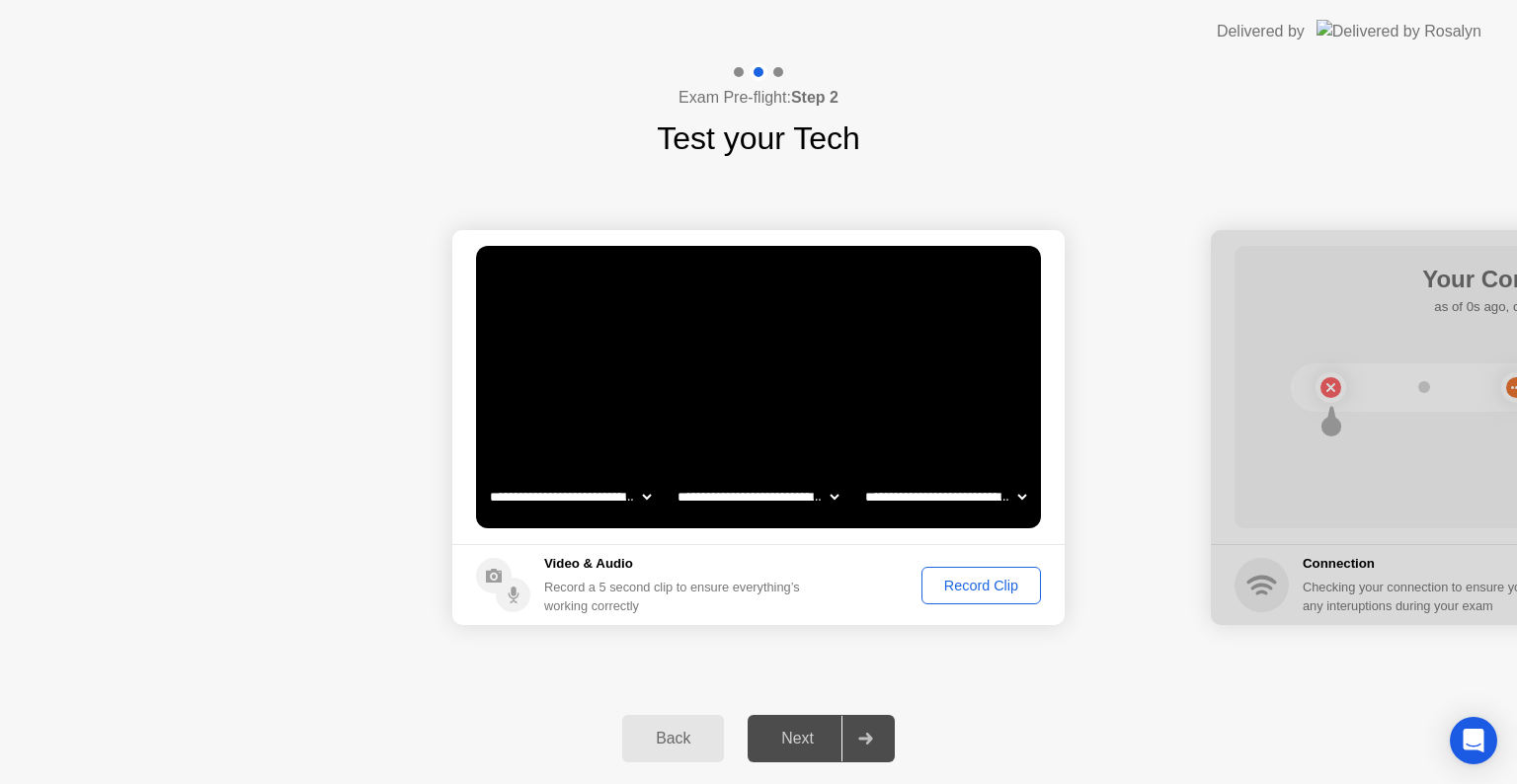 click on "Record Clip" 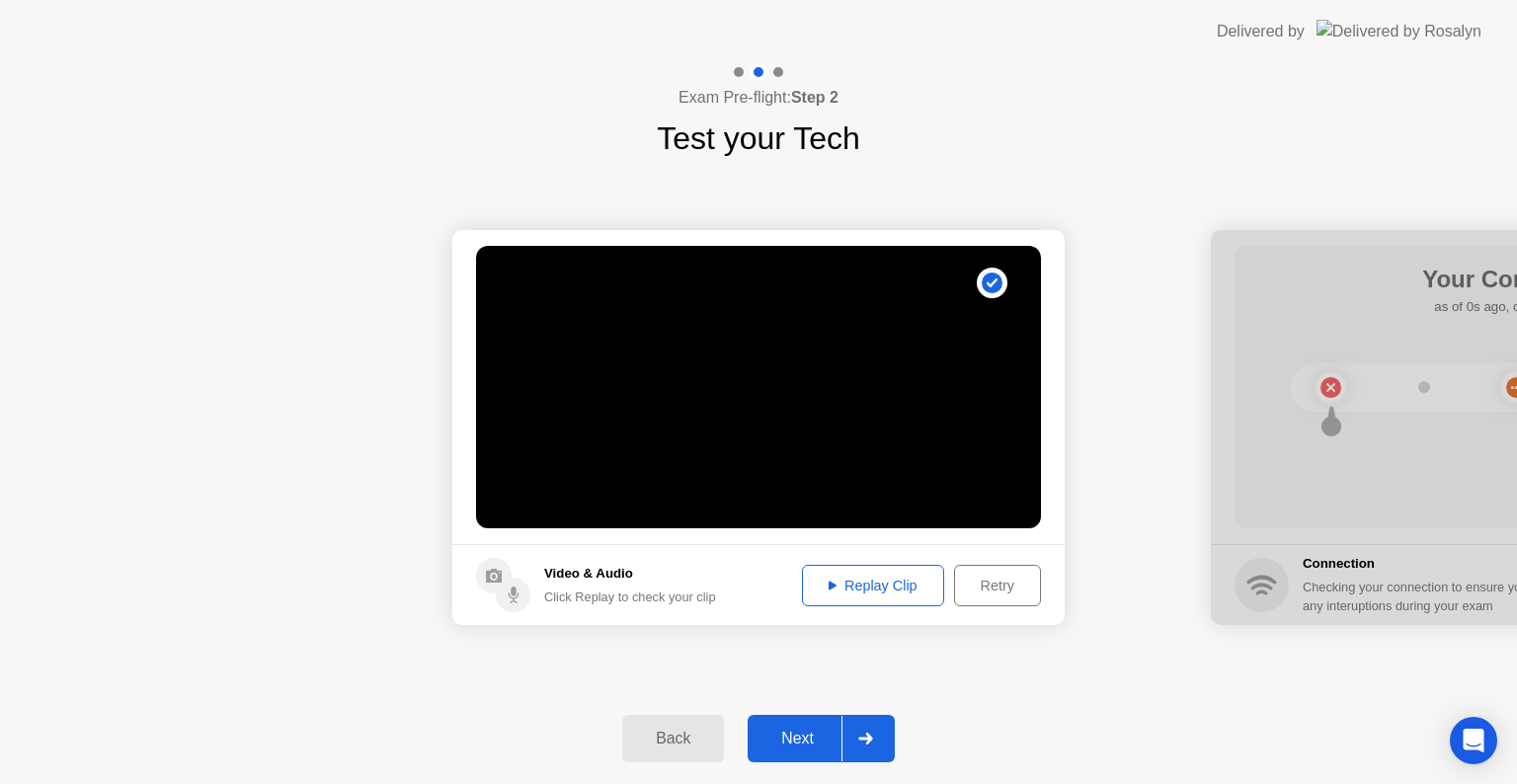 click on "Next" 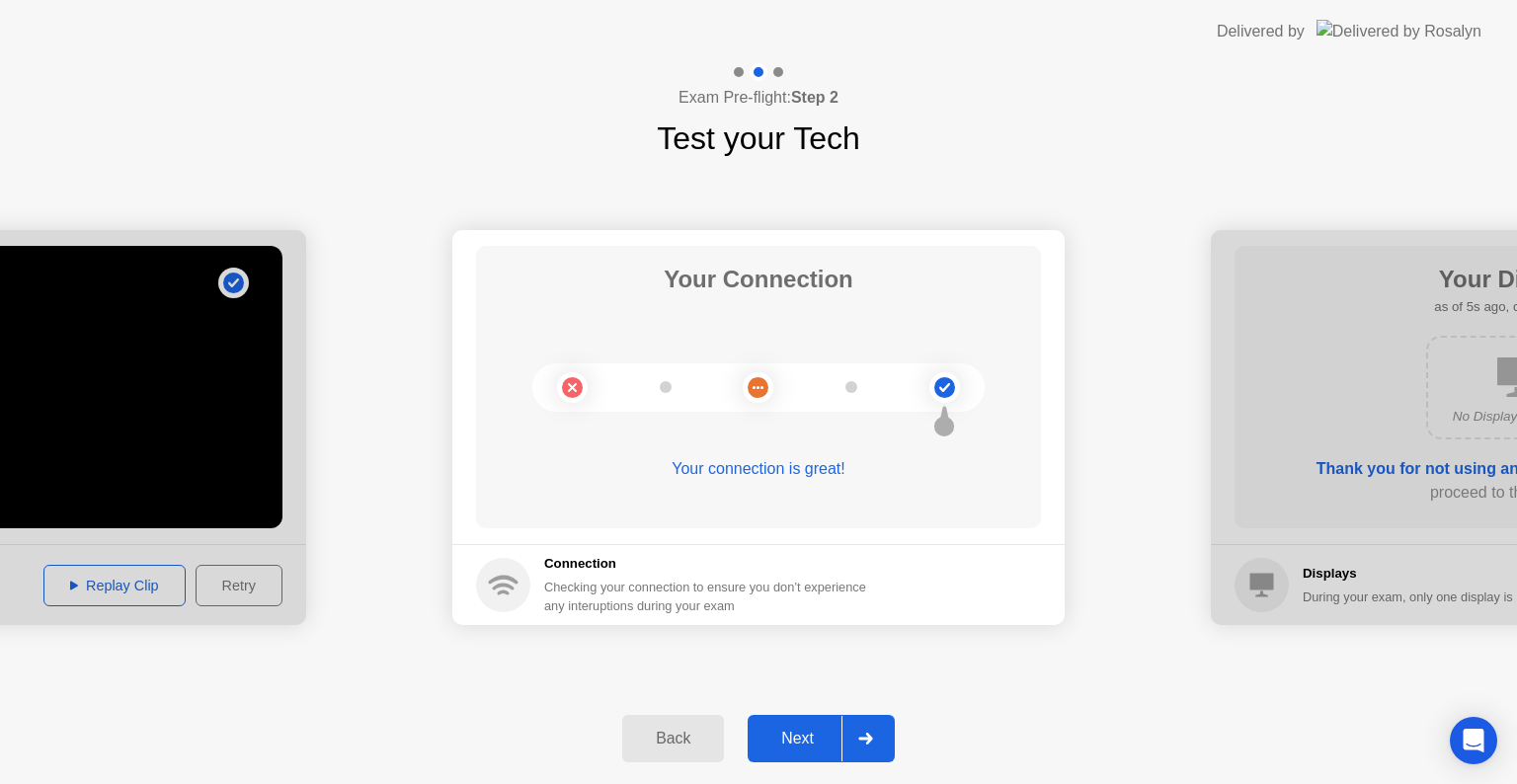 click on "Next" 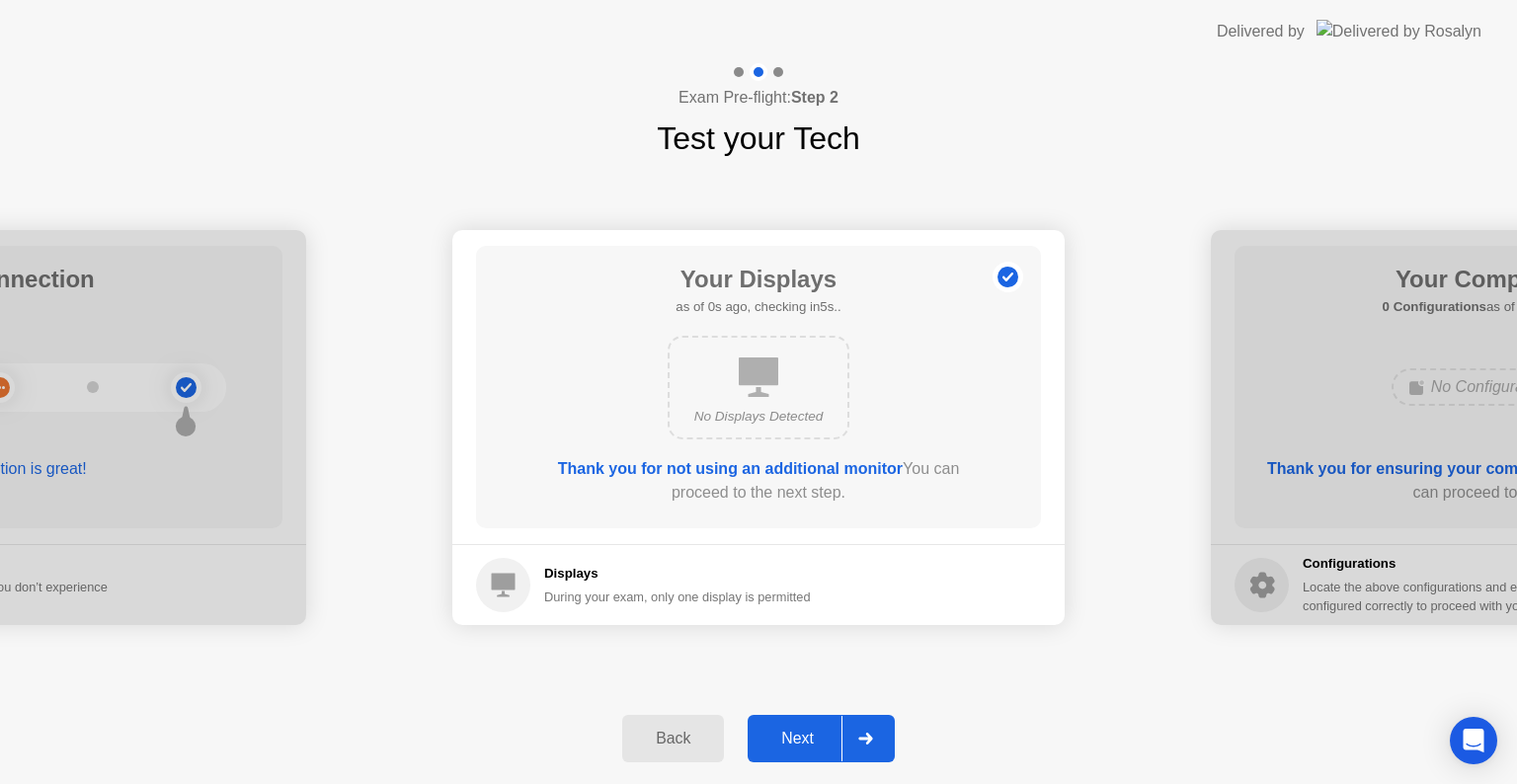 click 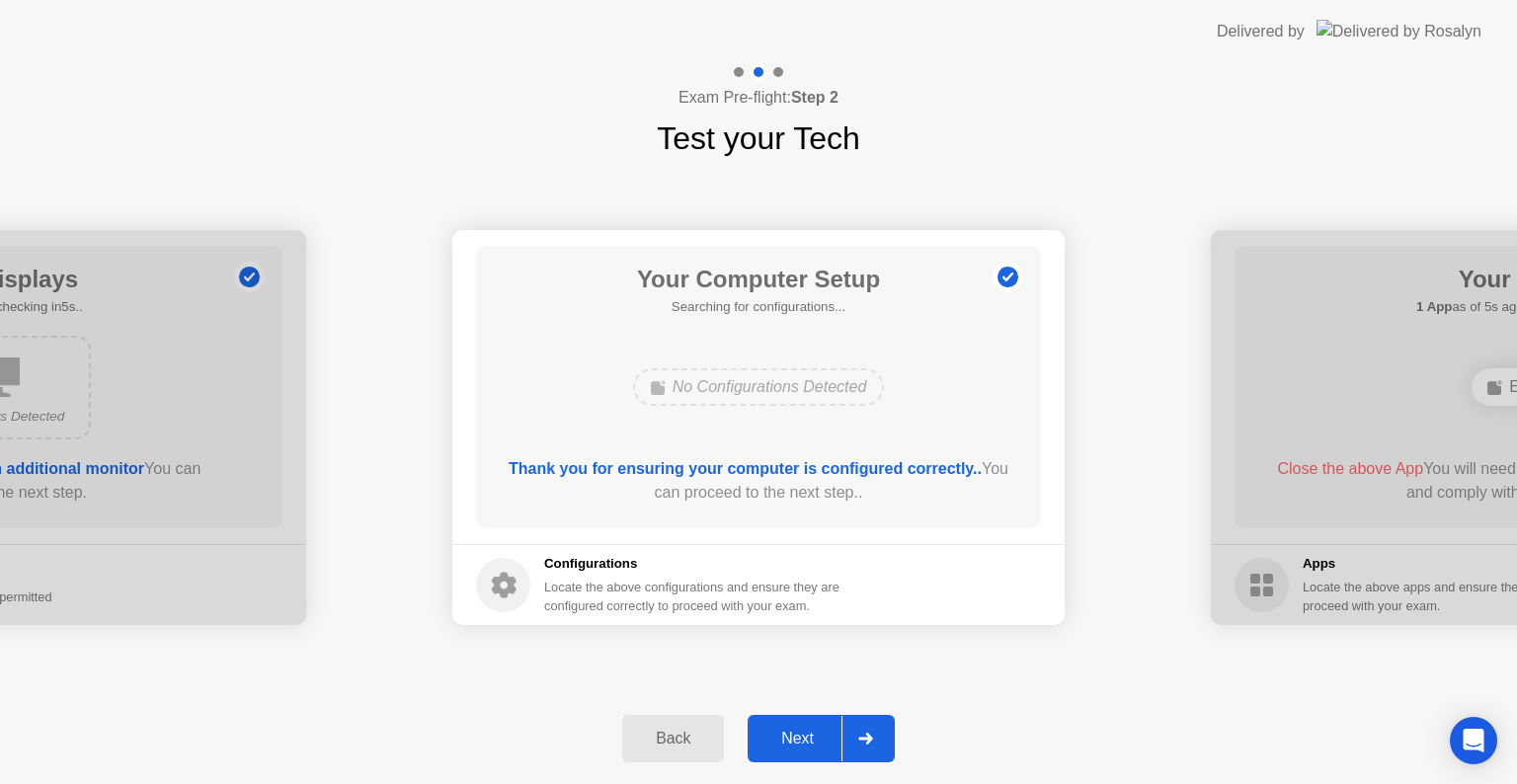 click 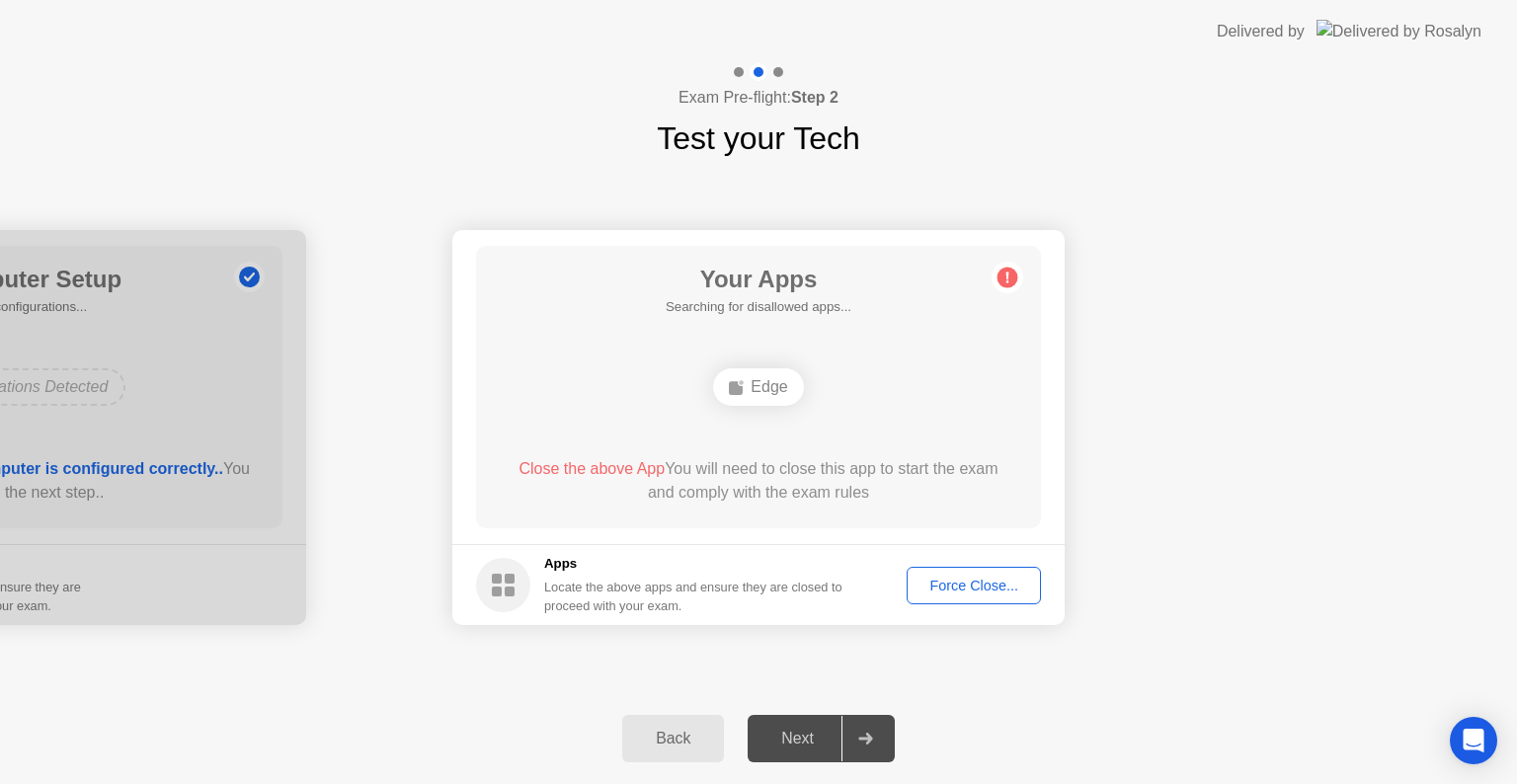 click 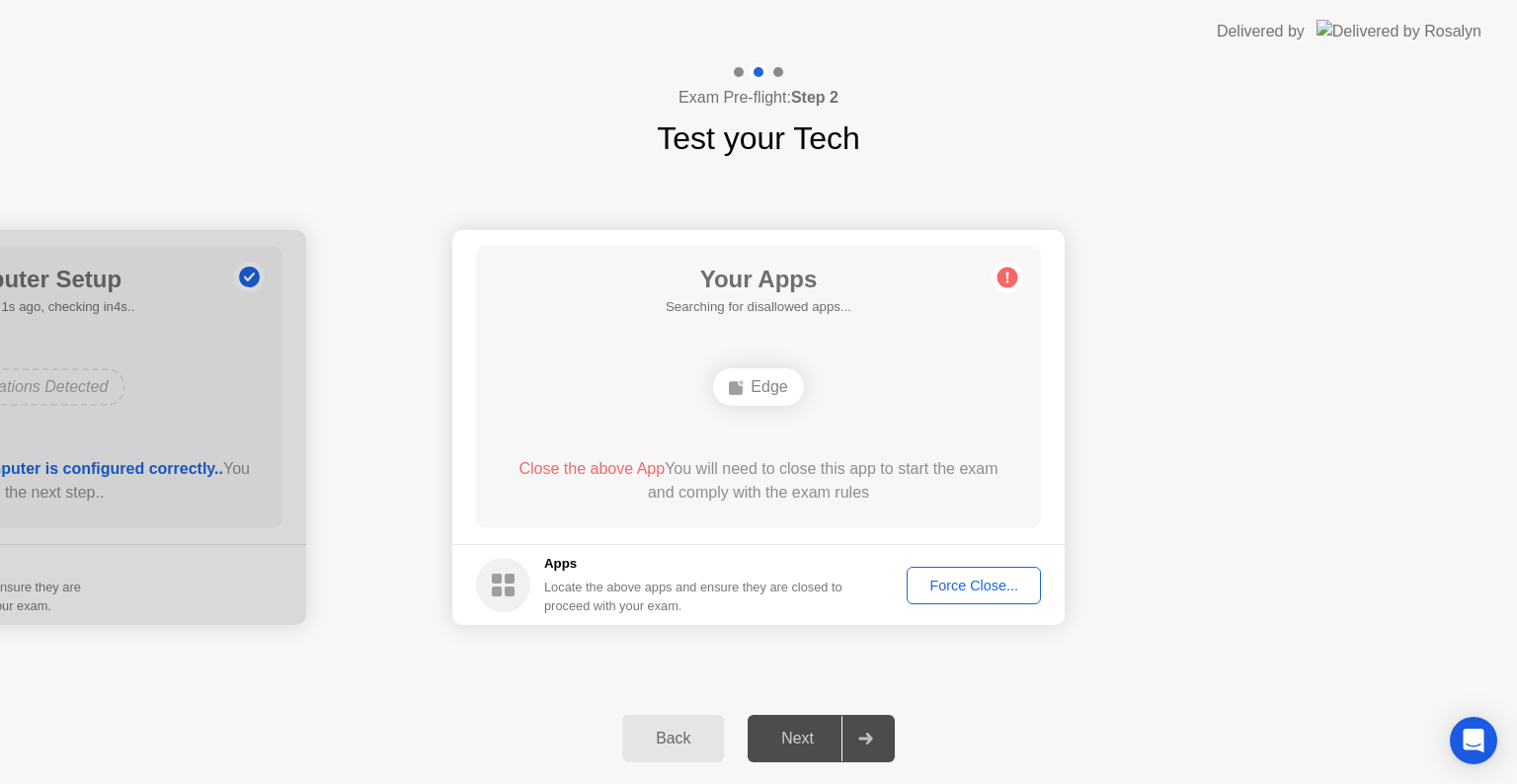 click on "Force Close..." 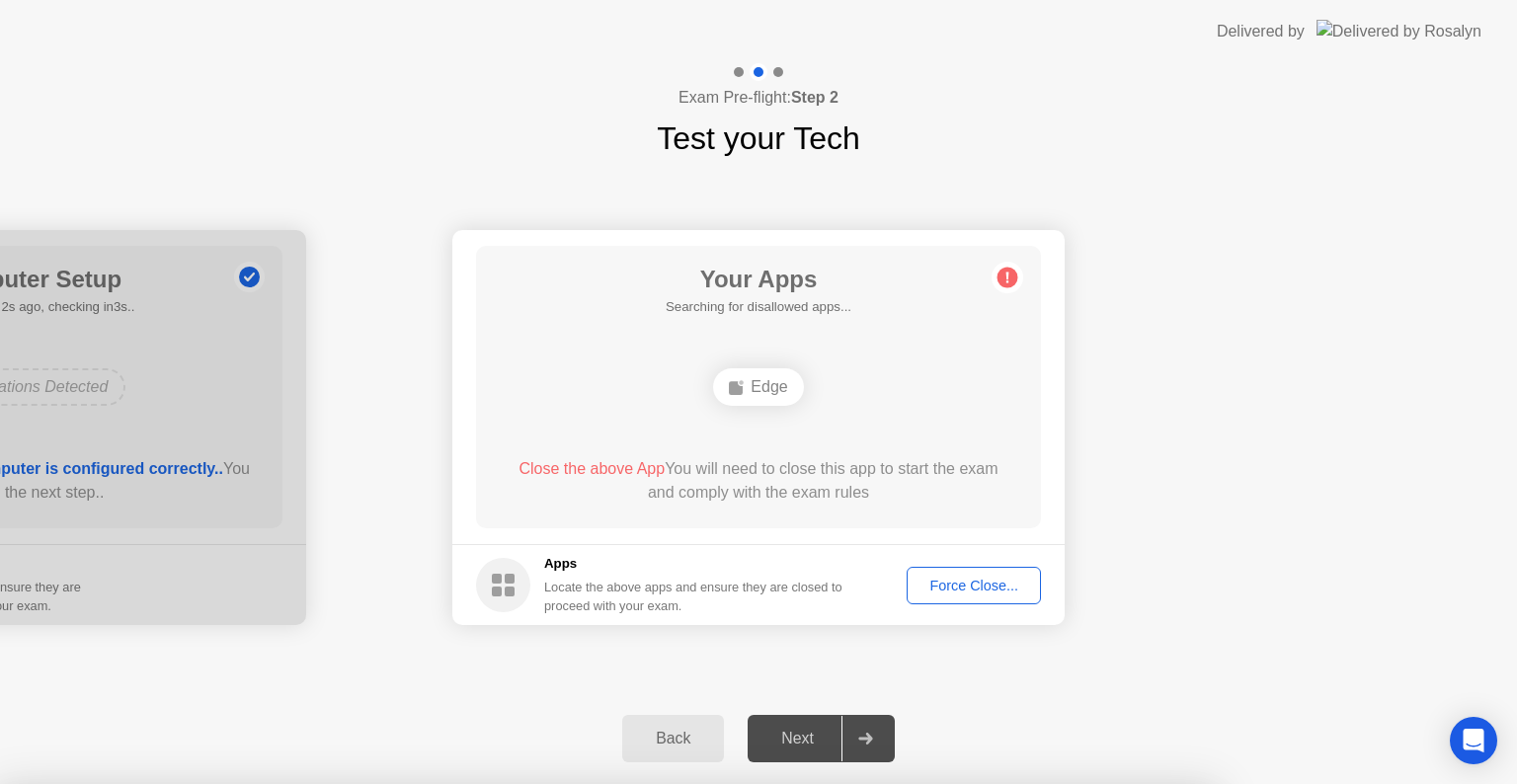 click on "Confirm" at bounding box center [673, 1057] 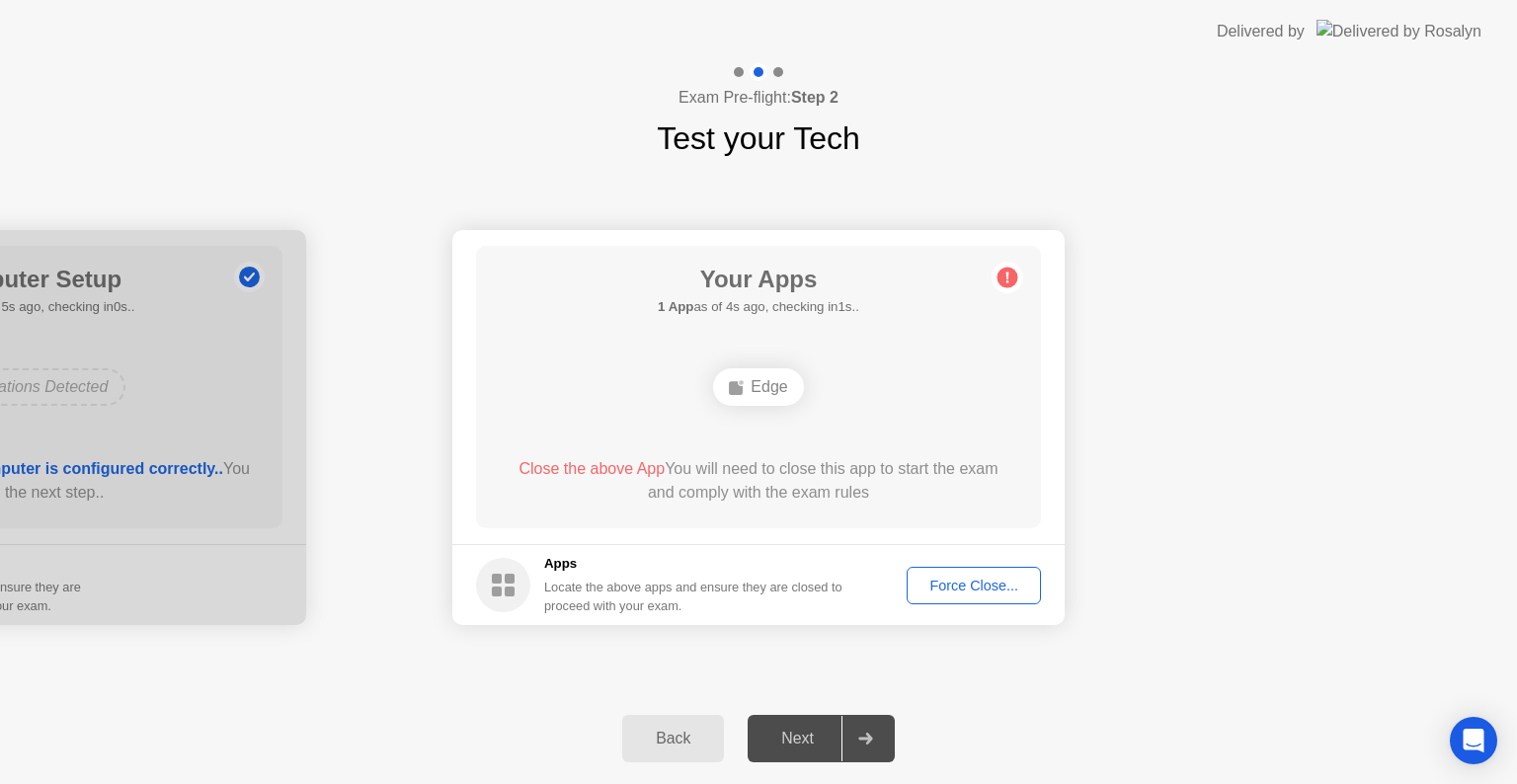 drag, startPoint x: 987, startPoint y: 590, endPoint x: 1428, endPoint y: 674, distance: 448.9287 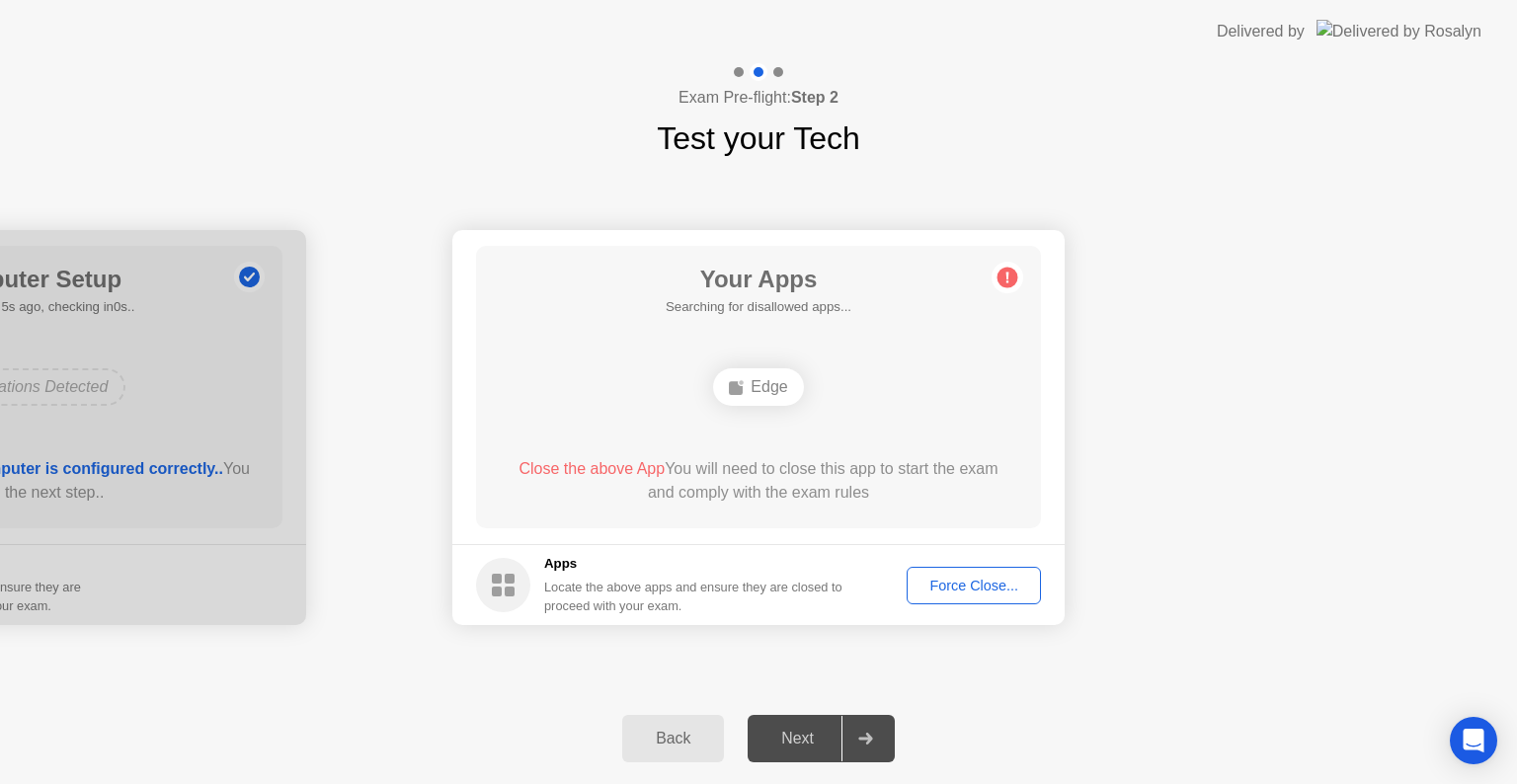 click on "Close the above App  You will need to close this app to start the exam and comply with the exam rules" 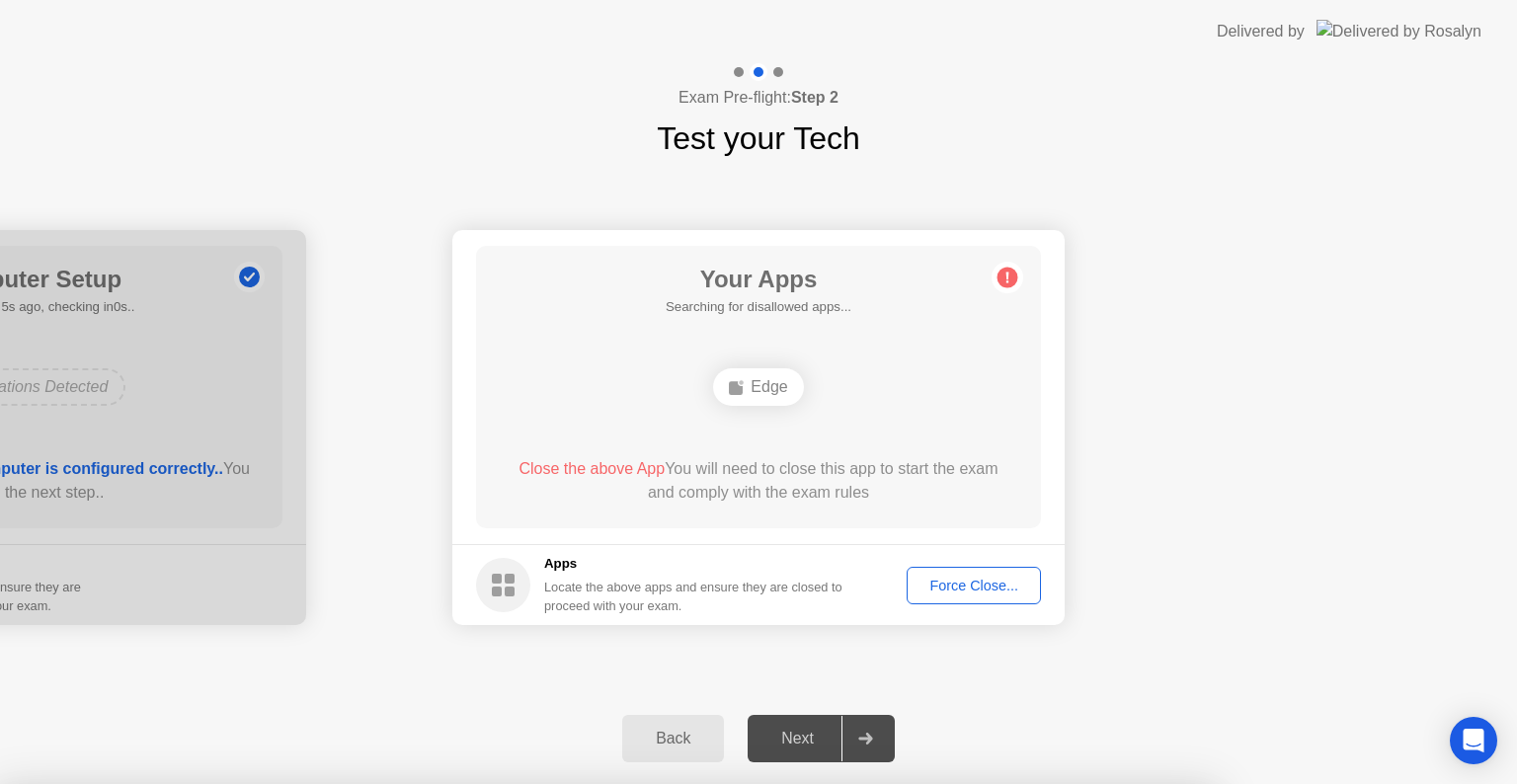 drag, startPoint x: 824, startPoint y: 522, endPoint x: 857, endPoint y: 535, distance: 35.4683 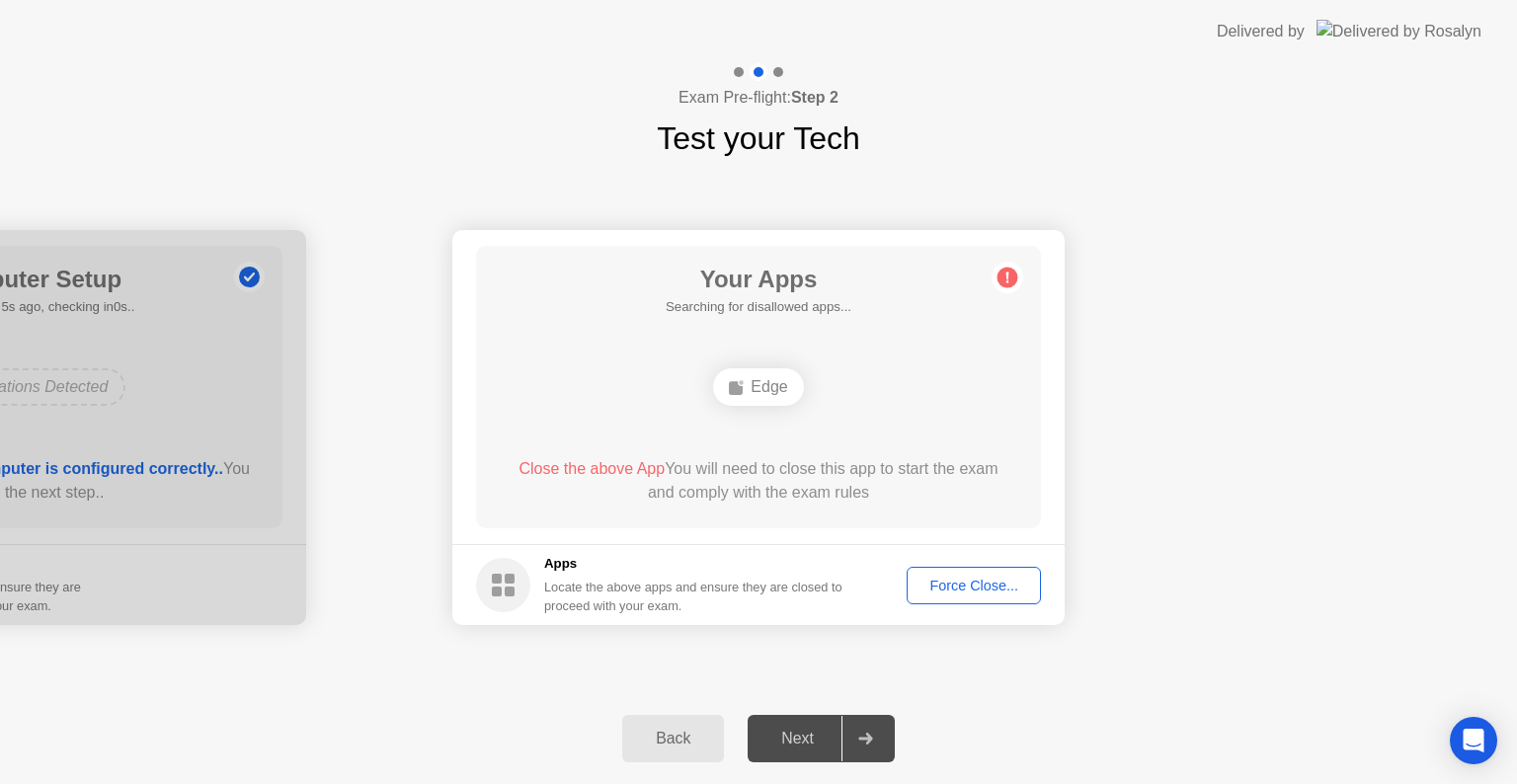 click on "Force Close..." 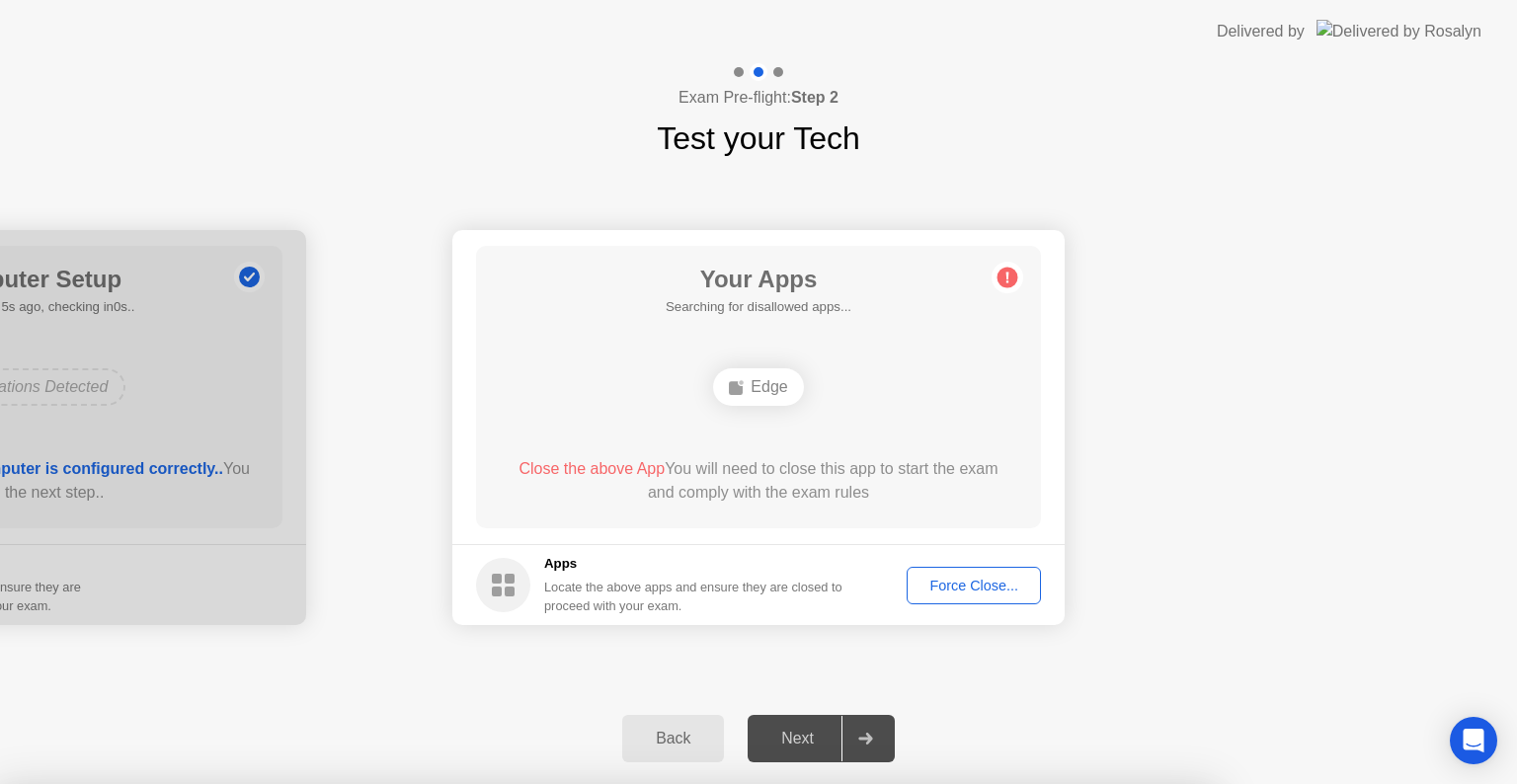 click on "Confirm" at bounding box center (673, 1057) 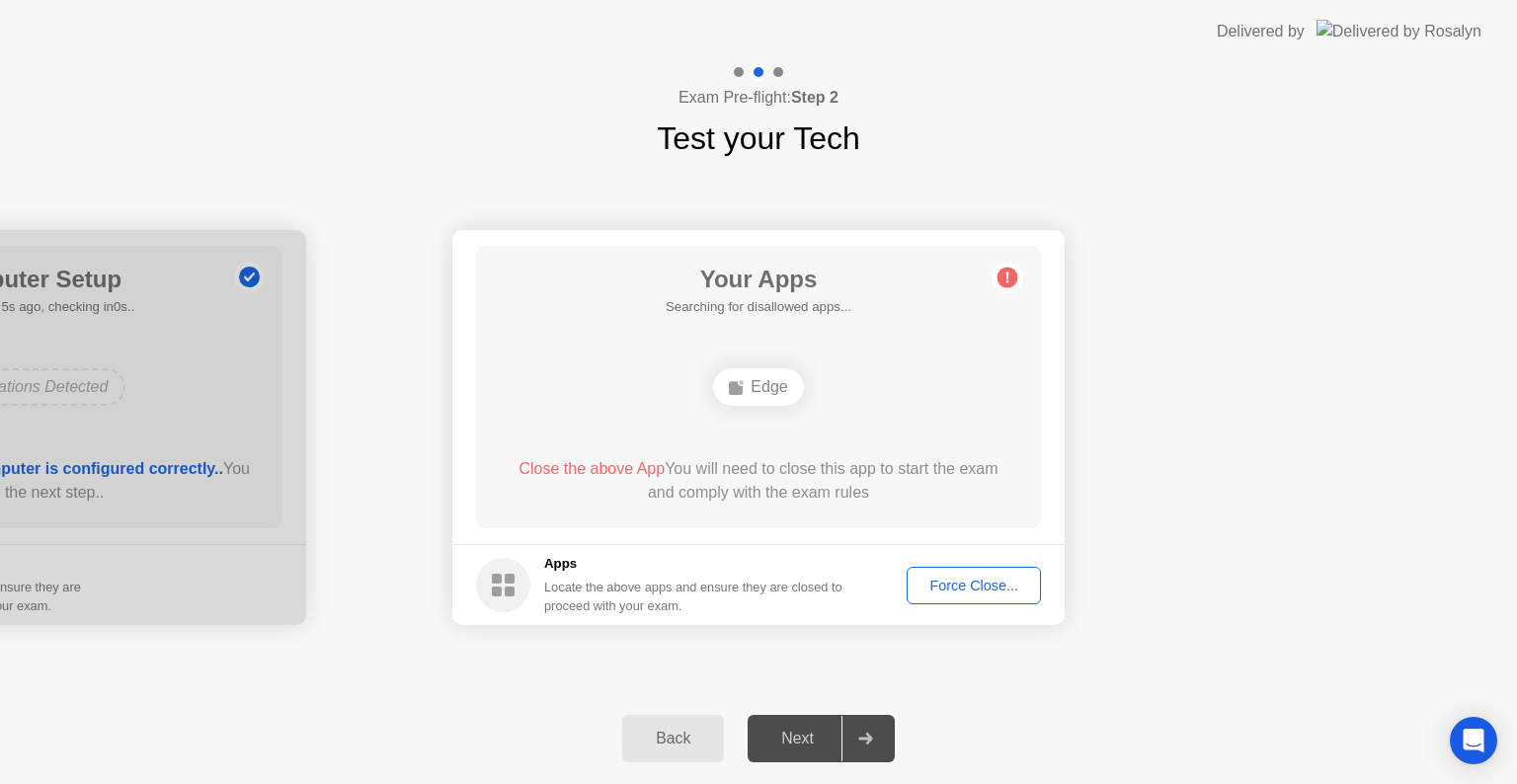 click on "Apps Locate the above apps and ensure they are closed to proceed with your exam. Force Close..." 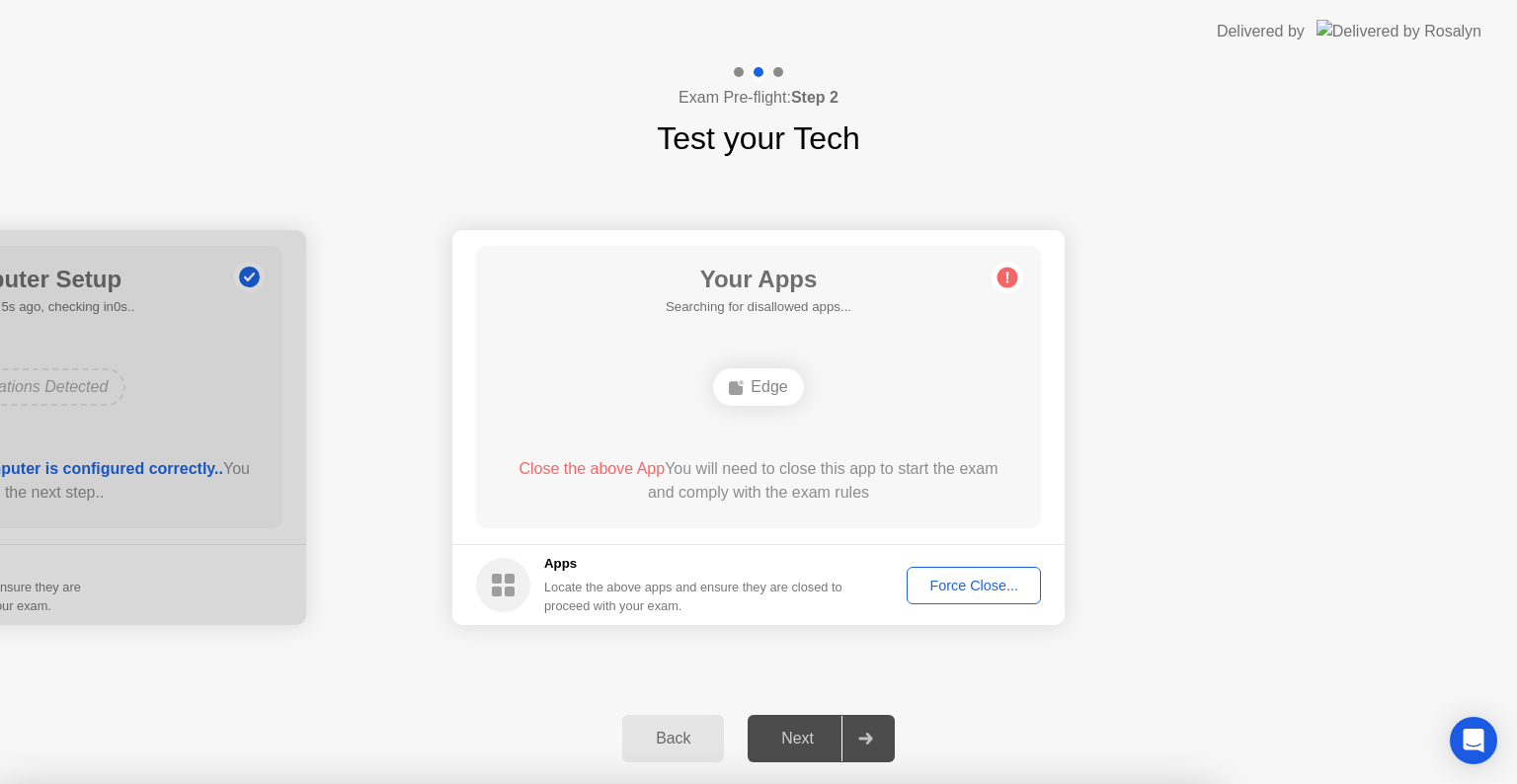 click on "Close" at bounding box center (526, 1019) 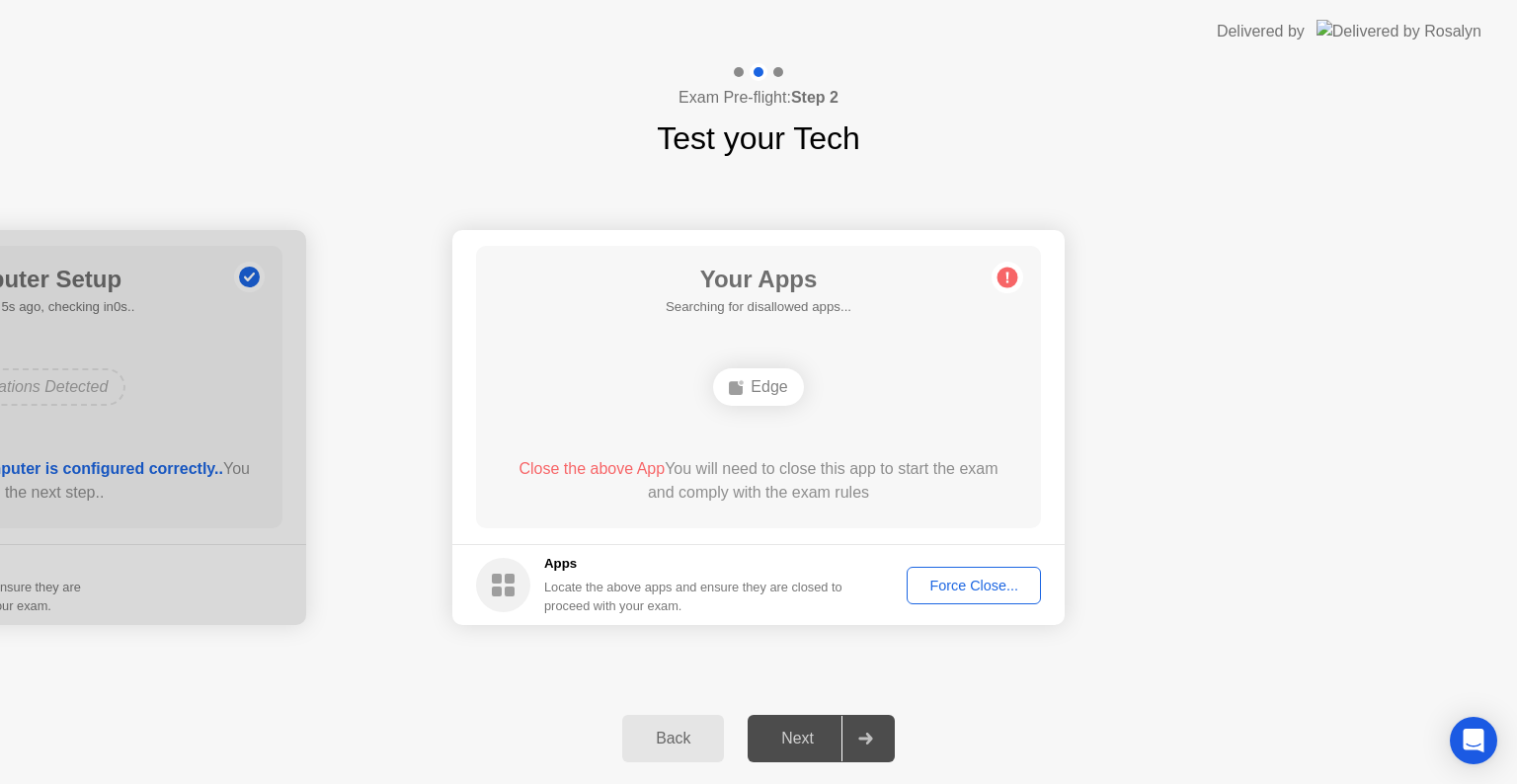 click on "Back Next" 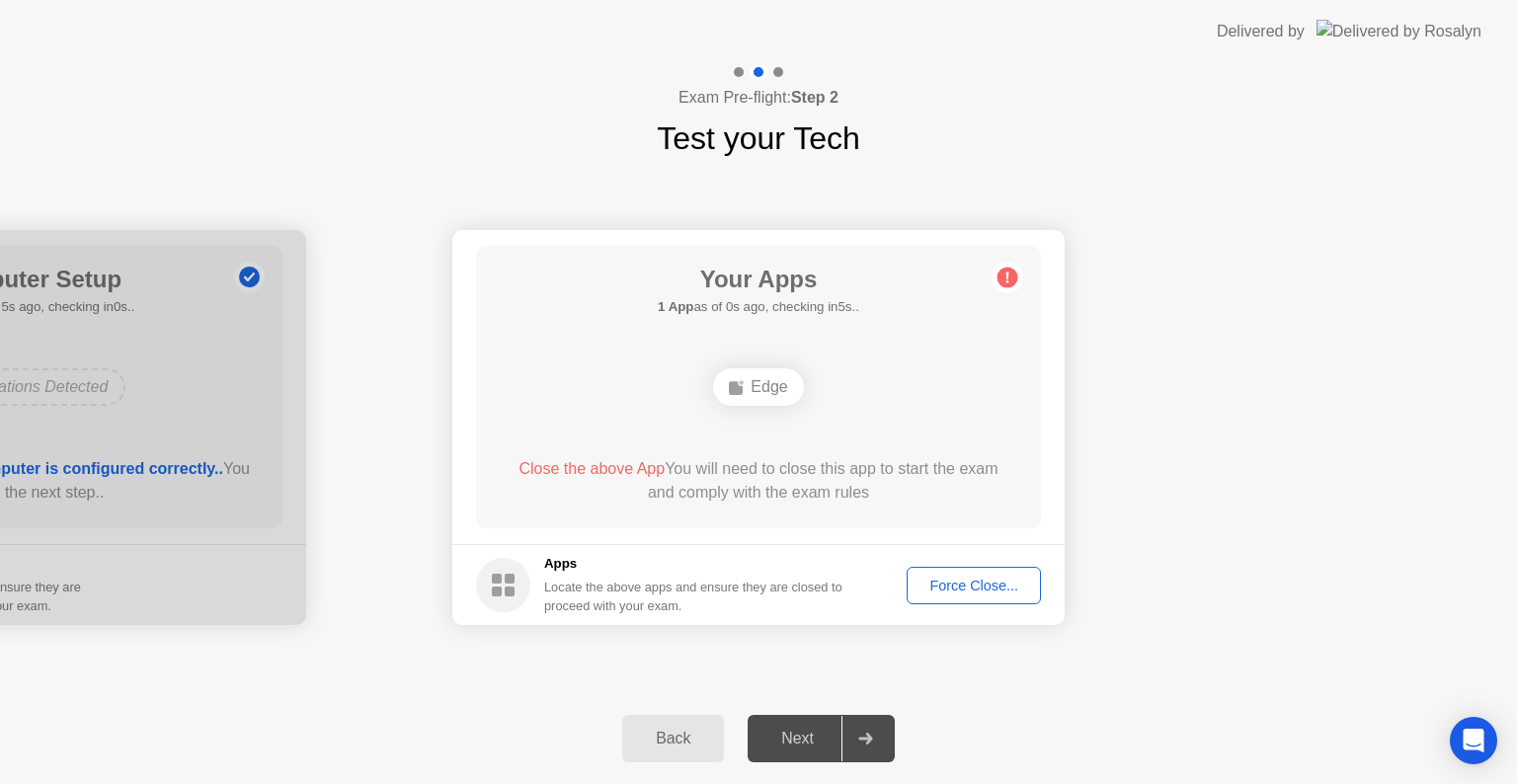 click on "Force Close..." 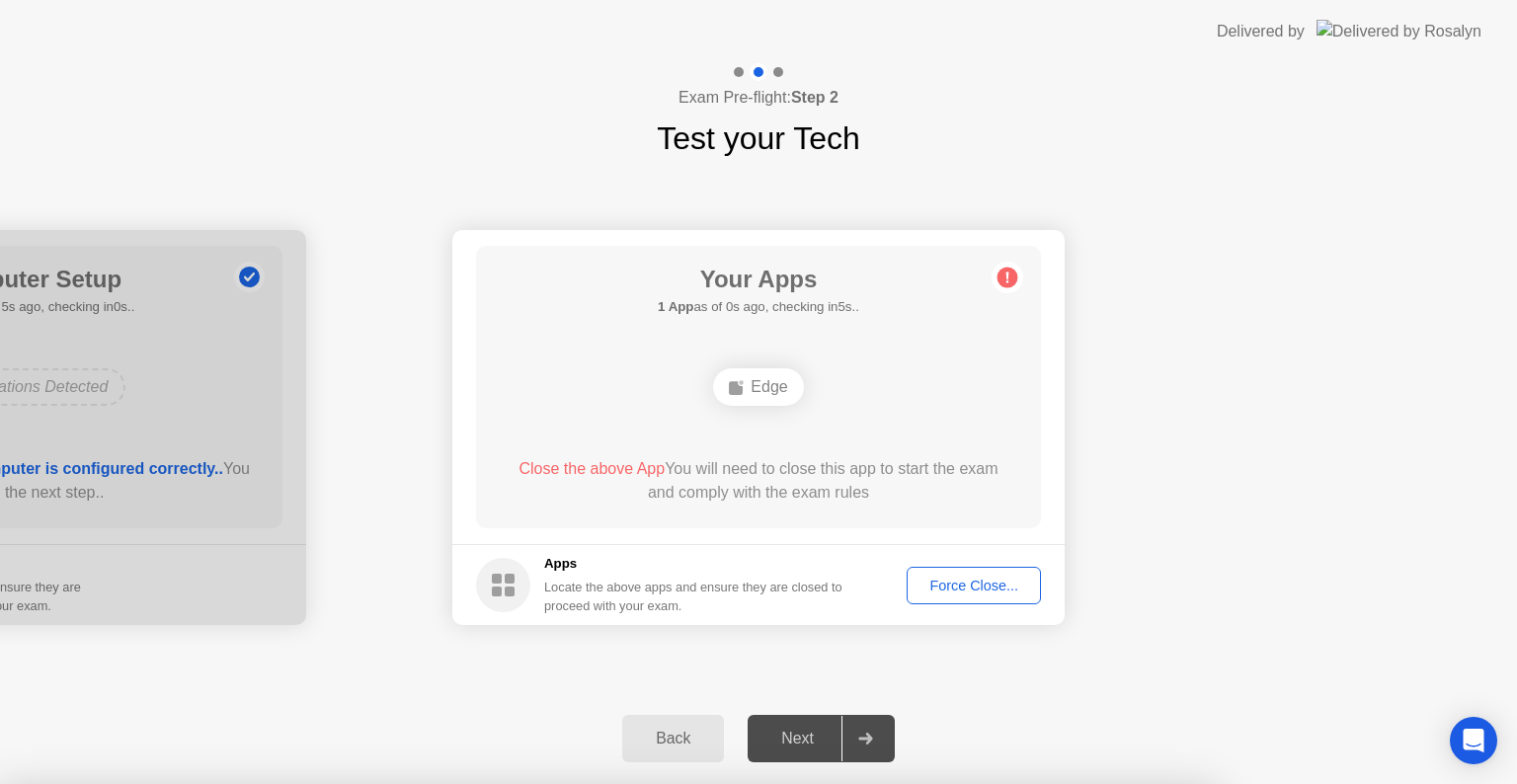 click on "Confirm" at bounding box center [673, 1057] 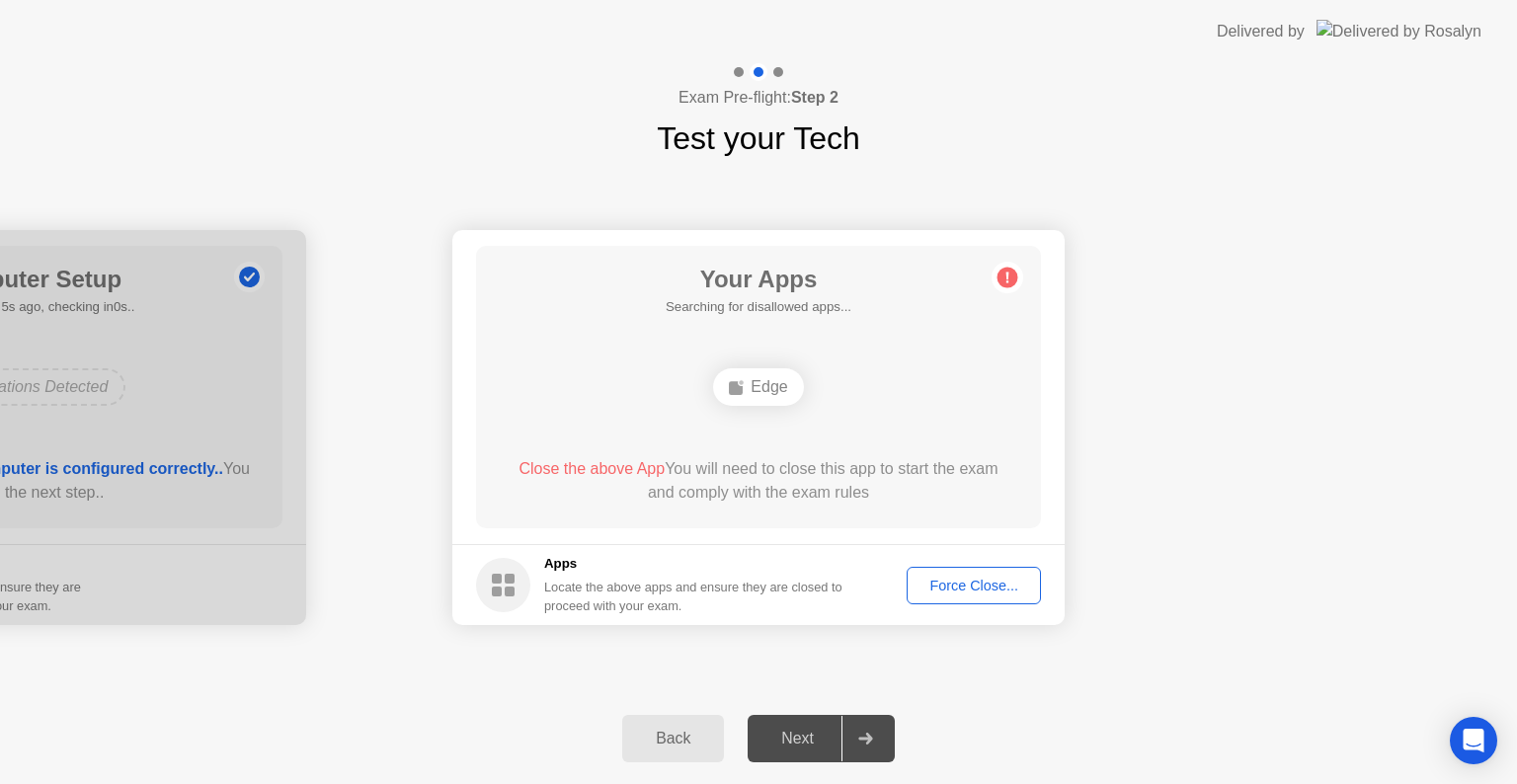 click on "Force Close..." 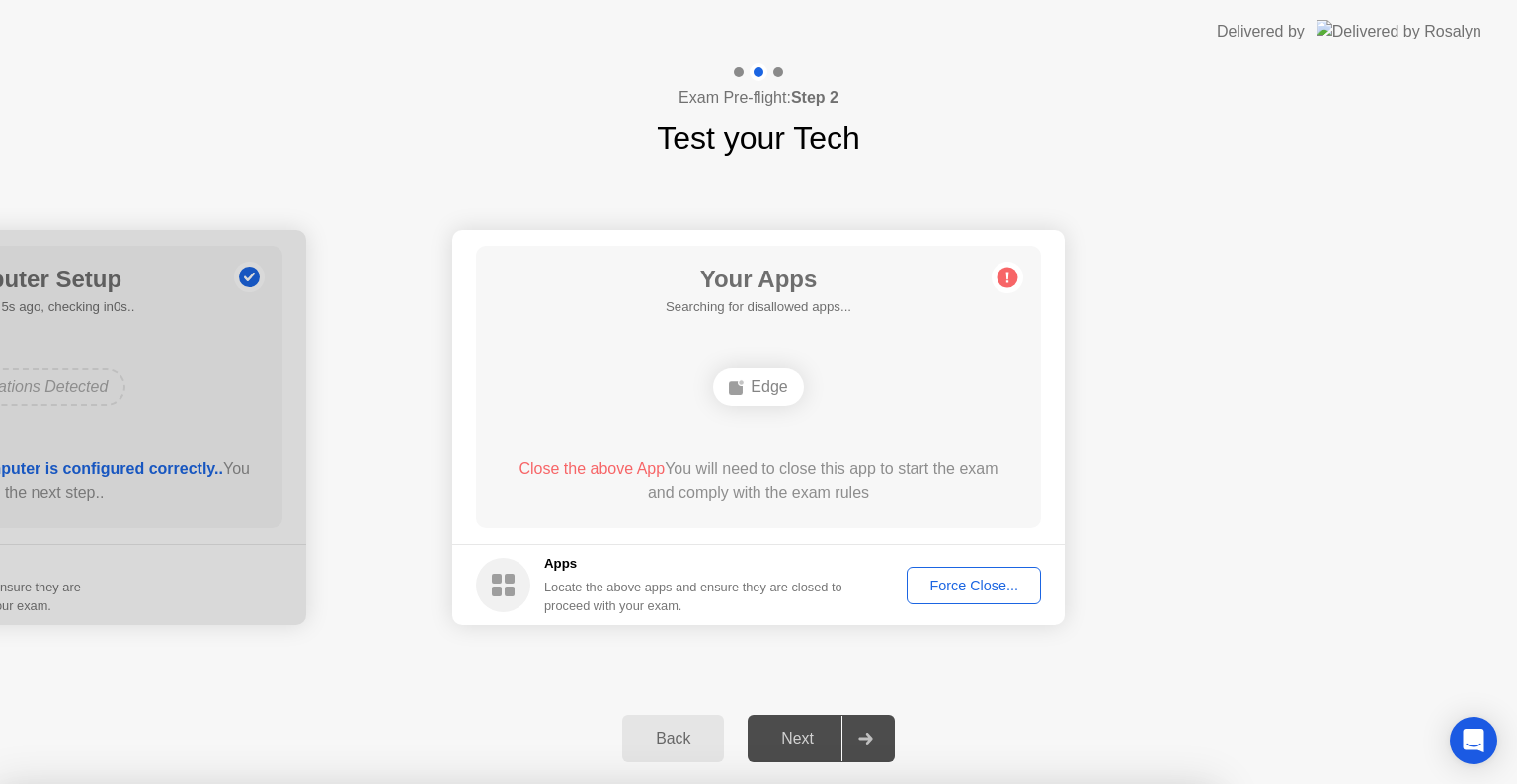 click on "Confirm" at bounding box center (673, 1057) 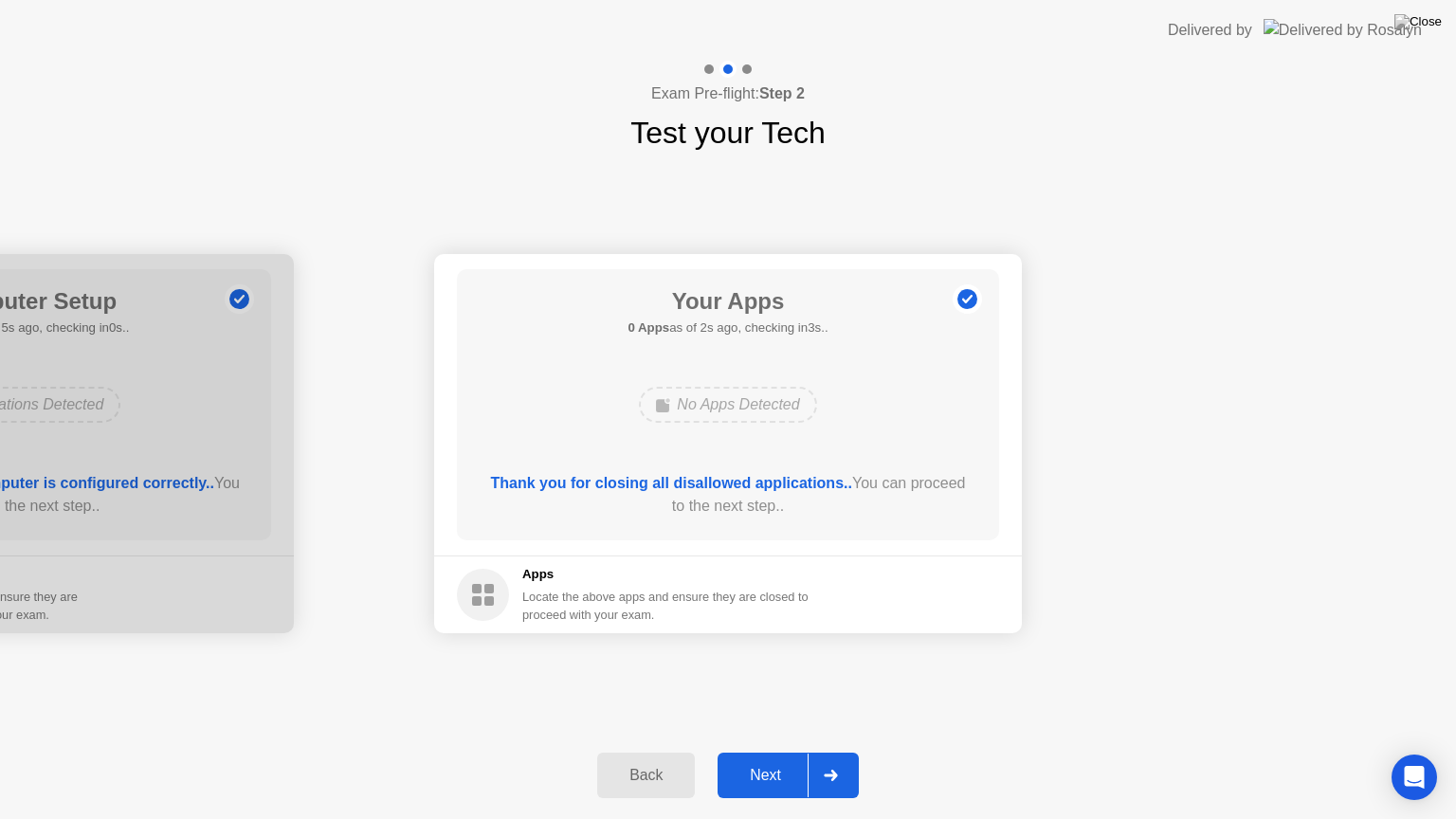 click on "Next" 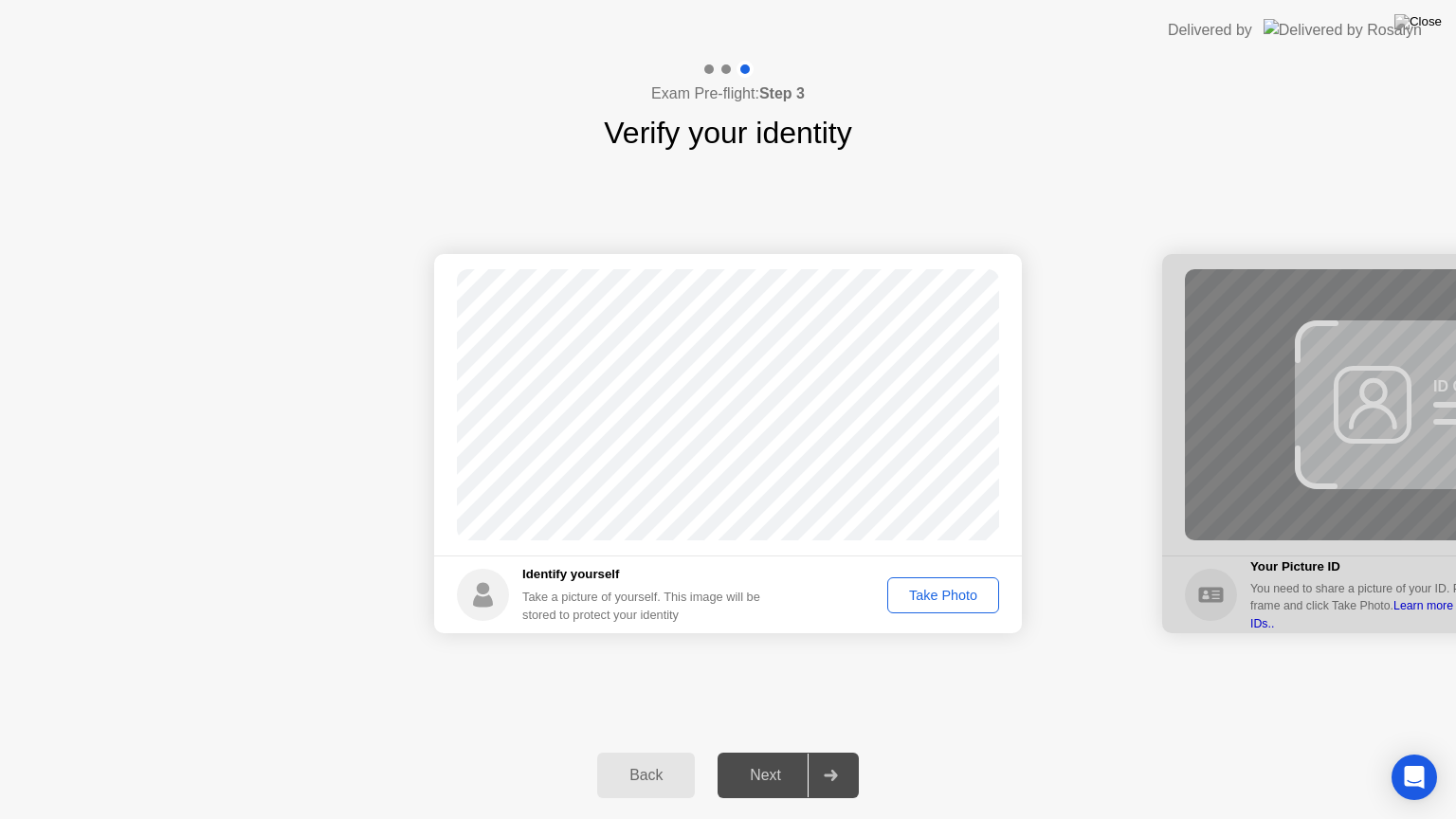 click on "Take Photo" 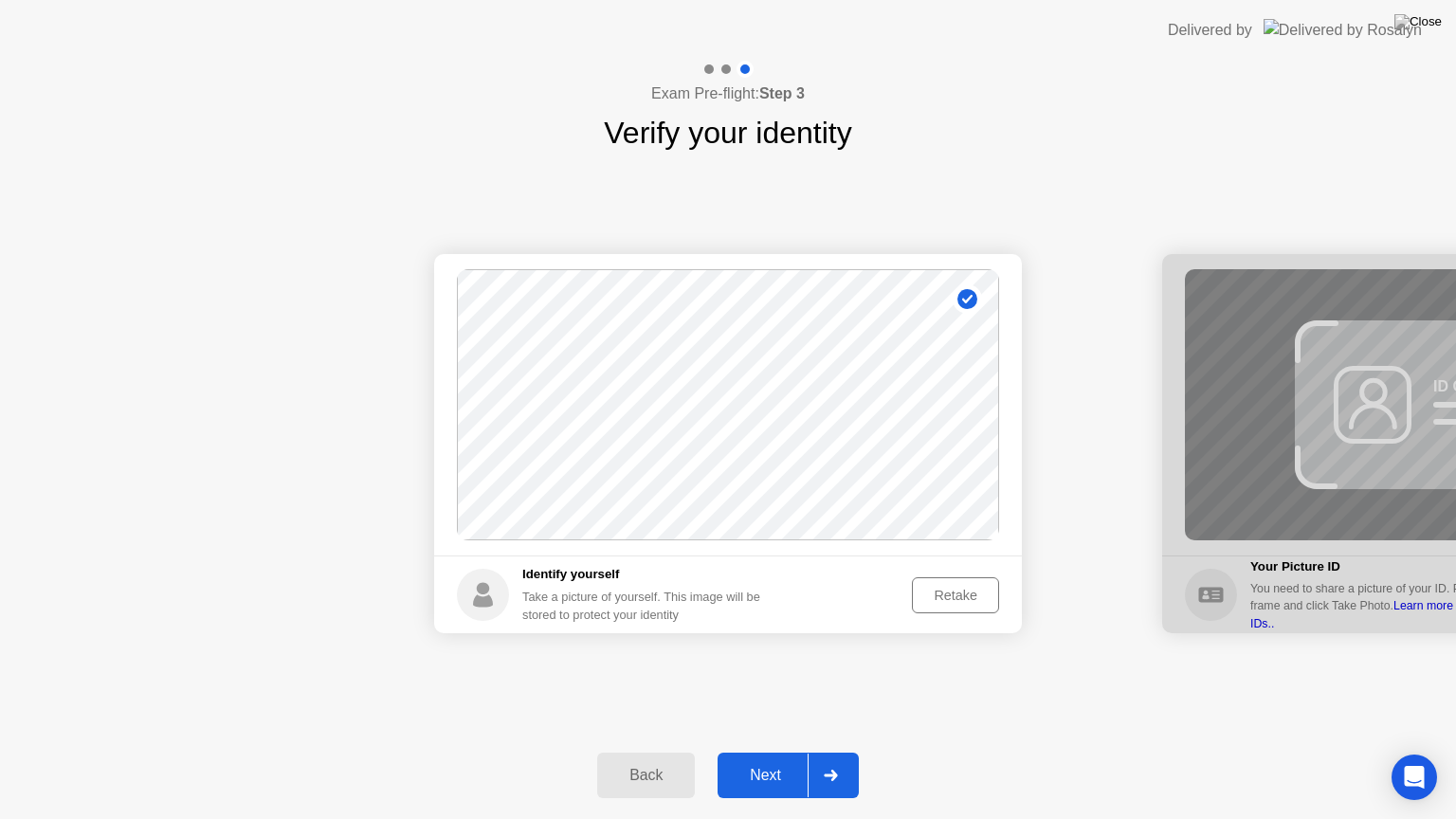 click on "Next" 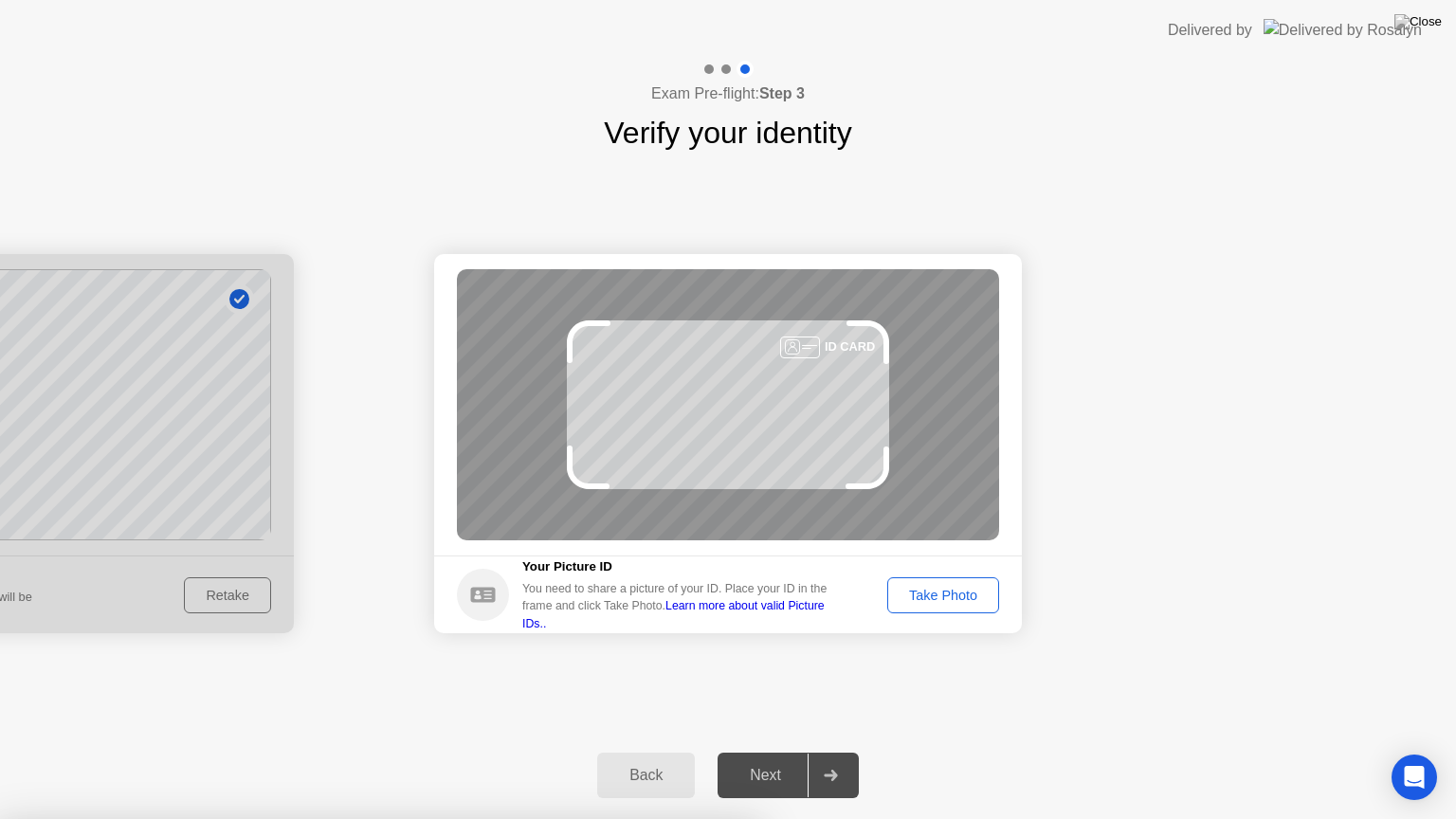 drag, startPoint x: 1304, startPoint y: 796, endPoint x: 1269, endPoint y: 766, distance: 46.0977 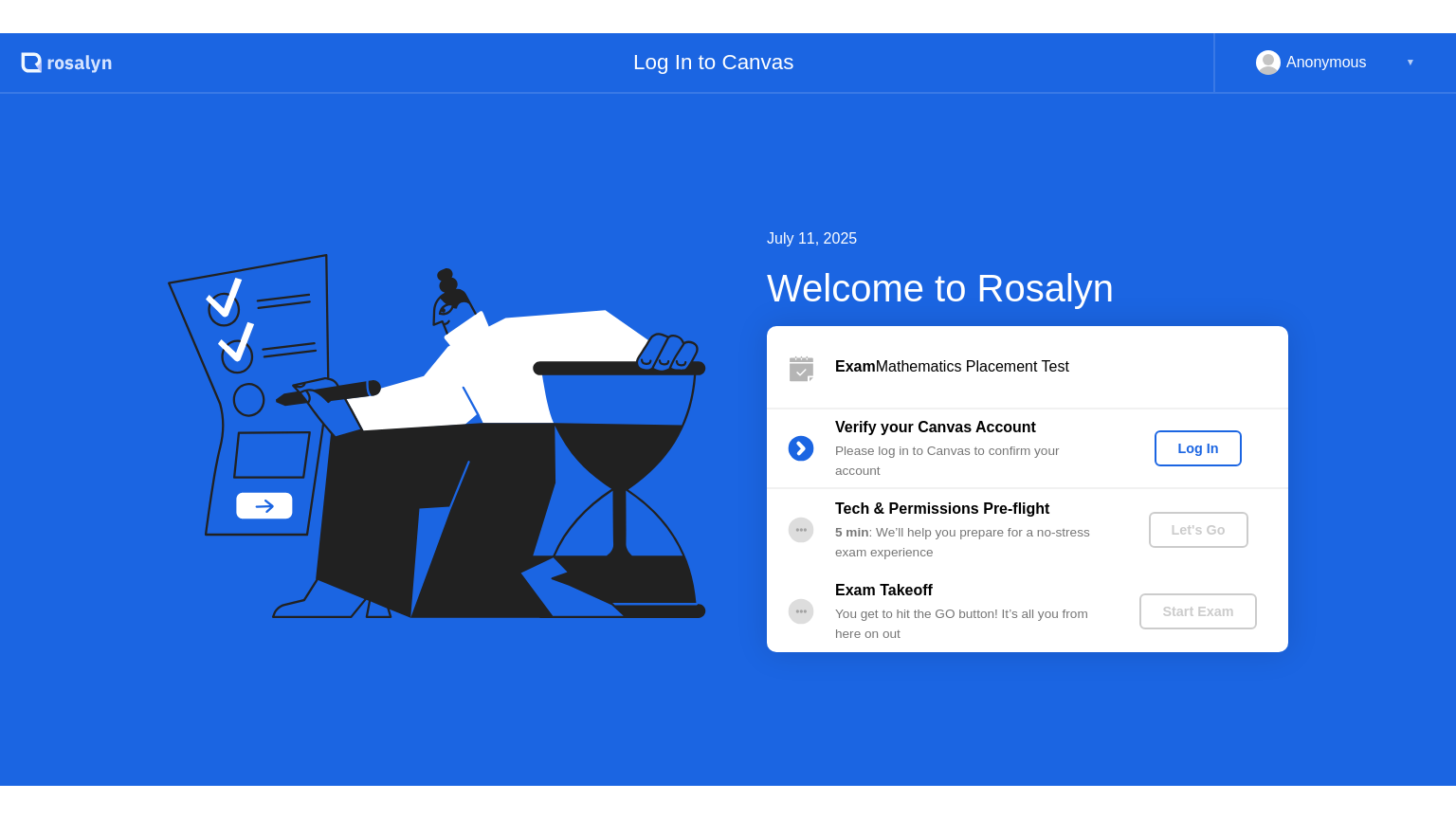 scroll, scrollTop: 0, scrollLeft: 0, axis: both 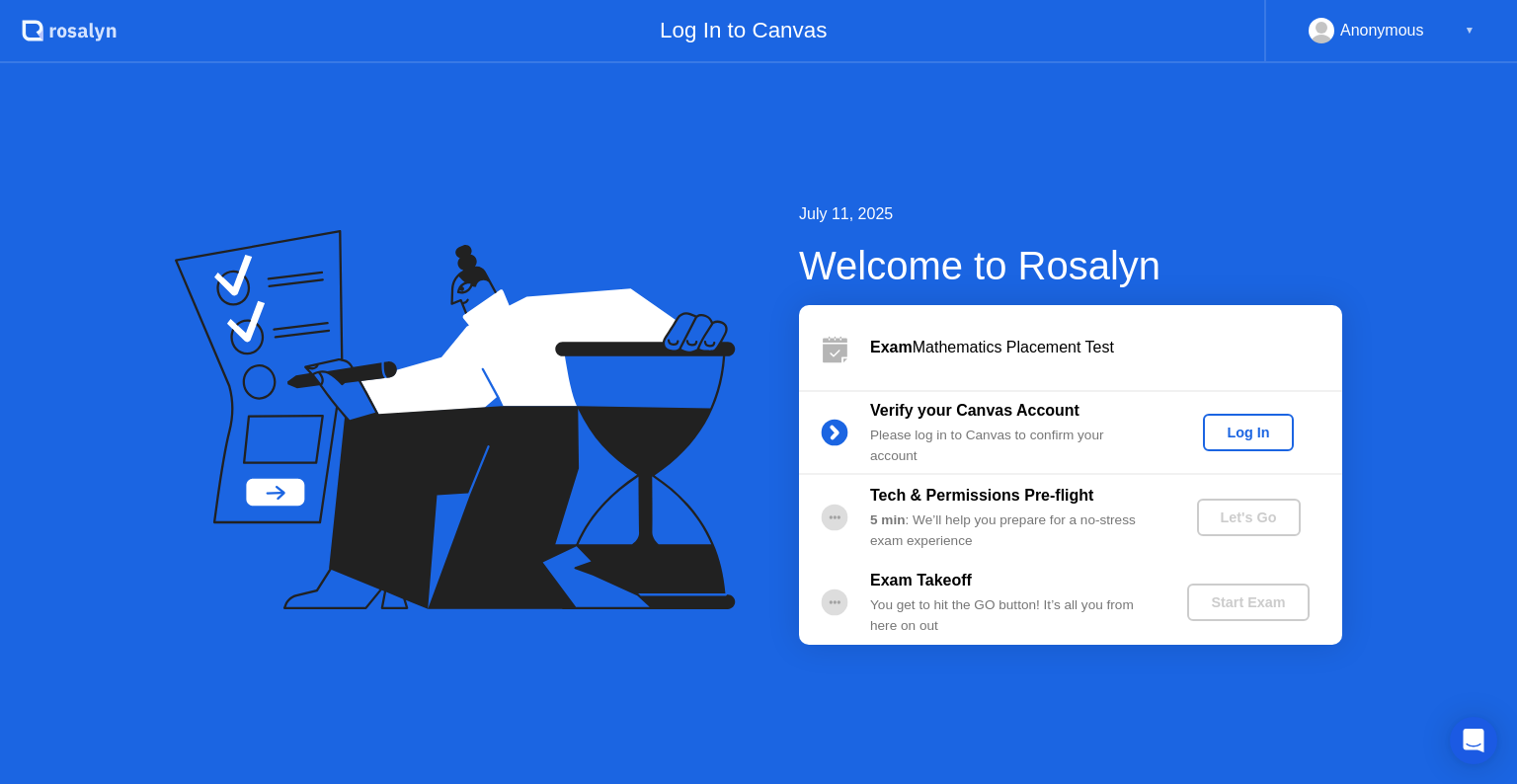 drag, startPoint x: 1020, startPoint y: 557, endPoint x: 1011, endPoint y: 573, distance: 18.35756 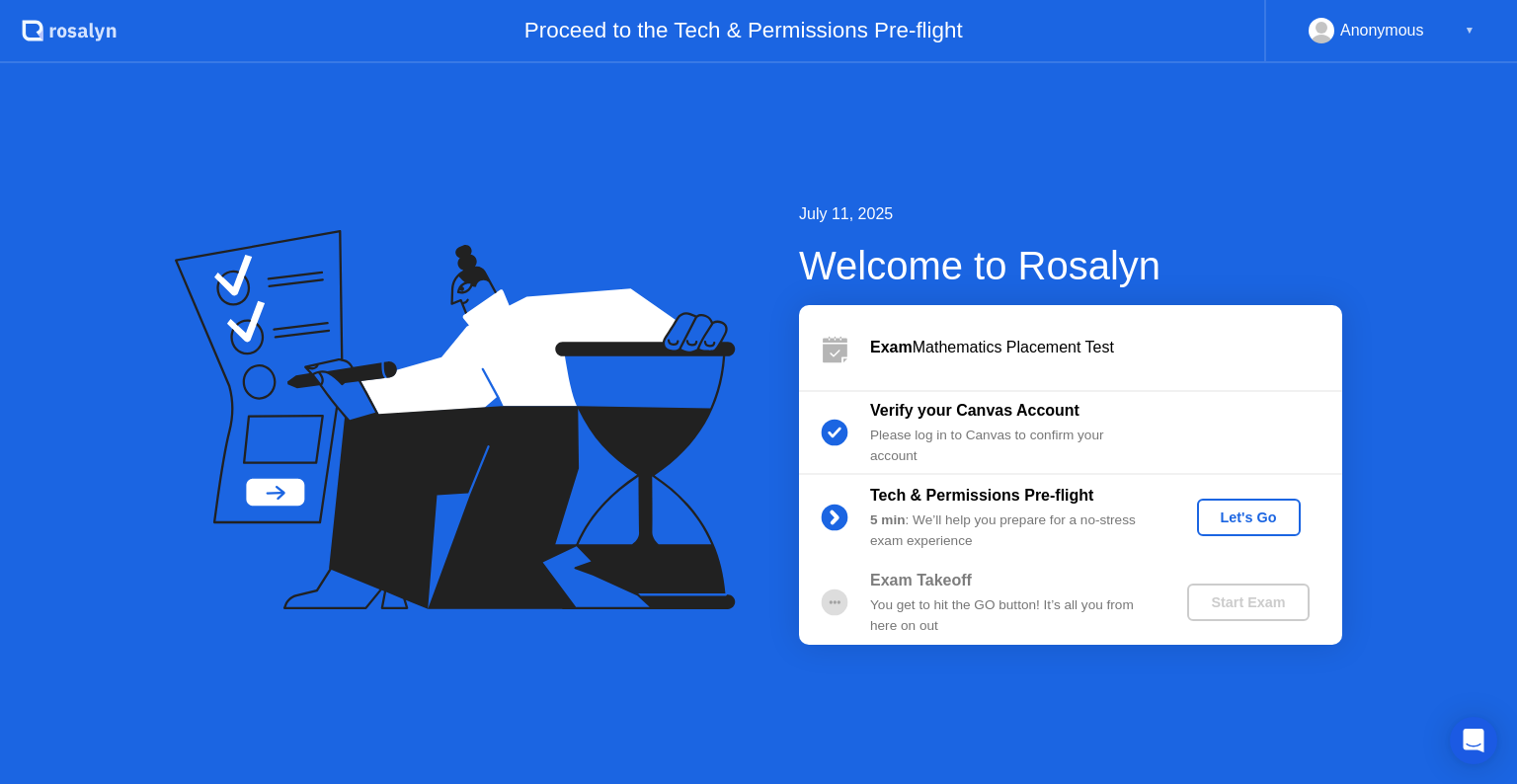 drag, startPoint x: 924, startPoint y: 762, endPoint x: 1516, endPoint y: 486, distance: 653.1769 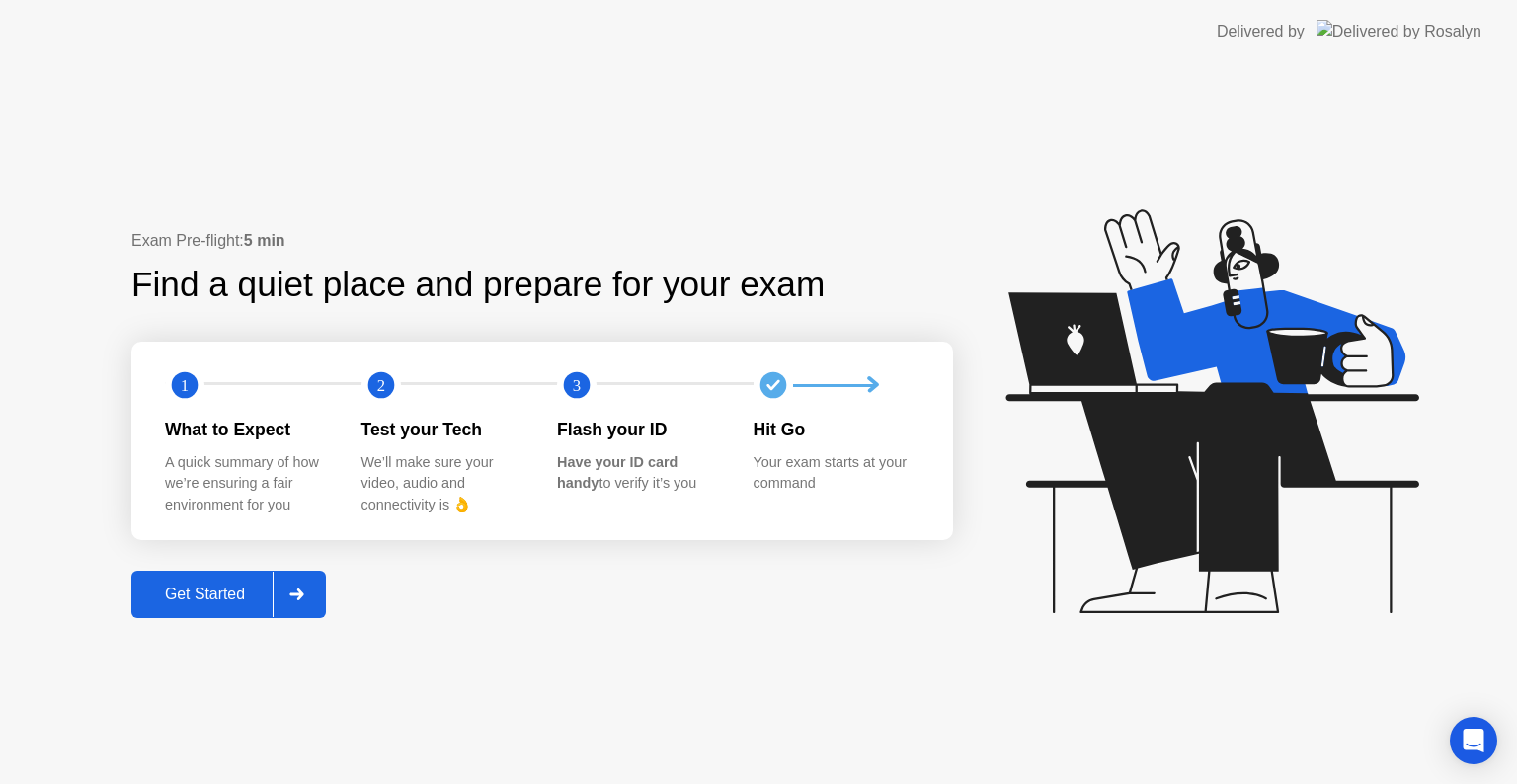 click on "Get Started" 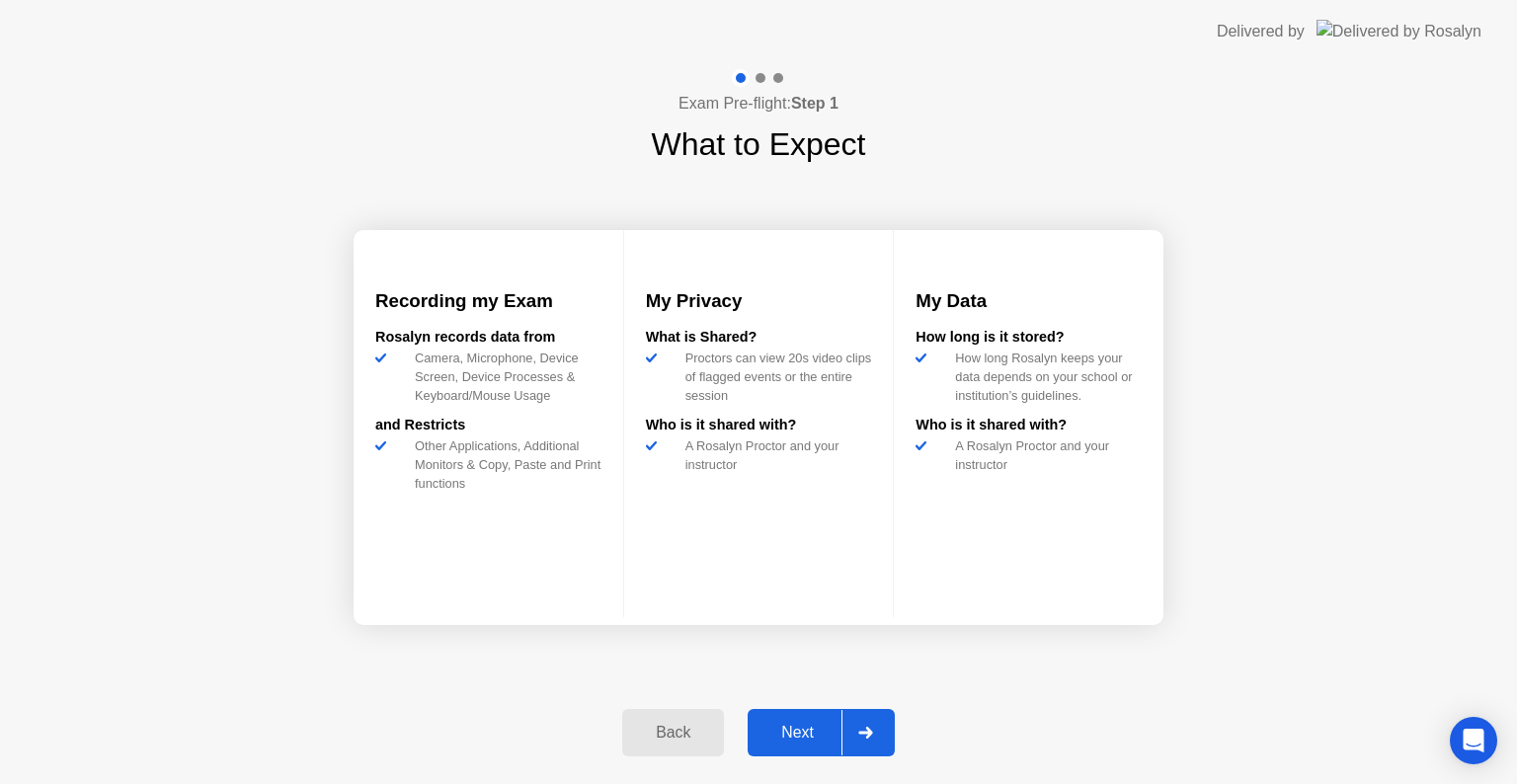 click on "Back Next" 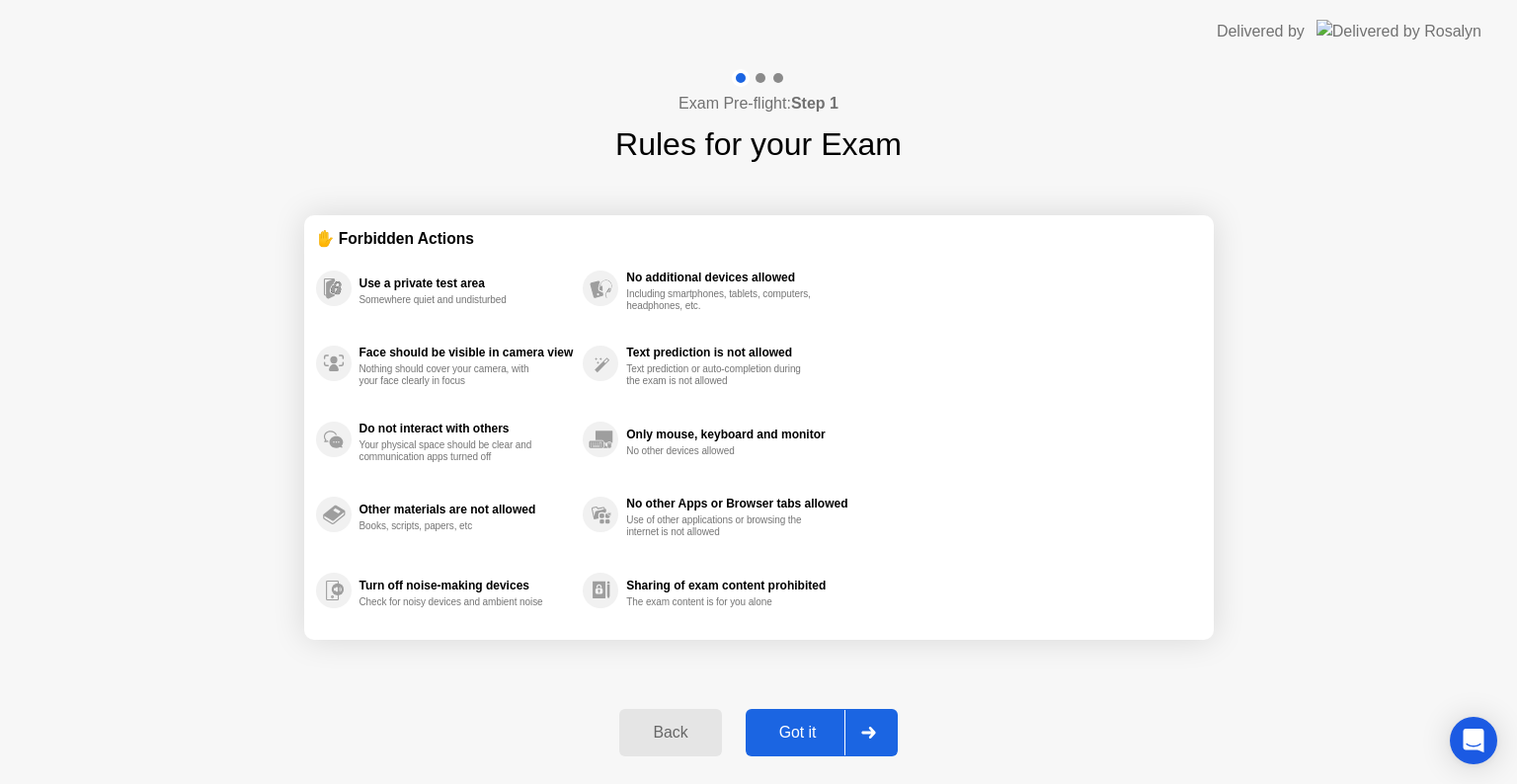 click 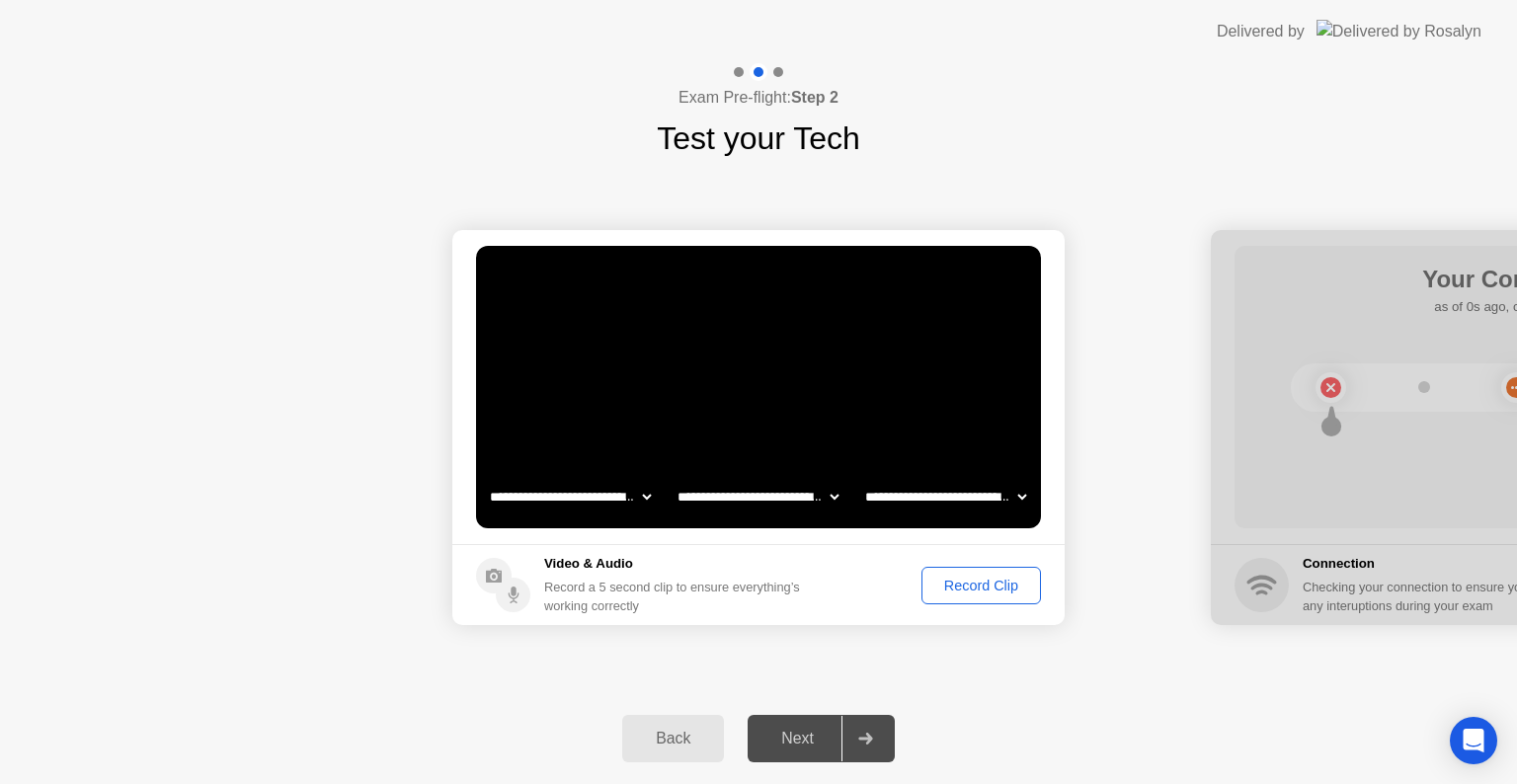 click on "Record Clip" 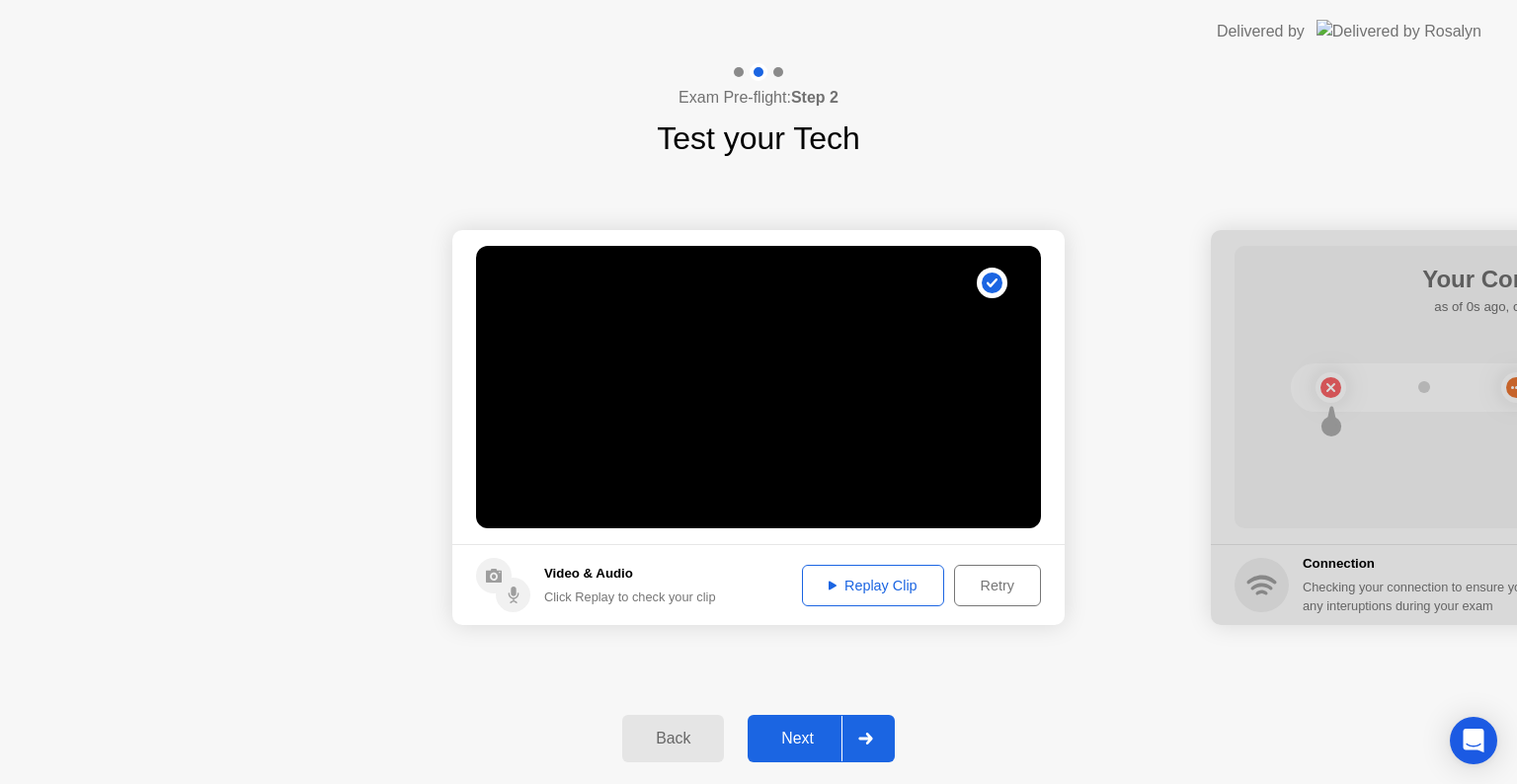 click 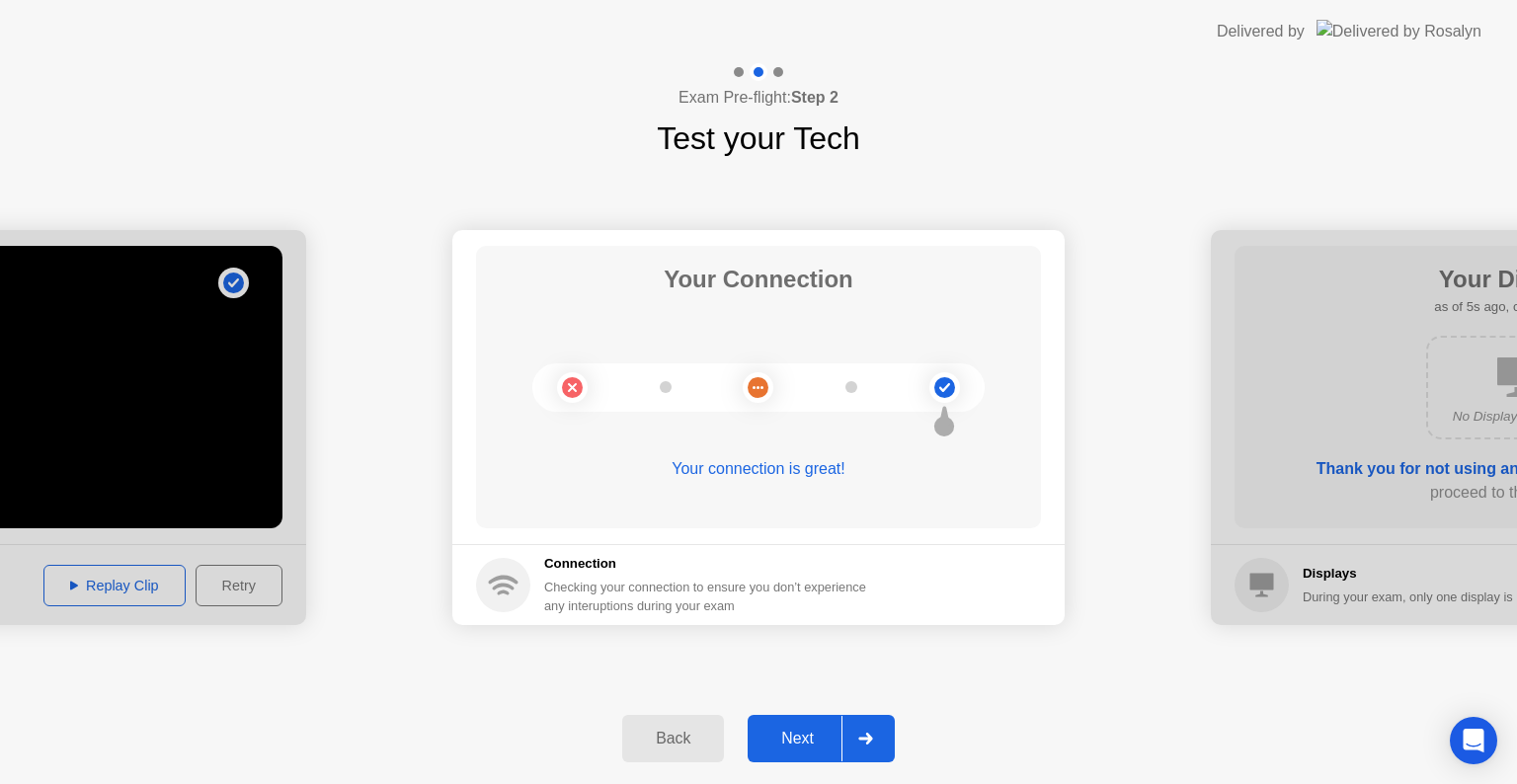 click on "Next" 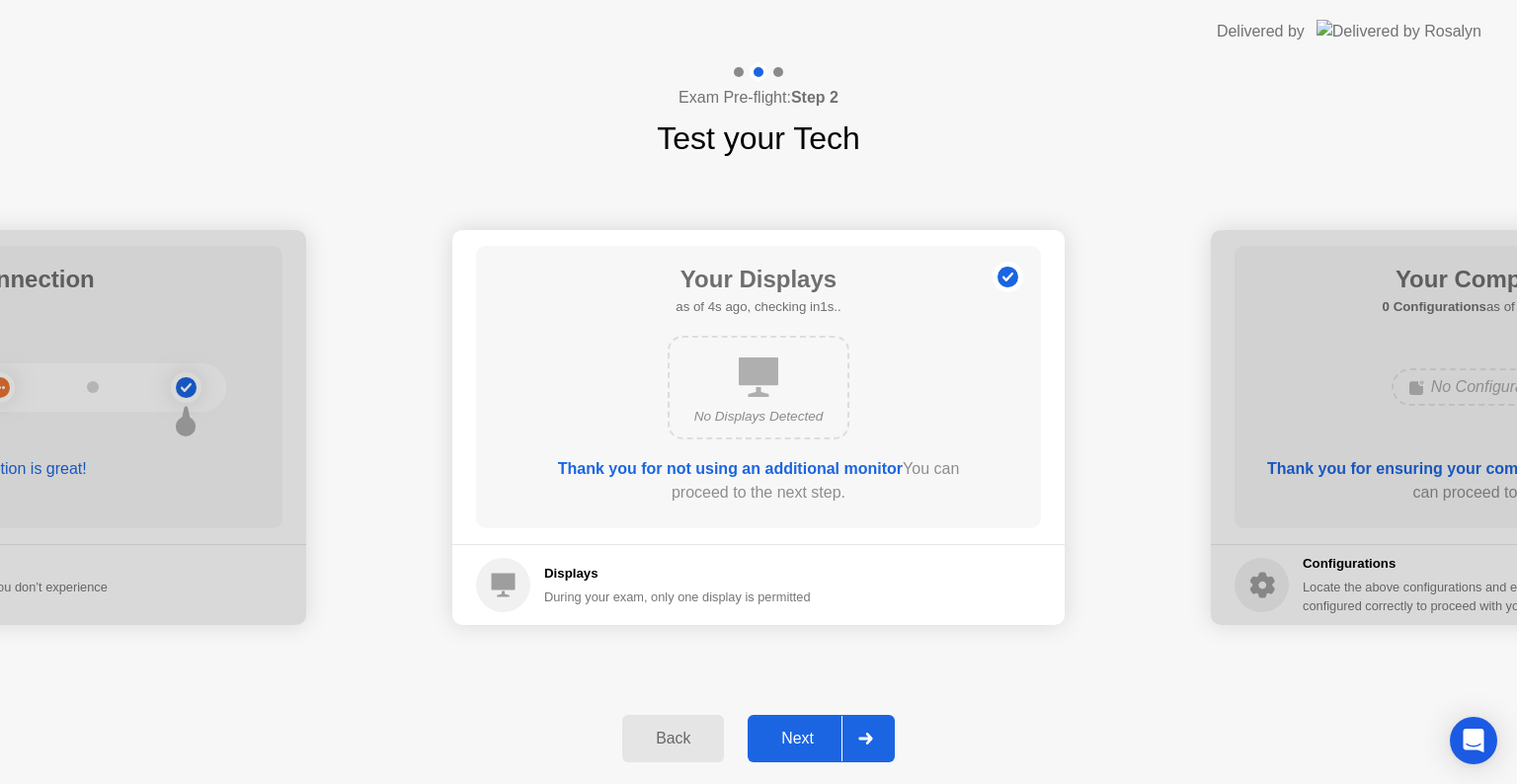 click on "Back Next" 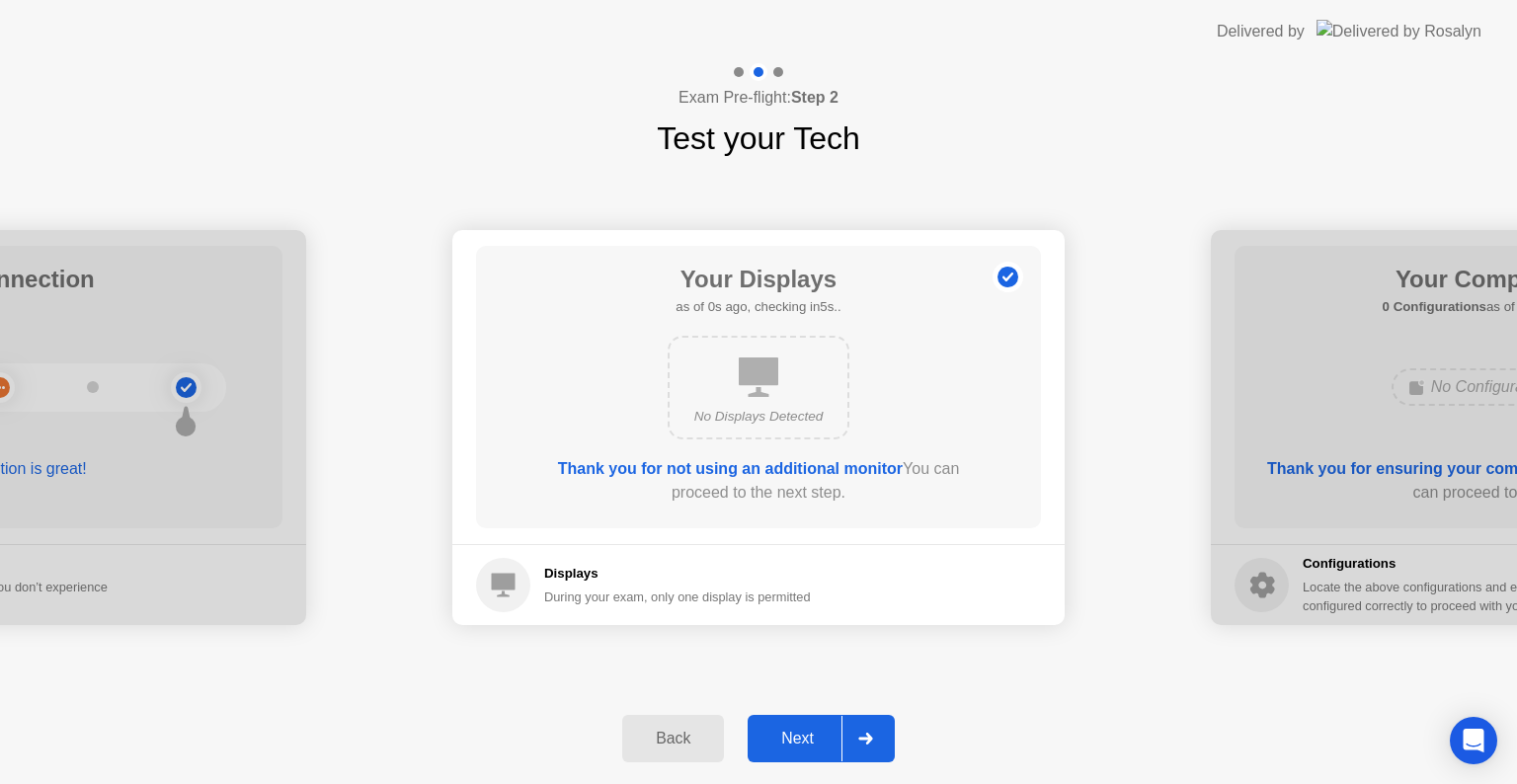 click on "Next" 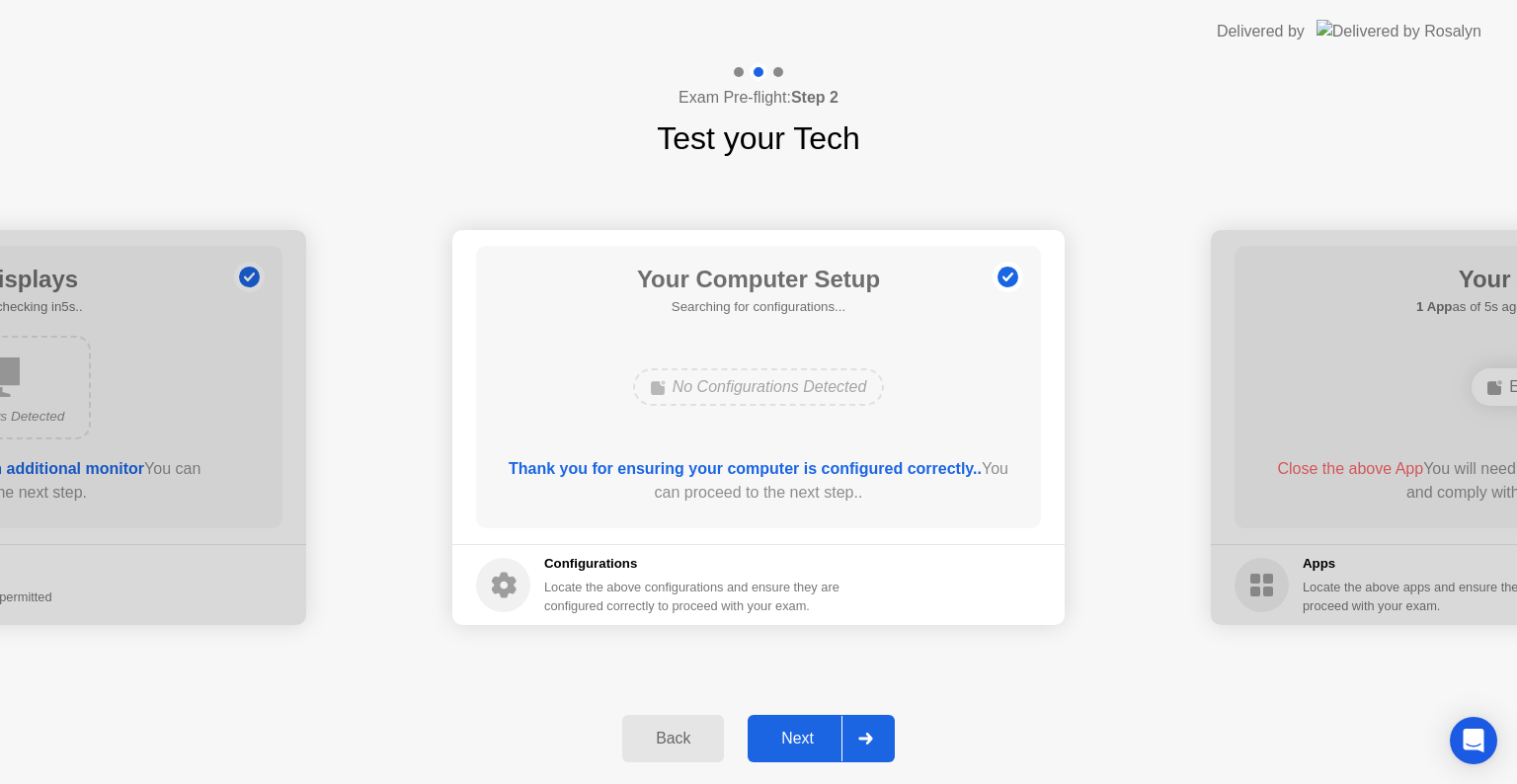 click on "Next" 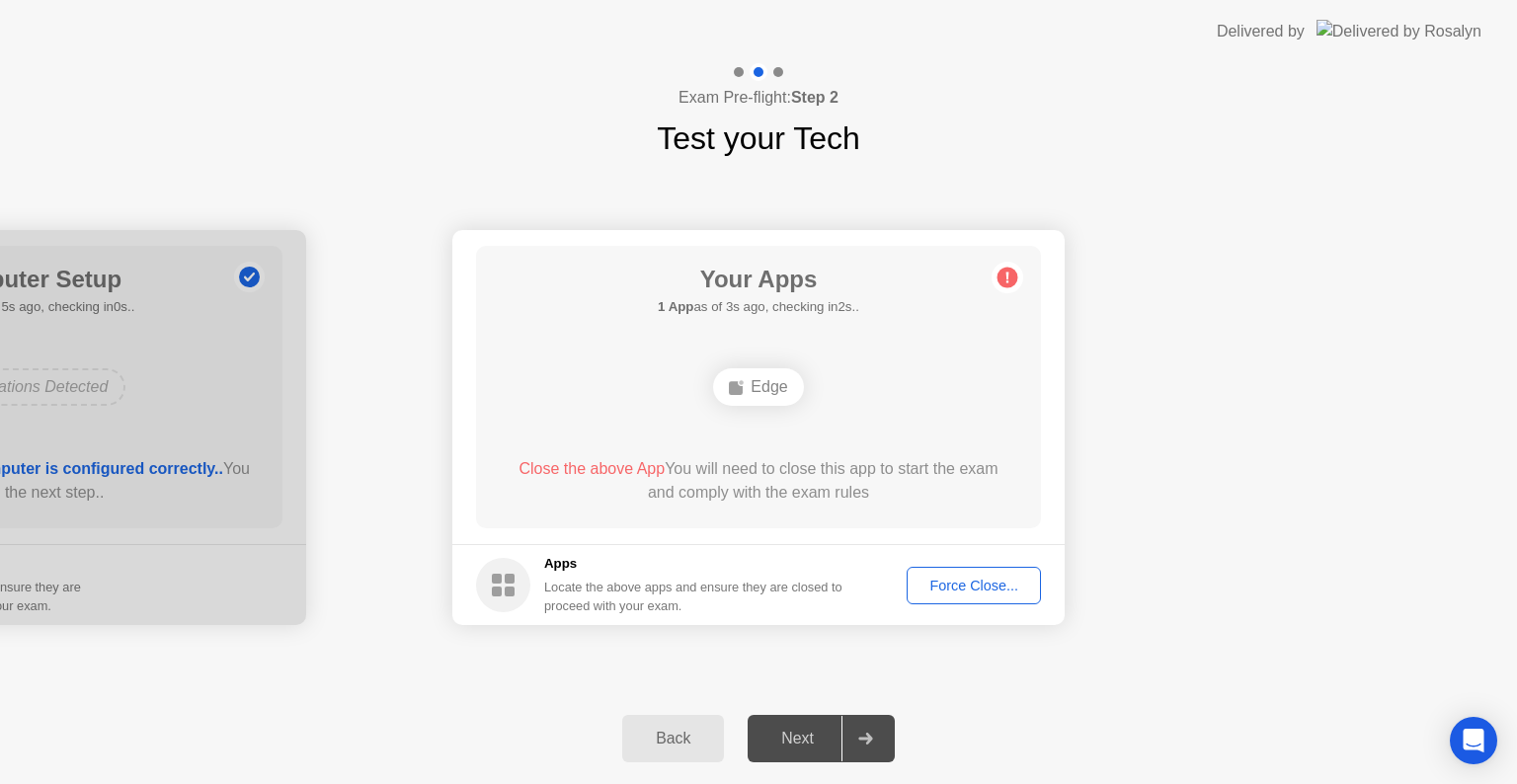 click on "Force Close..." 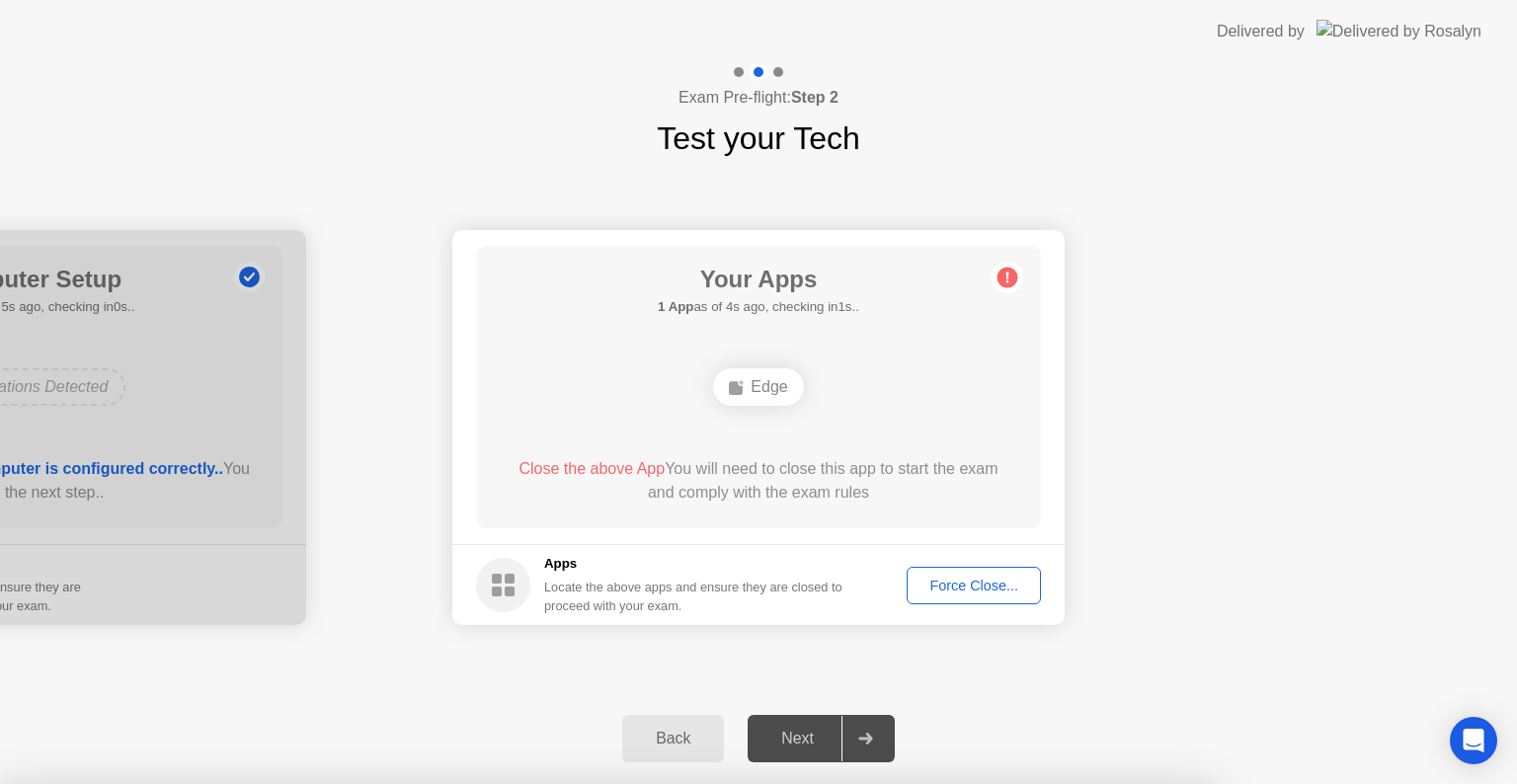 click on "Need help? Let Rosalyn close your apps for you  Clicking "Confirm" below will force close  Edge  even if there are unsaved changes..  Learn more about closing apps  Edge  Cancel Confirm" at bounding box center (606, 940) 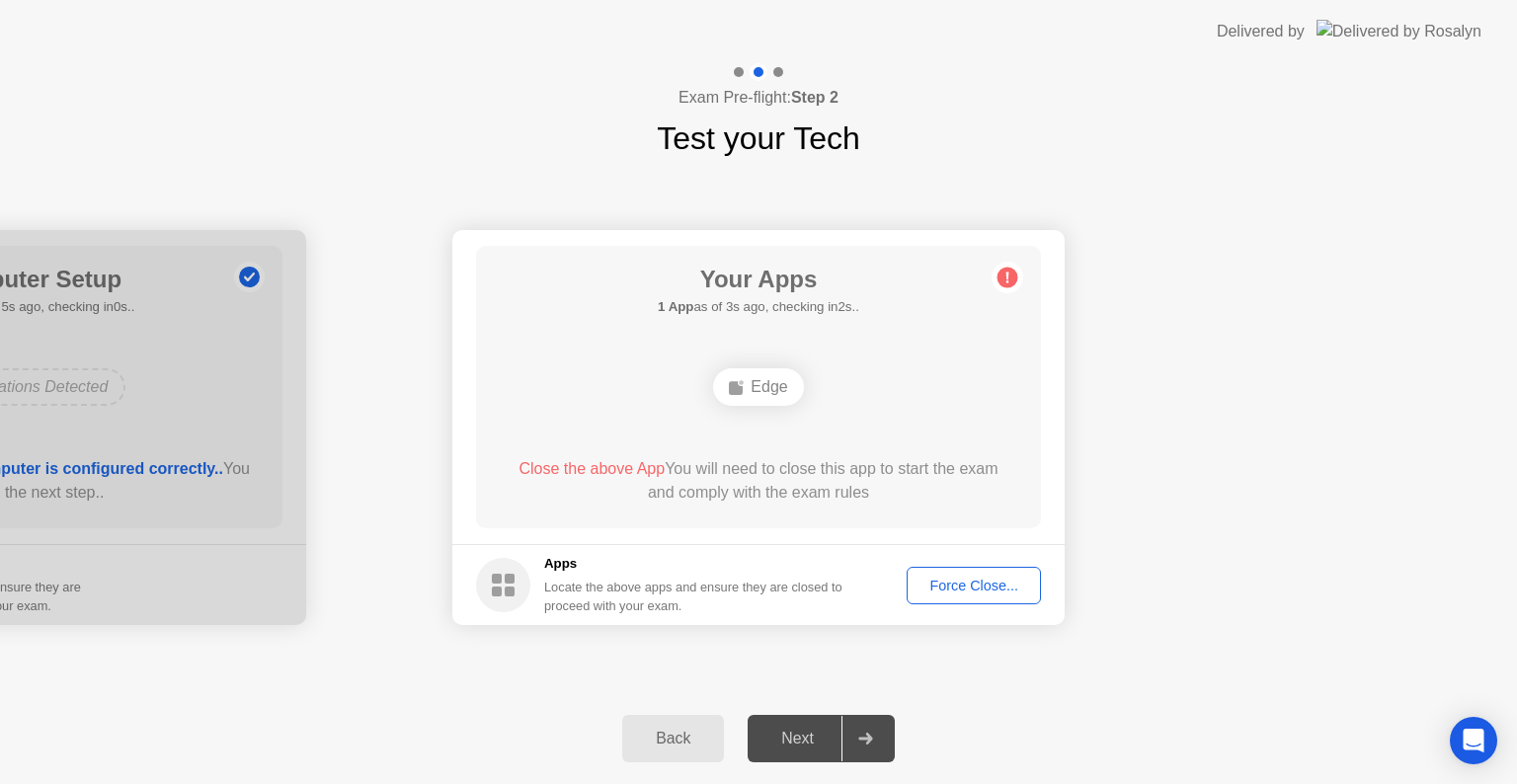 click on "Force Close..." 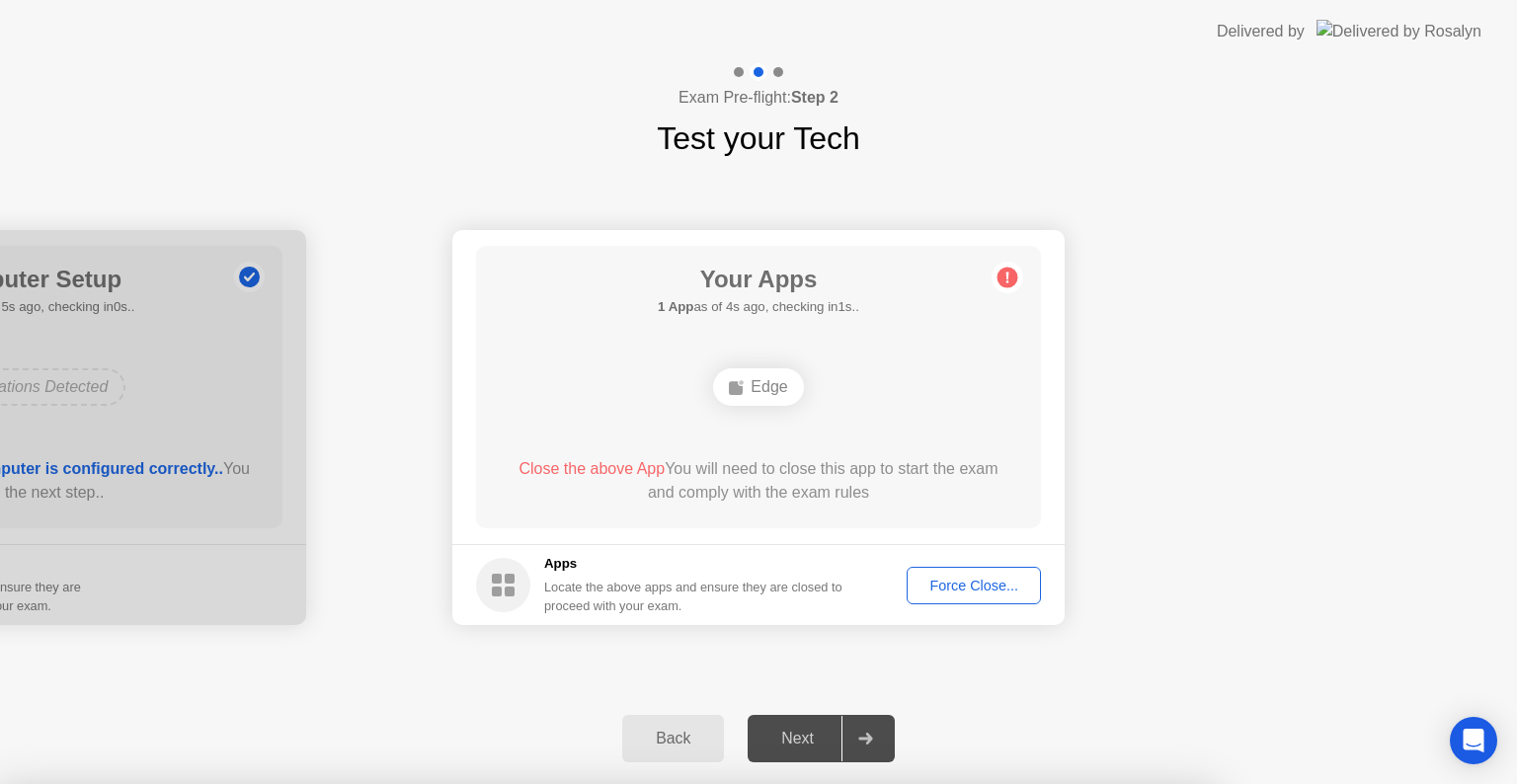 click on "Confirm" at bounding box center (673, 1057) 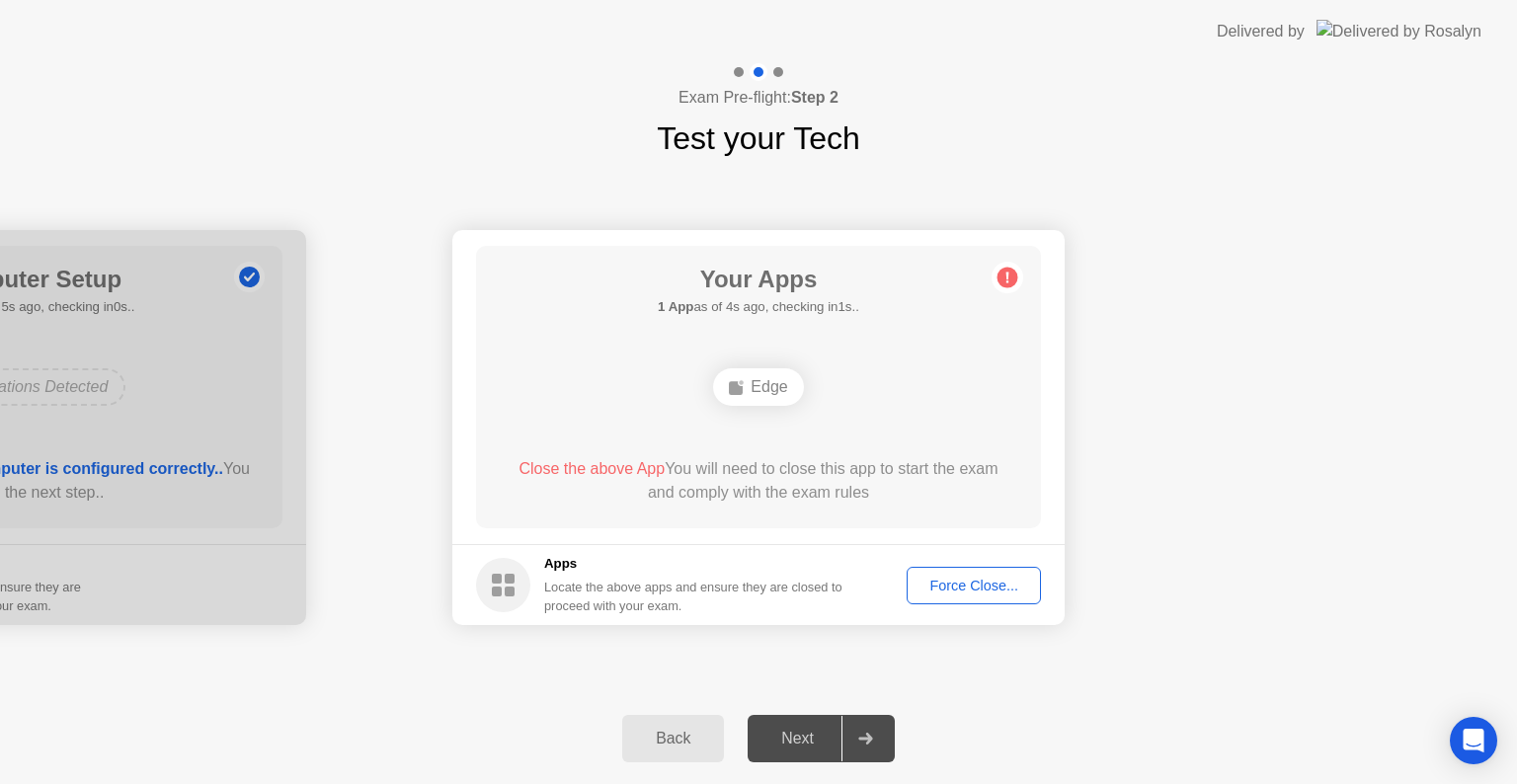 click on "Back Next" 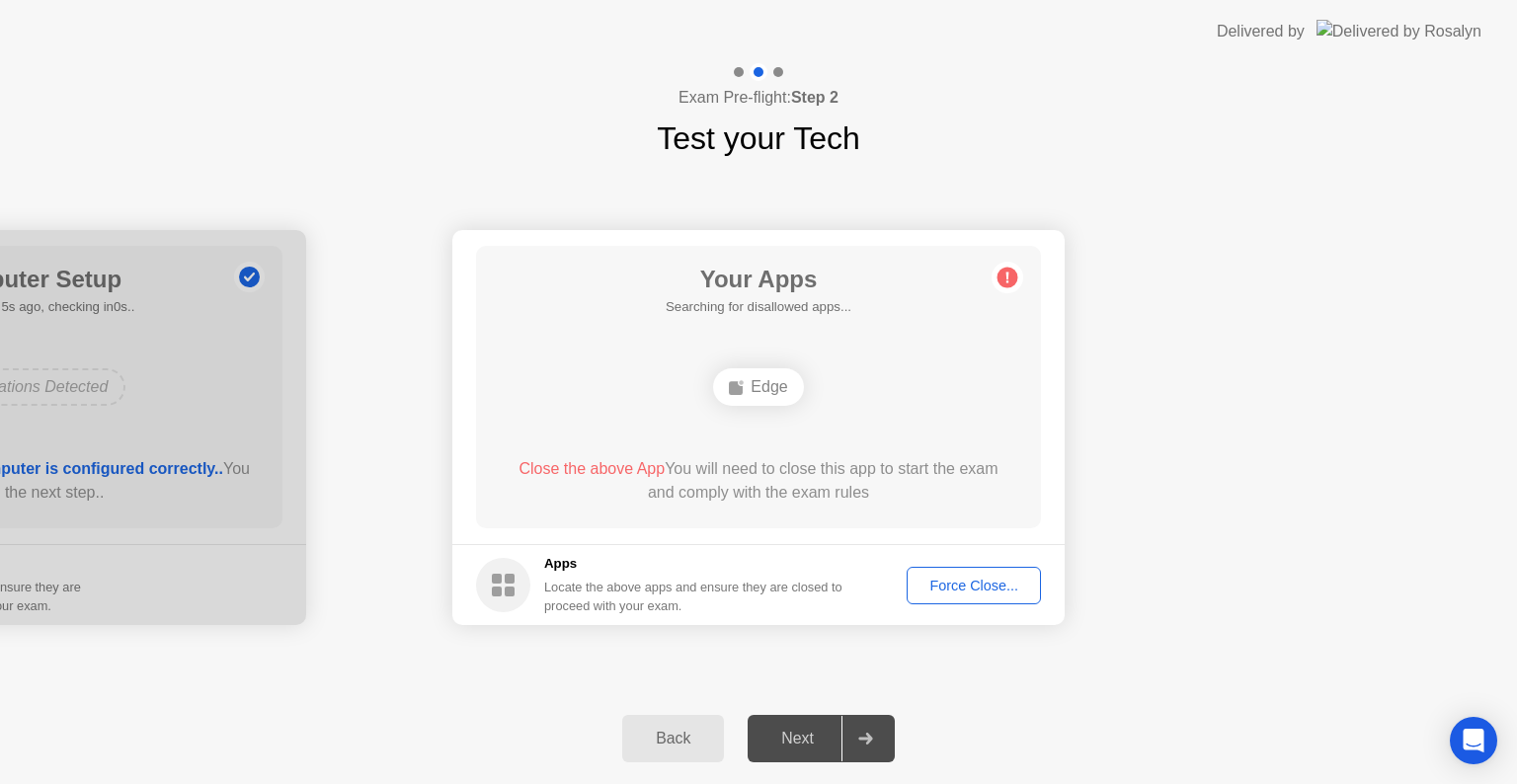 click on "Force Close..." 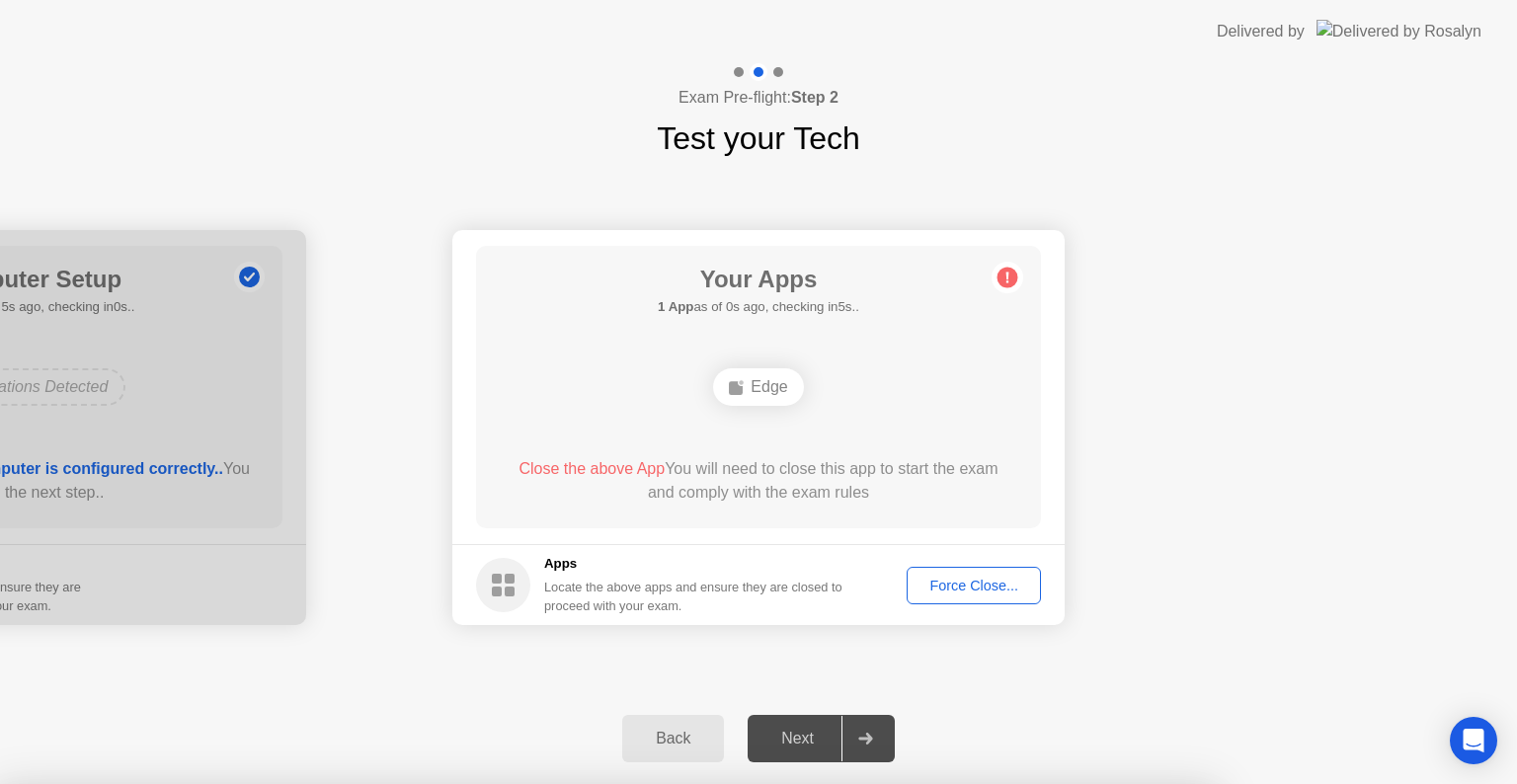click on "Need help? Let Rosalyn close your apps for you  Clicking "Confirm" below will force close  Edge  even if there are unsaved changes..  Learn more about closing apps  Edge  Cancel Confirm" at bounding box center [606, 940] 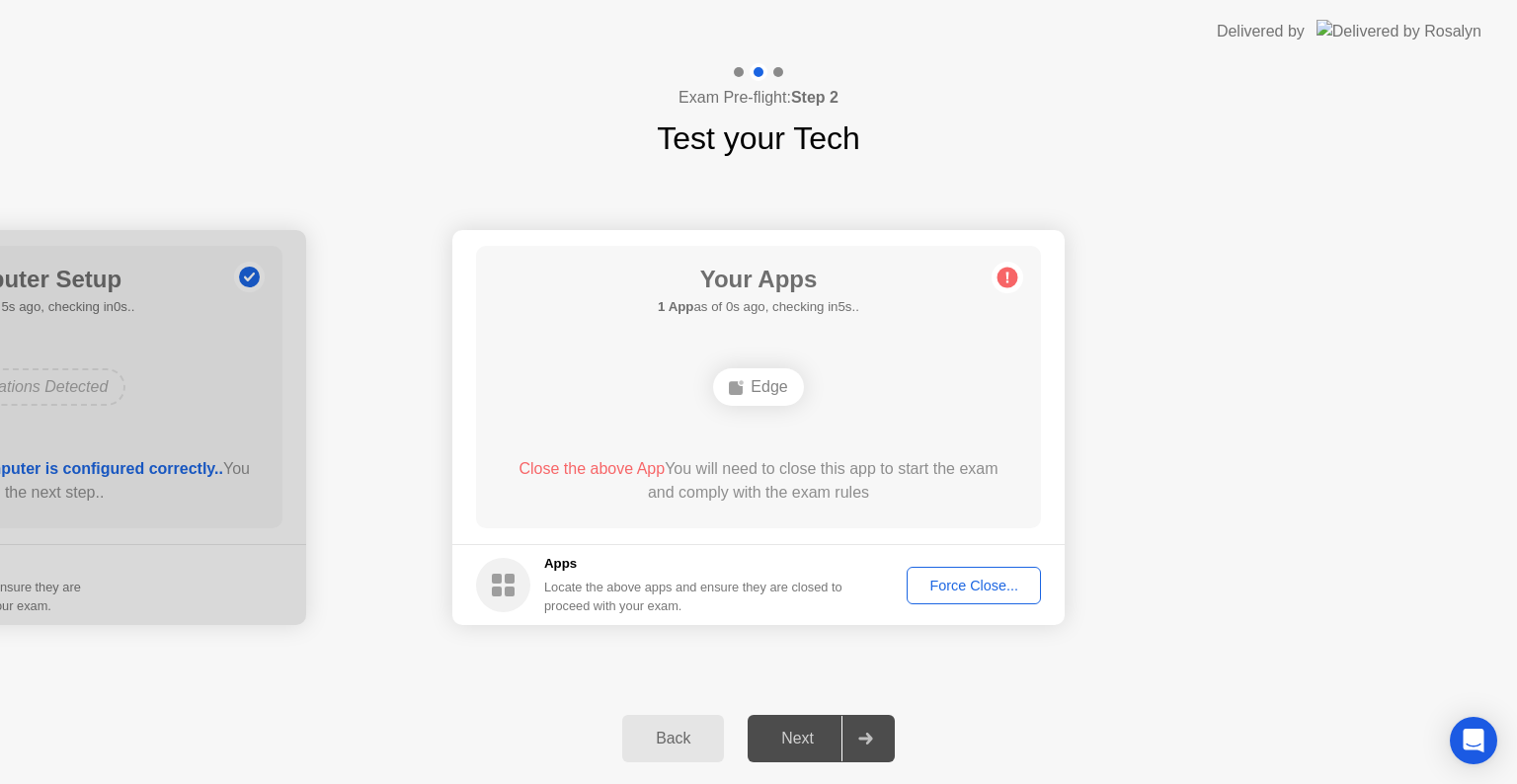 click on "Your Apps 1 App  as of 0s ago, checking in5s..  Edge  Close the above App  You will need to close this app to start the exam and comply with the exam rules" 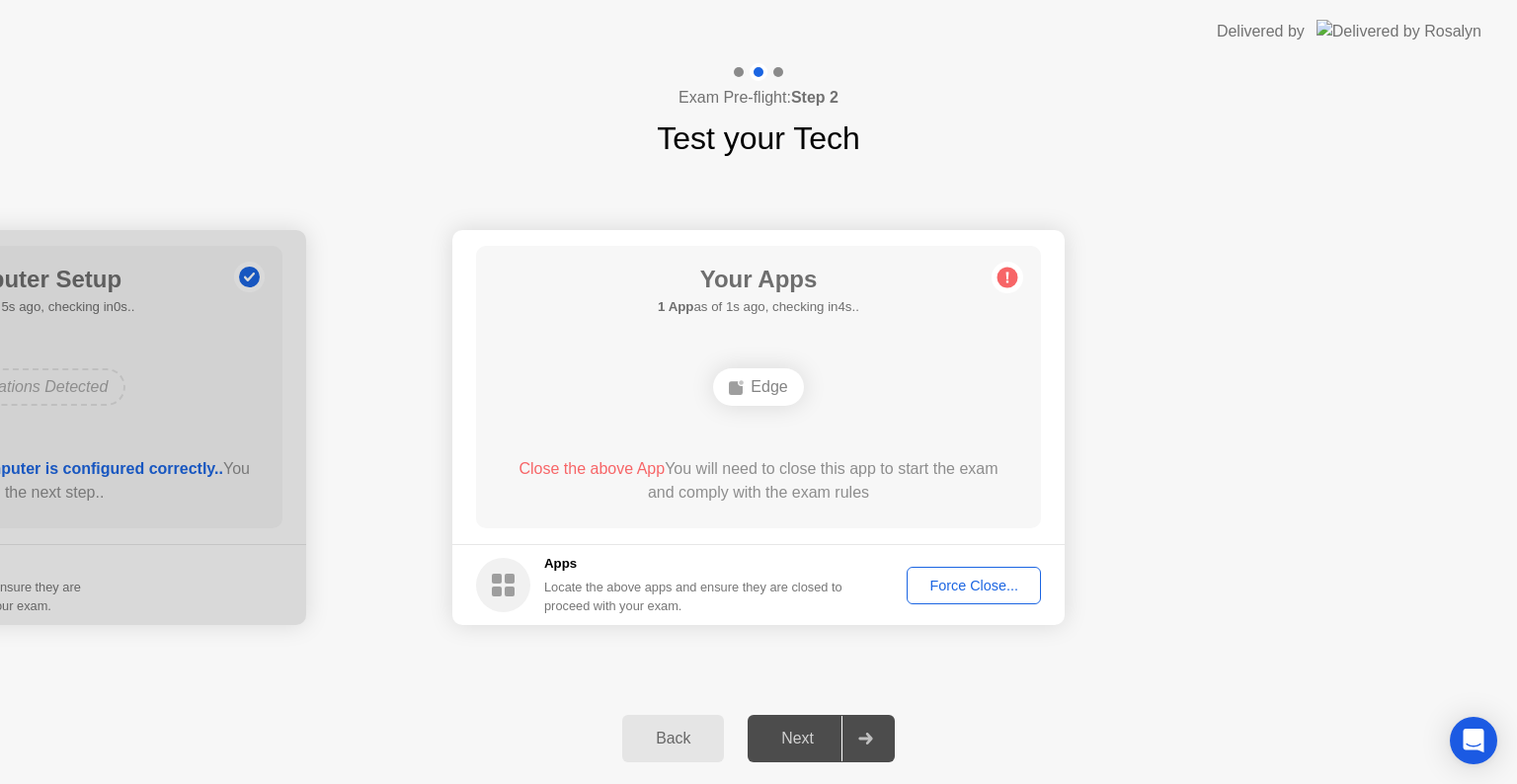 click on "Your Apps 1 App  as of 1s ago, checking in4s..  Edge  Close the above App  You will need to close this app to start the exam and comply with the exam rules" 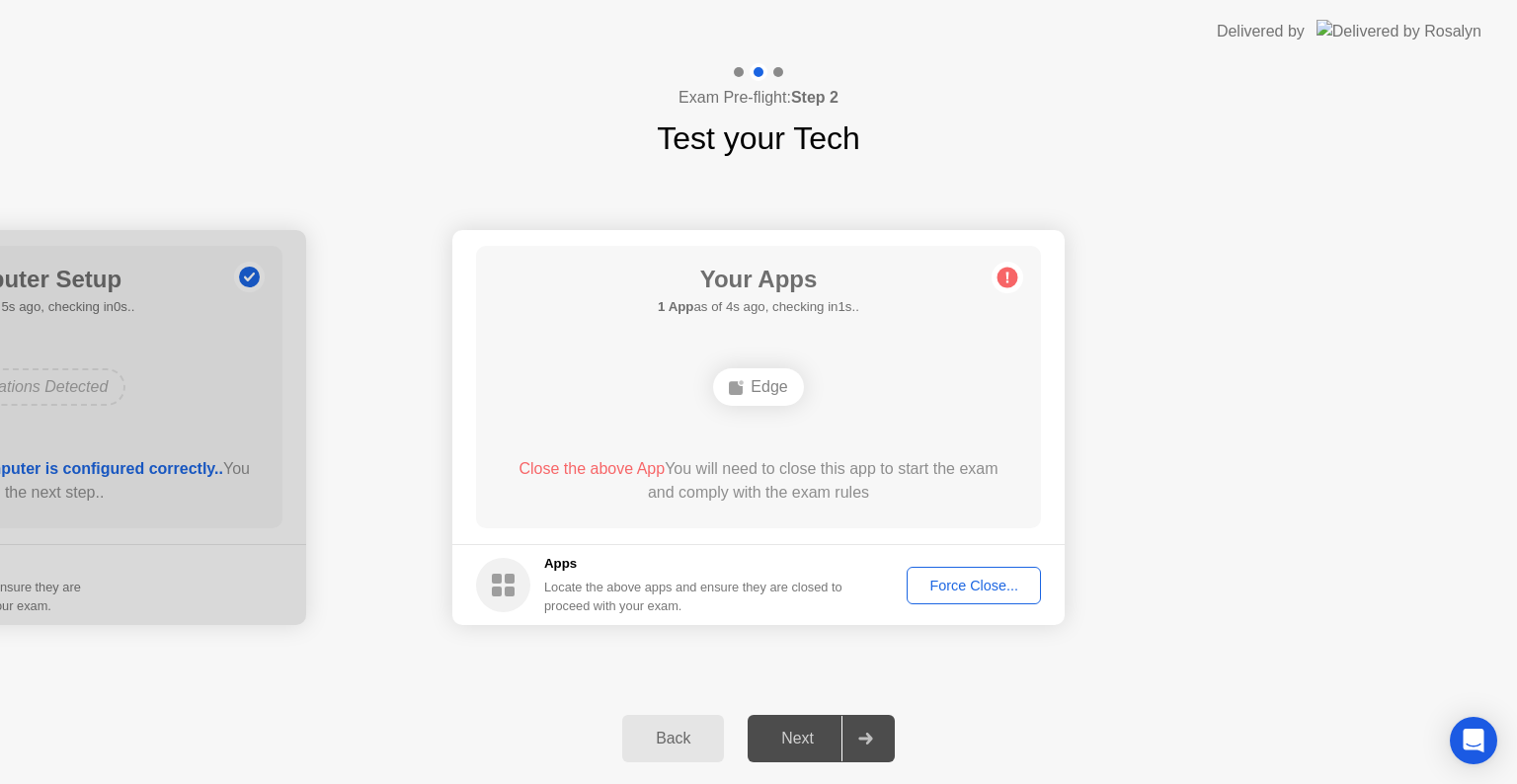 click on "Back" 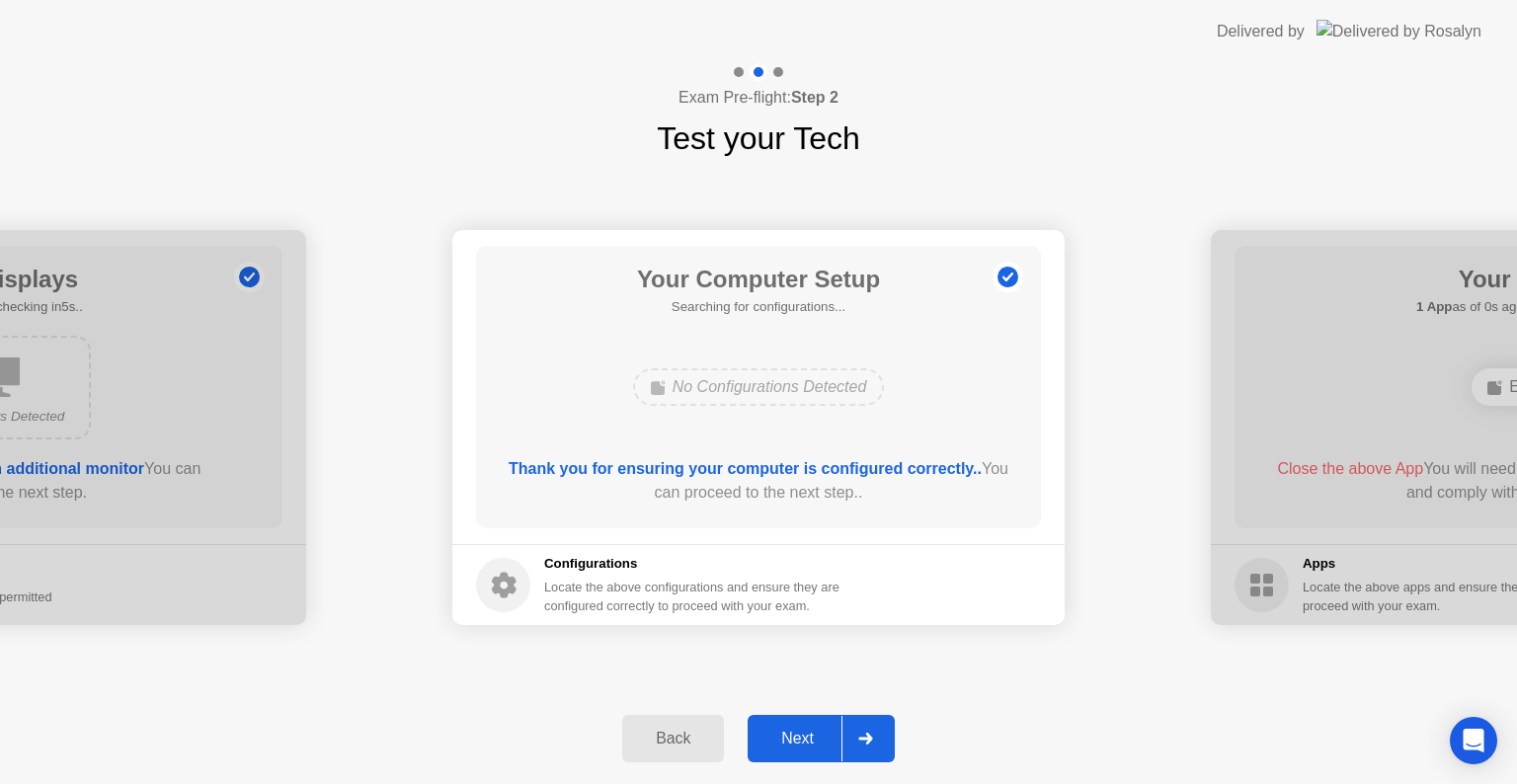 click on "Next" 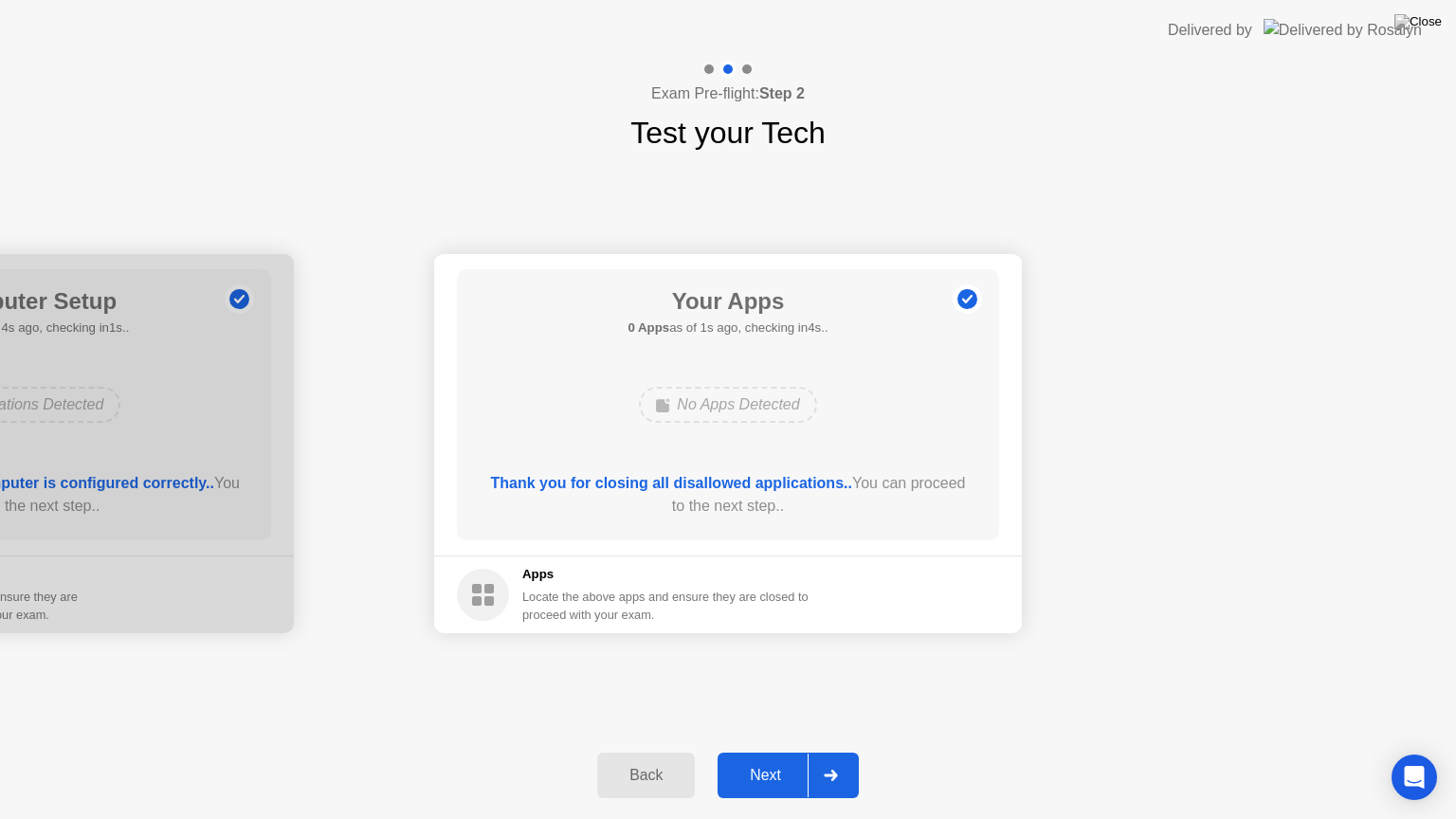 click on "Next" 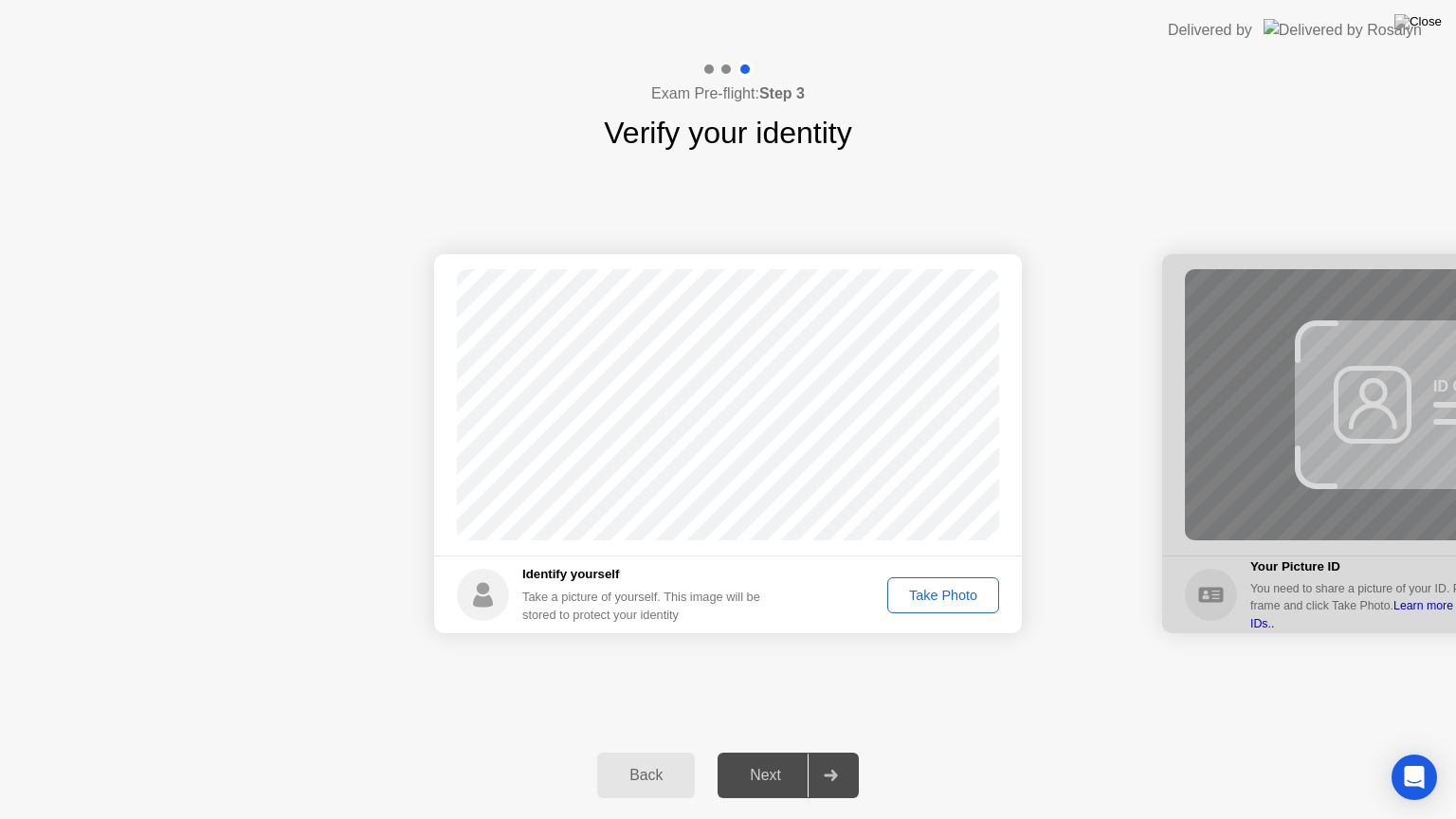 click on "Take Photo" 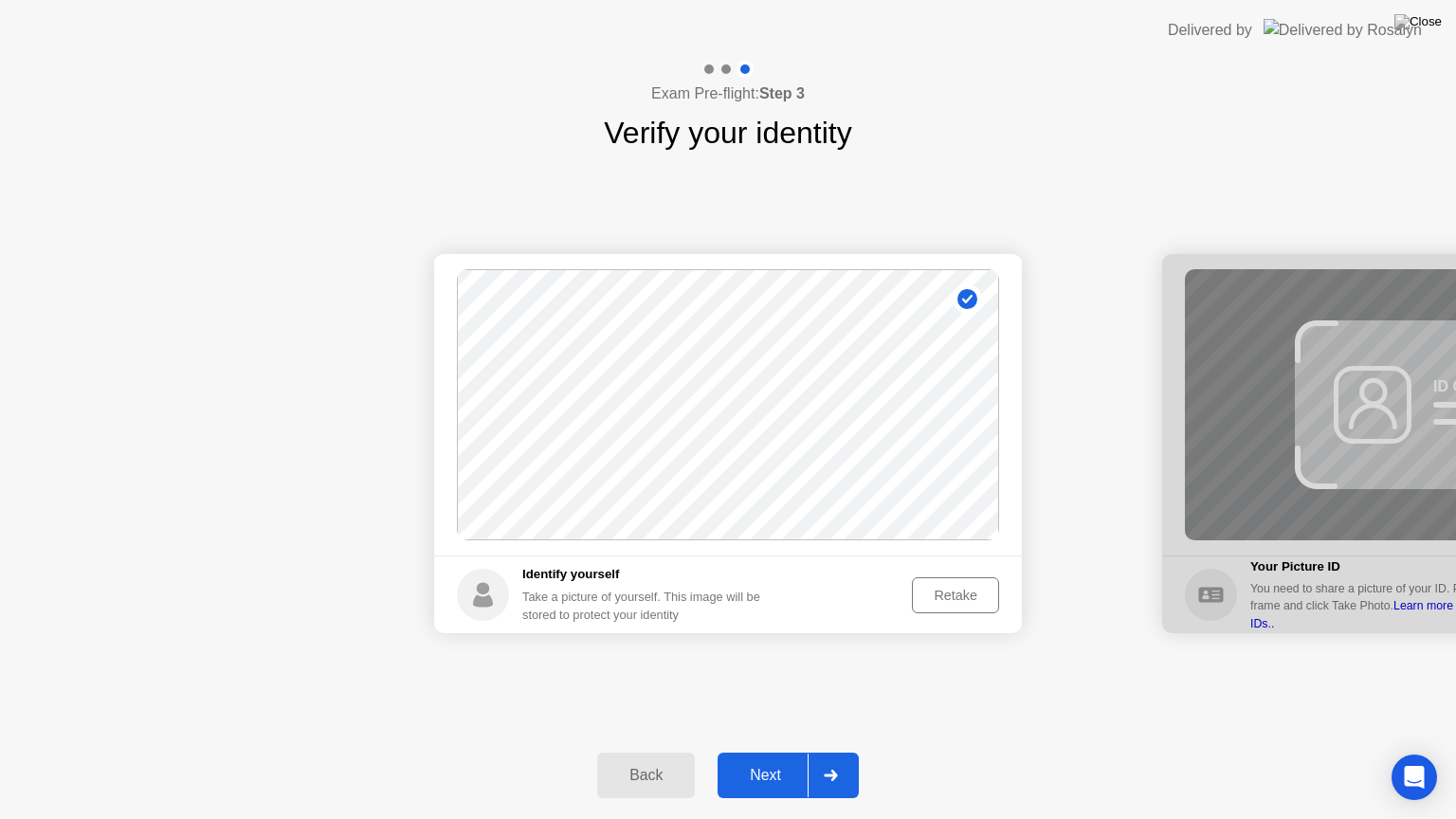 click on "Next" 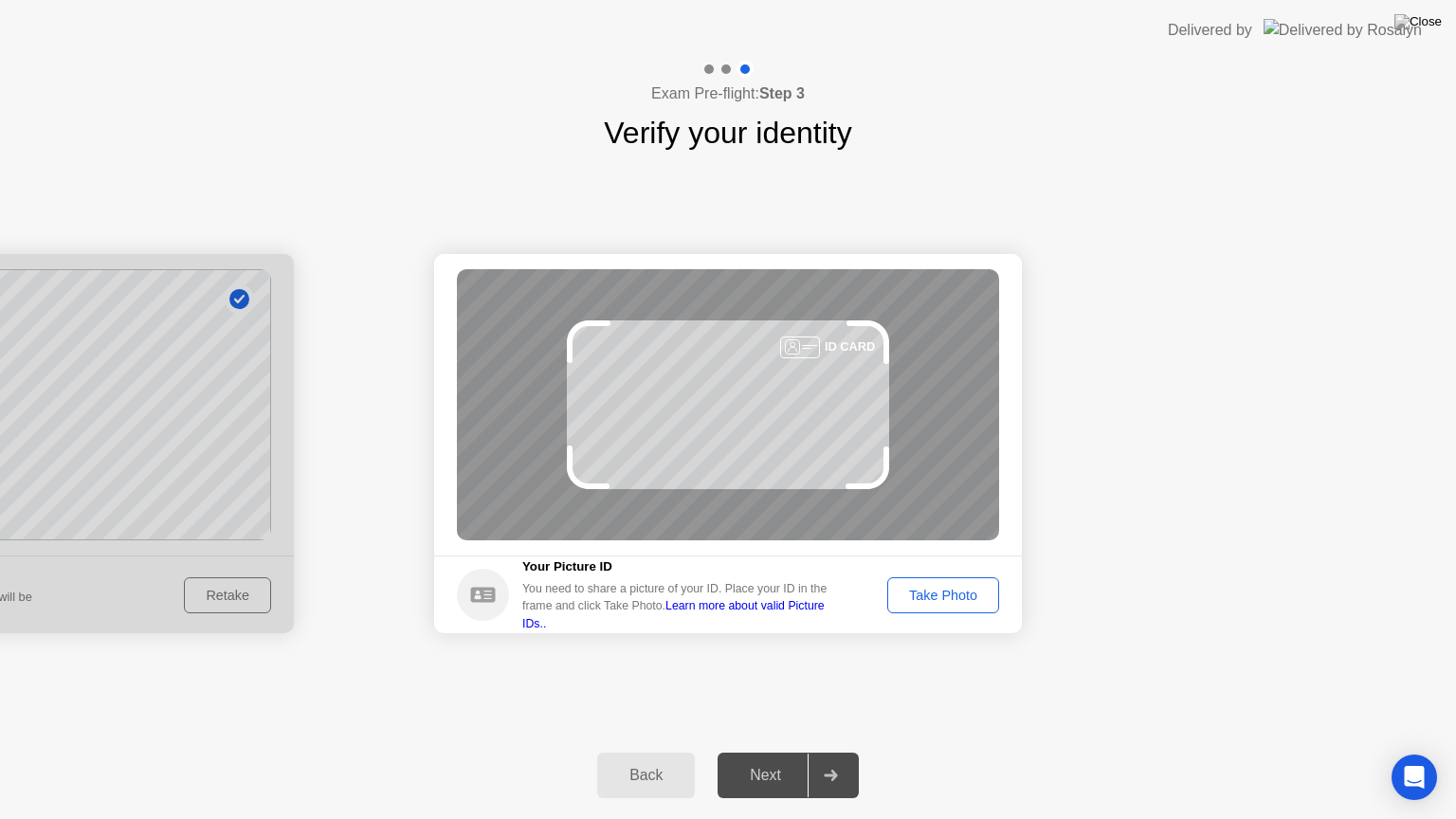 click on "Take Photo" 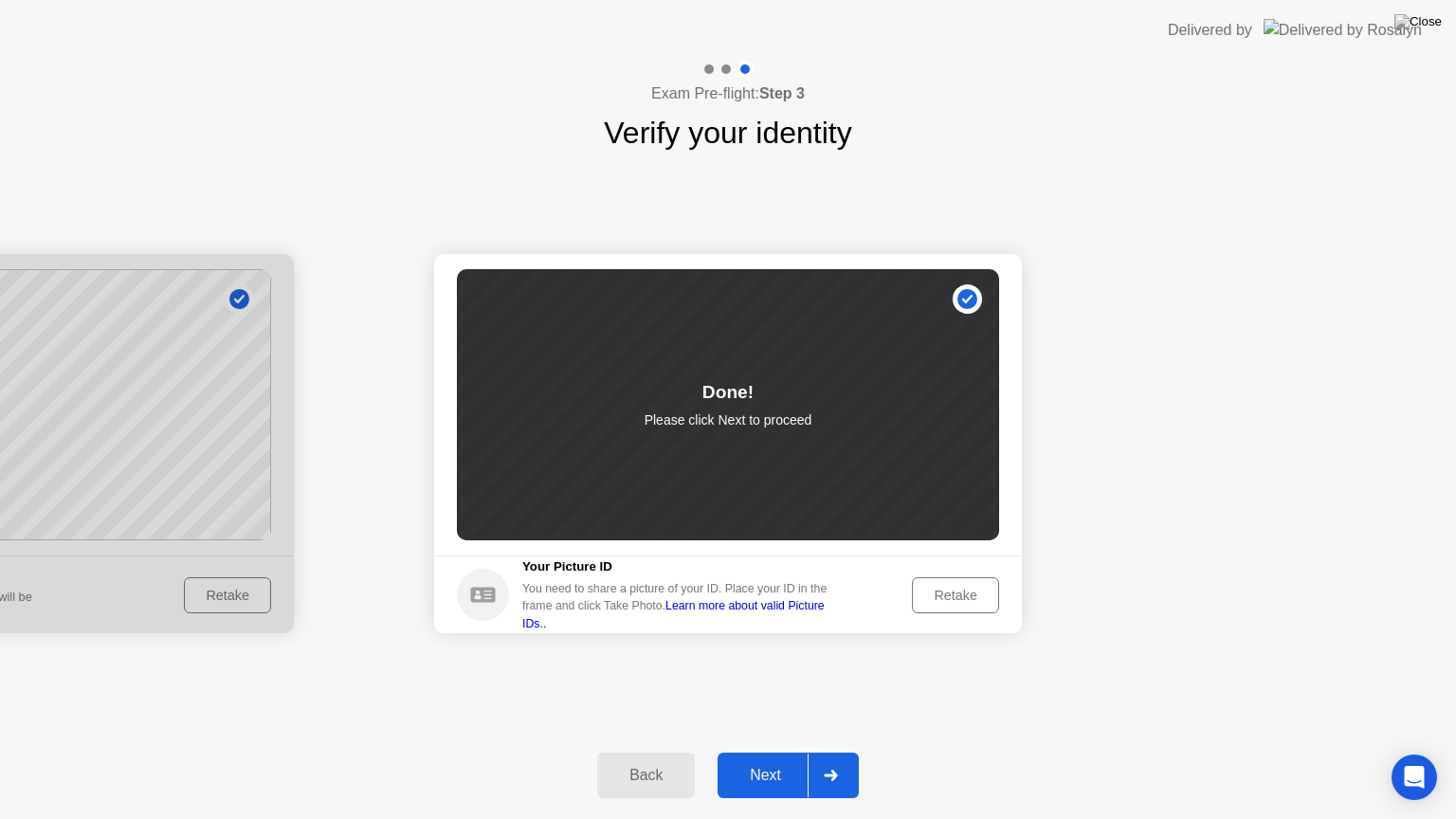 click on "Next" 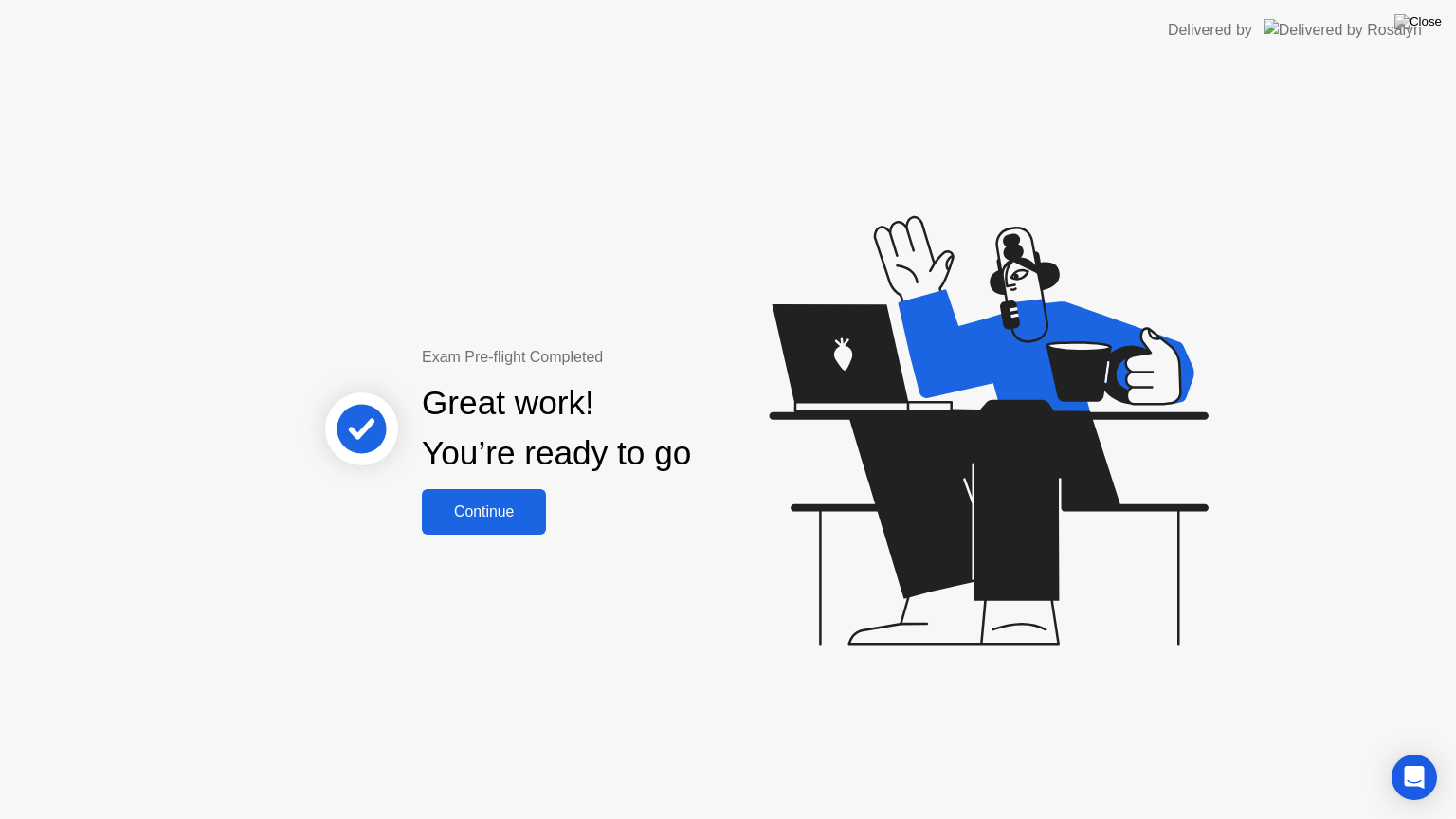 click on "Continue" 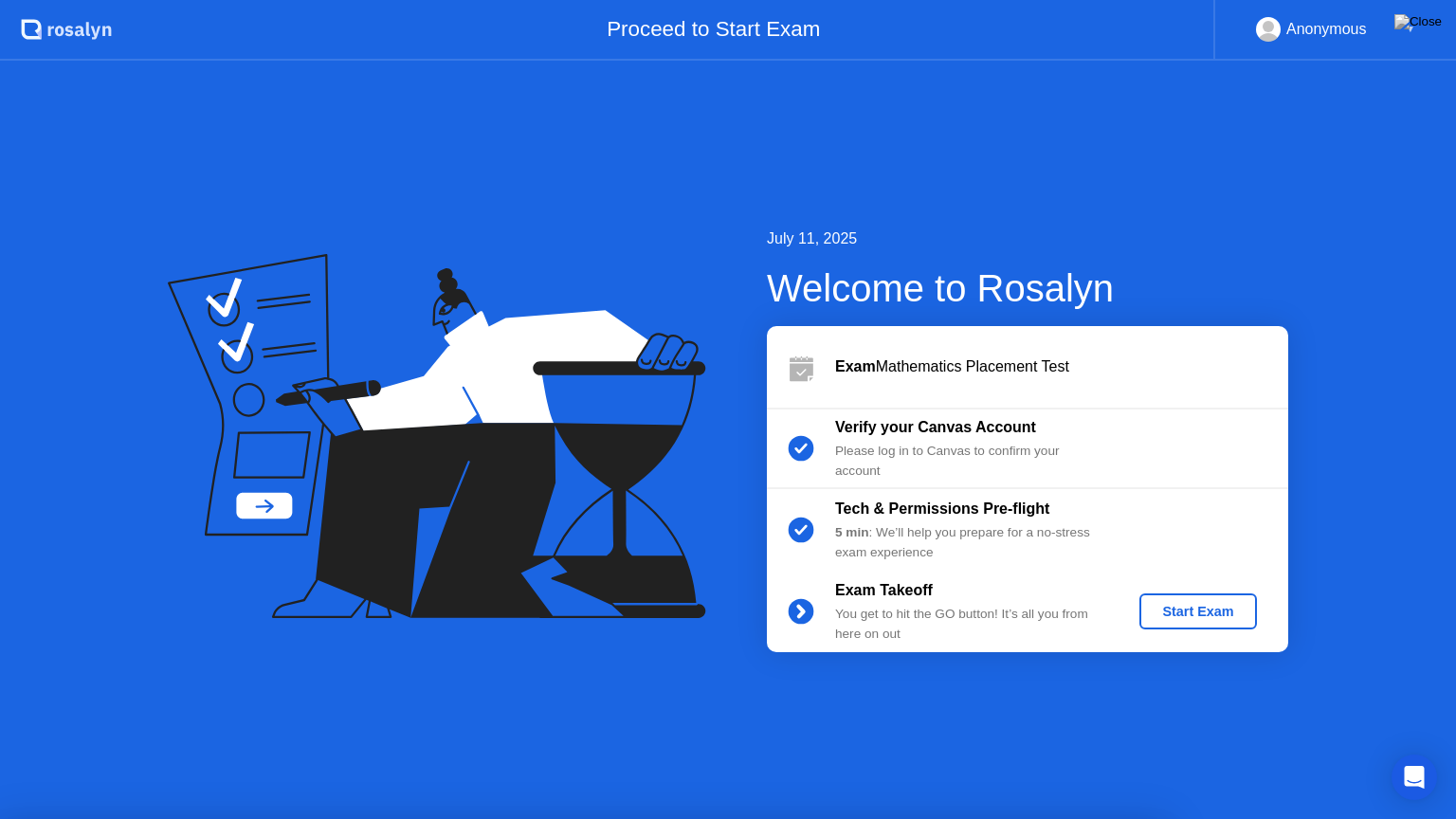 click at bounding box center [728, 819] 